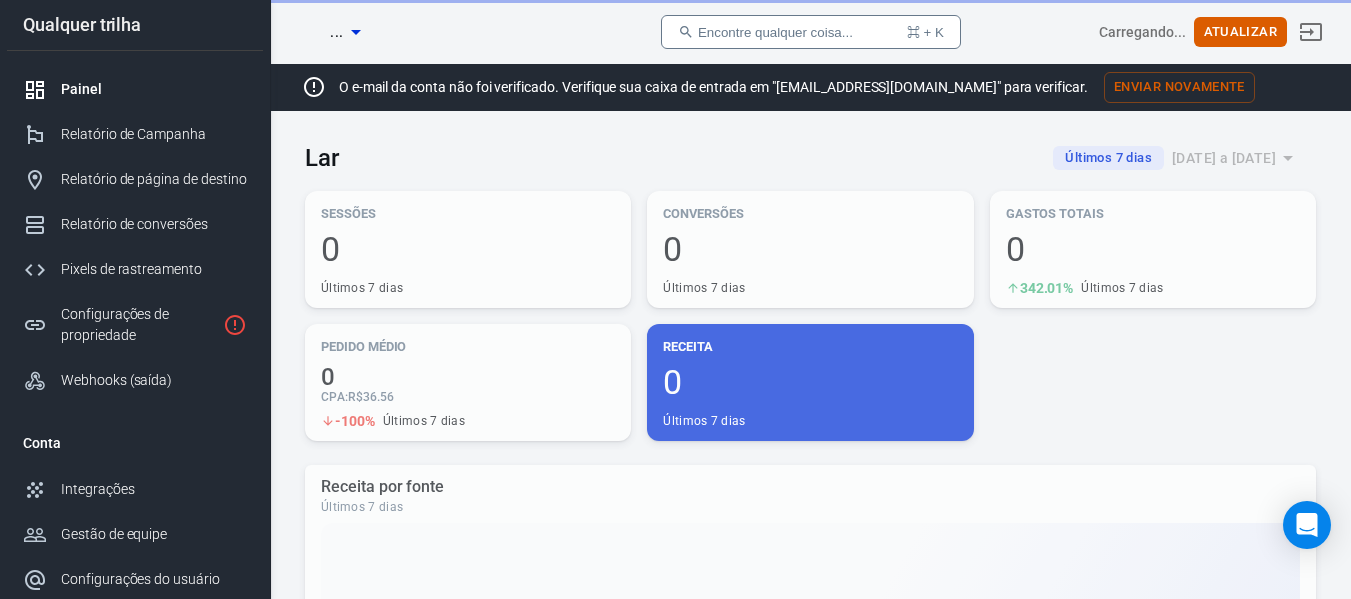 scroll, scrollTop: 0, scrollLeft: 0, axis: both 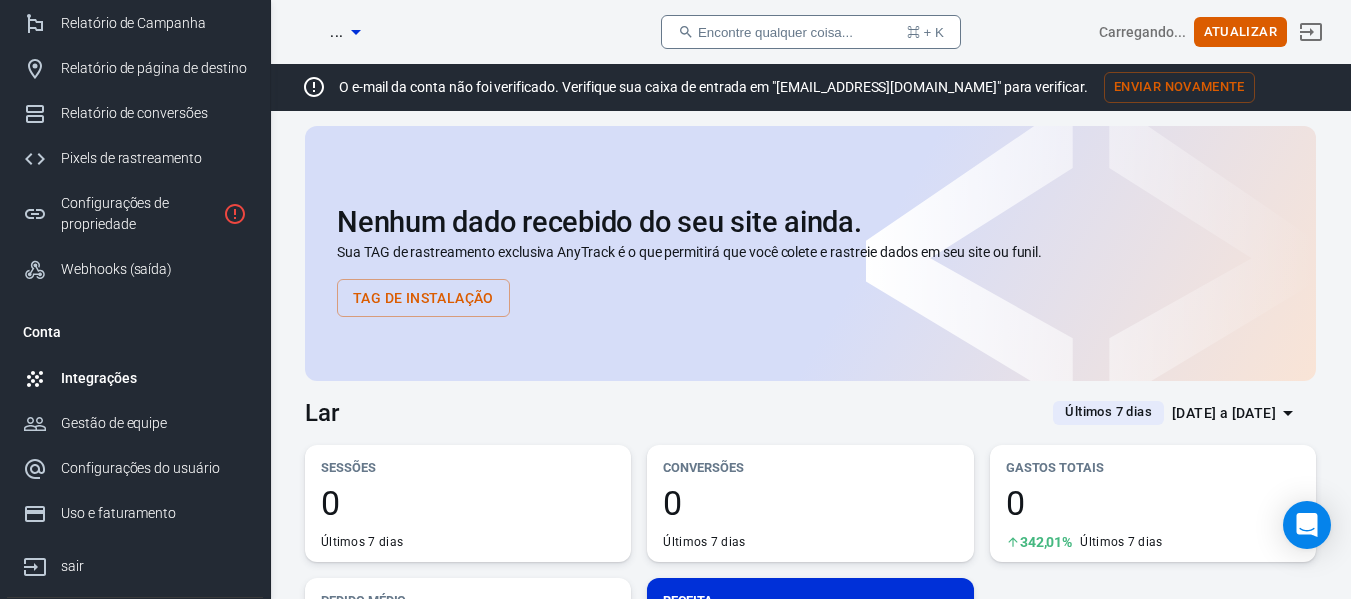 click on "Integrações" at bounding box center [98, 378] 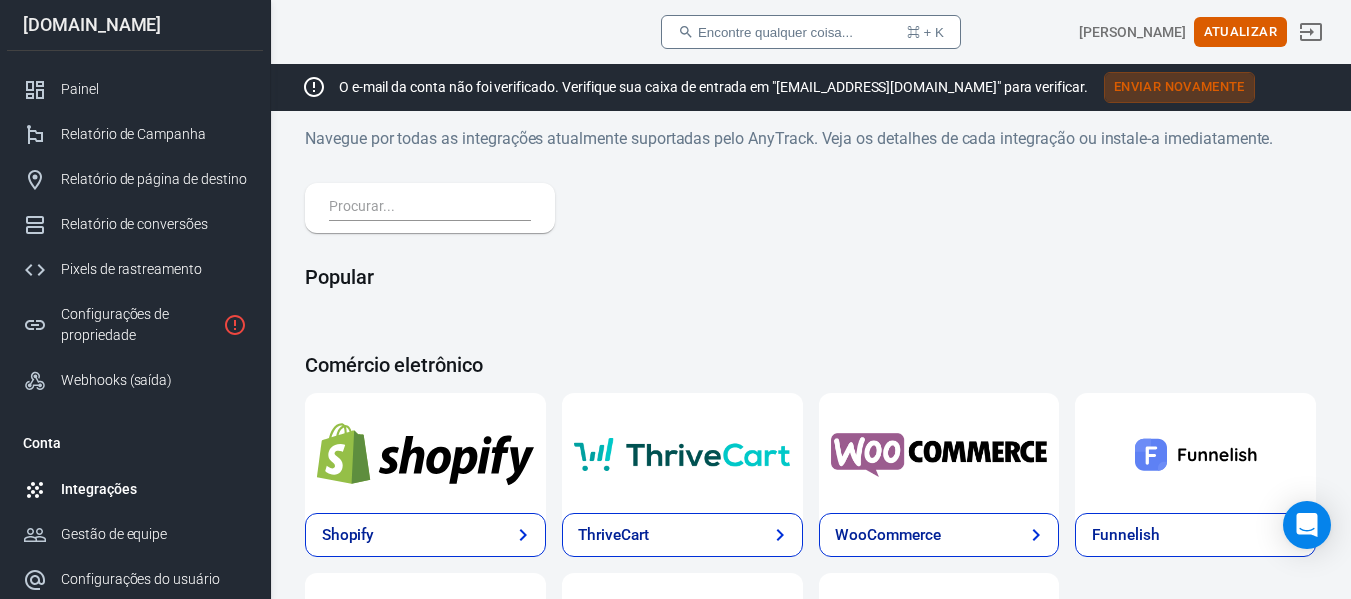 click on "Enviar novamente" at bounding box center [1179, 86] 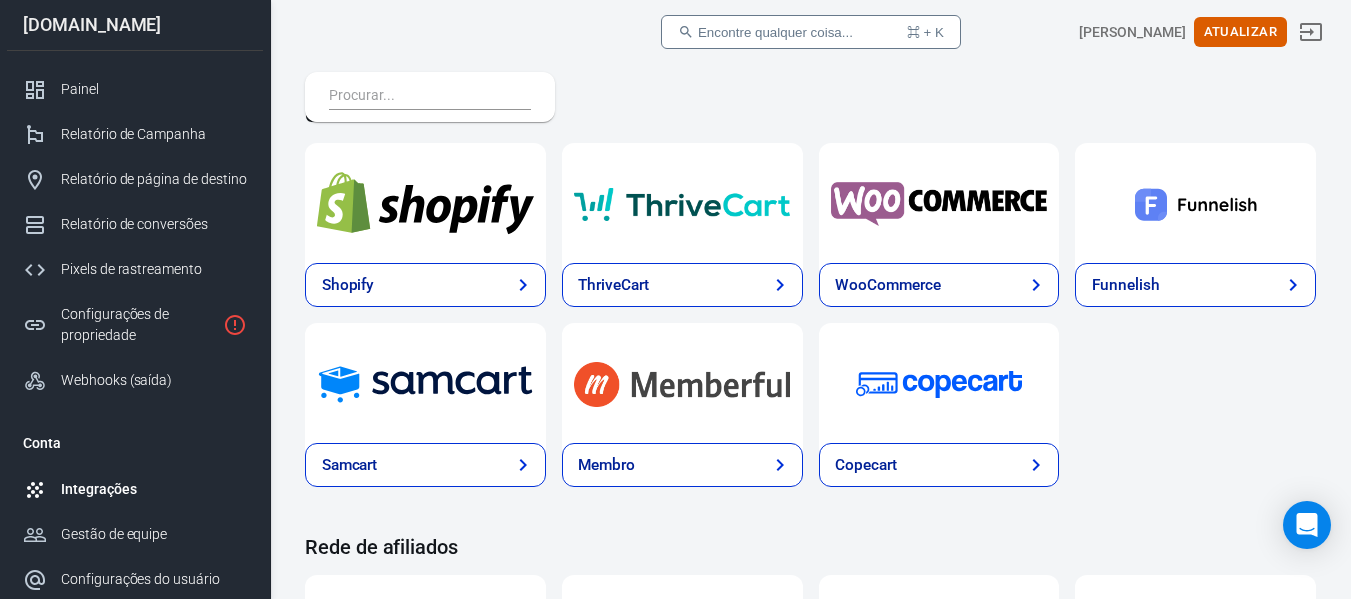 scroll, scrollTop: 0, scrollLeft: 0, axis: both 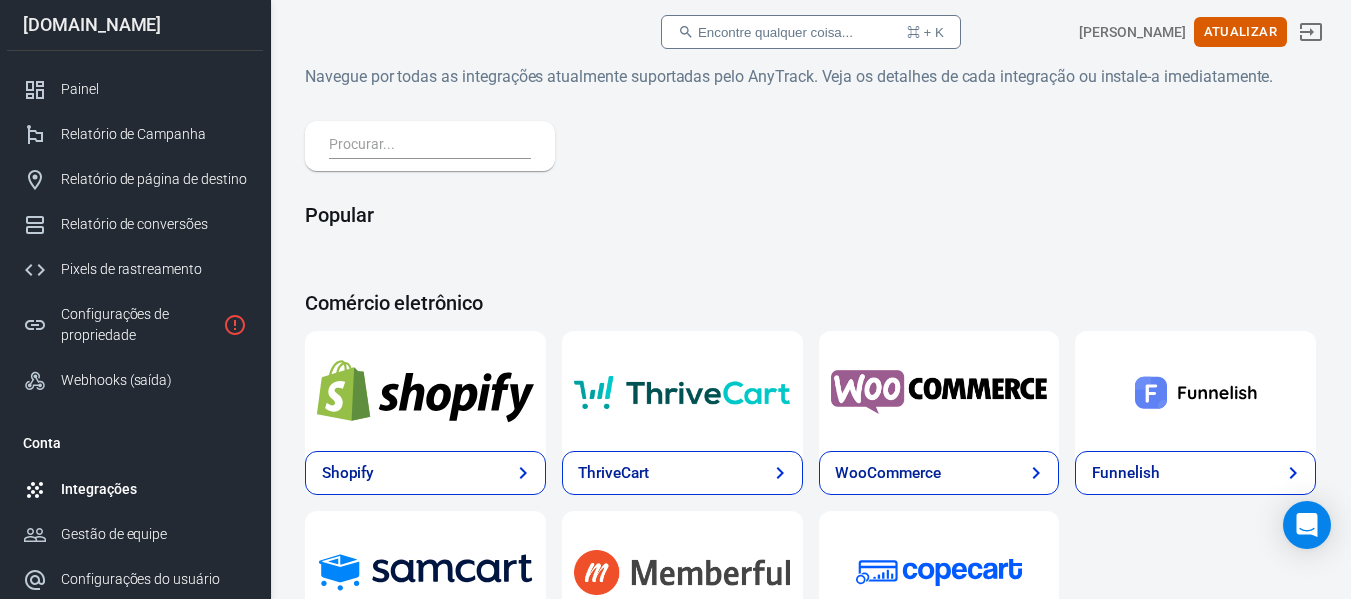 click on "⌘ + K" at bounding box center [925, 32] 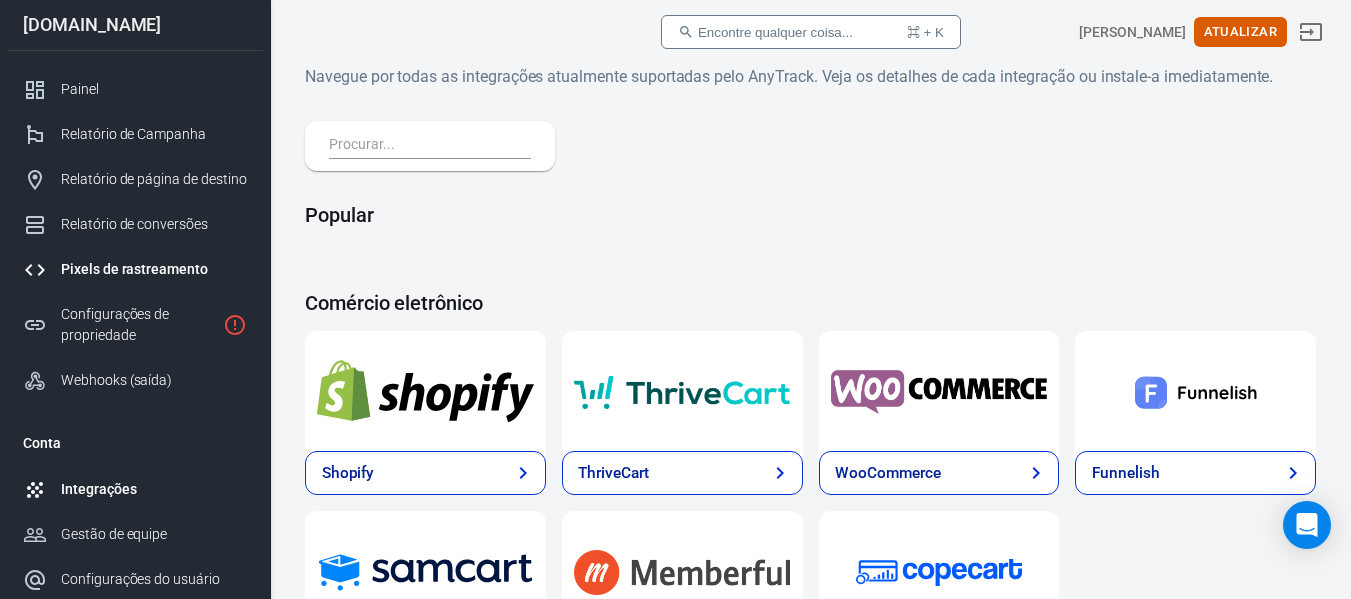 scroll, scrollTop: 211, scrollLeft: 0, axis: vertical 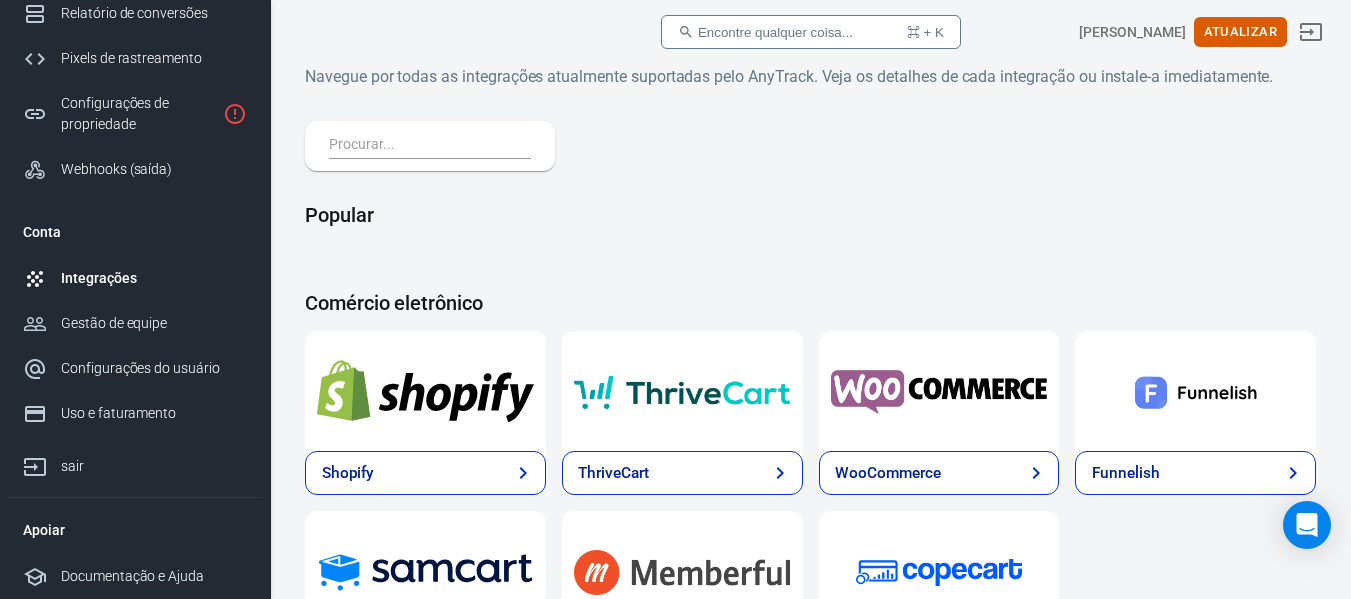 click on "Apoiar" at bounding box center (135, 530) 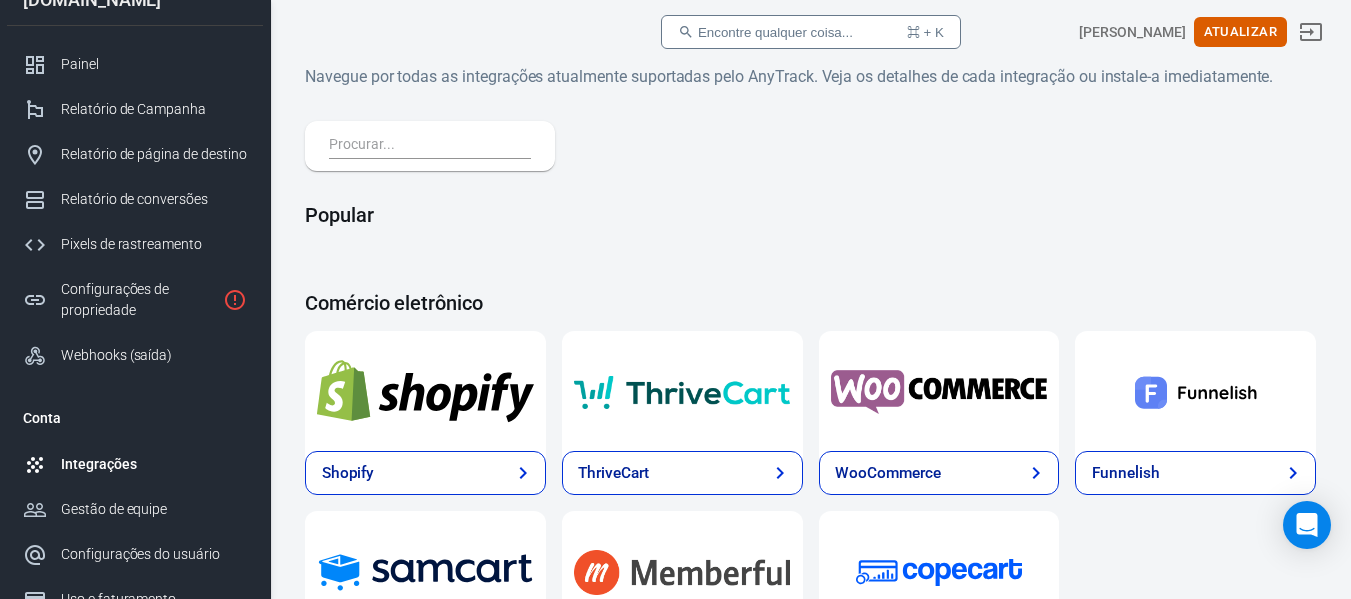 scroll, scrollTop: 0, scrollLeft: 0, axis: both 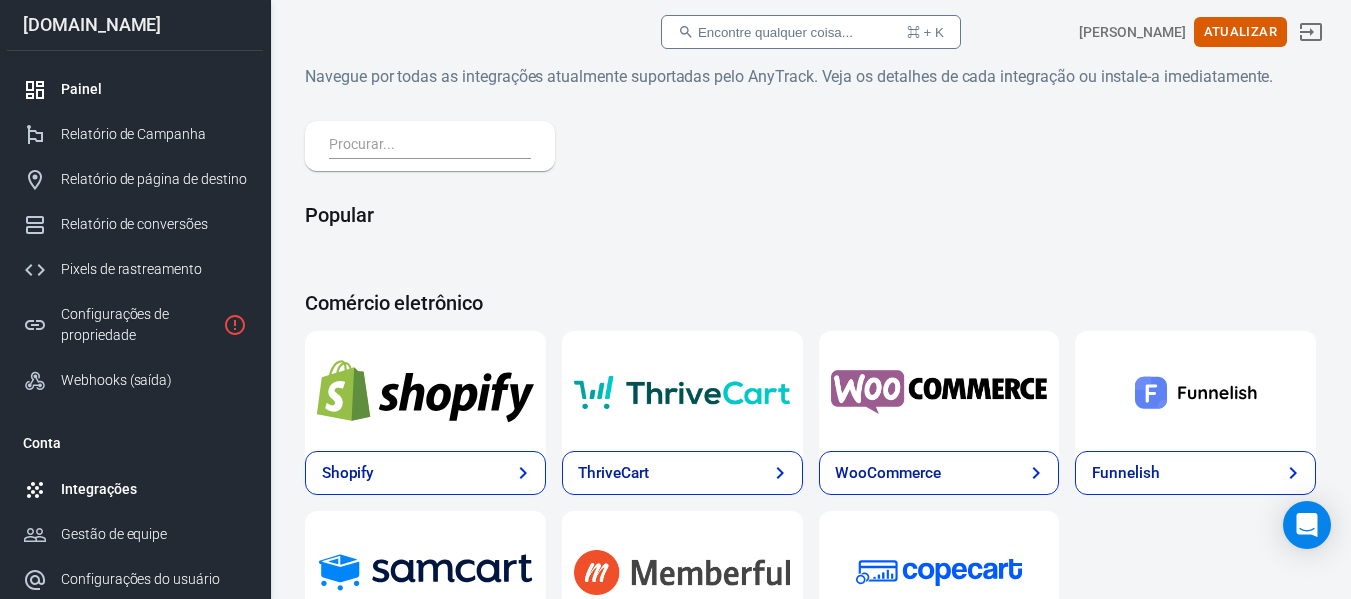 click on "Painel" at bounding box center (81, 89) 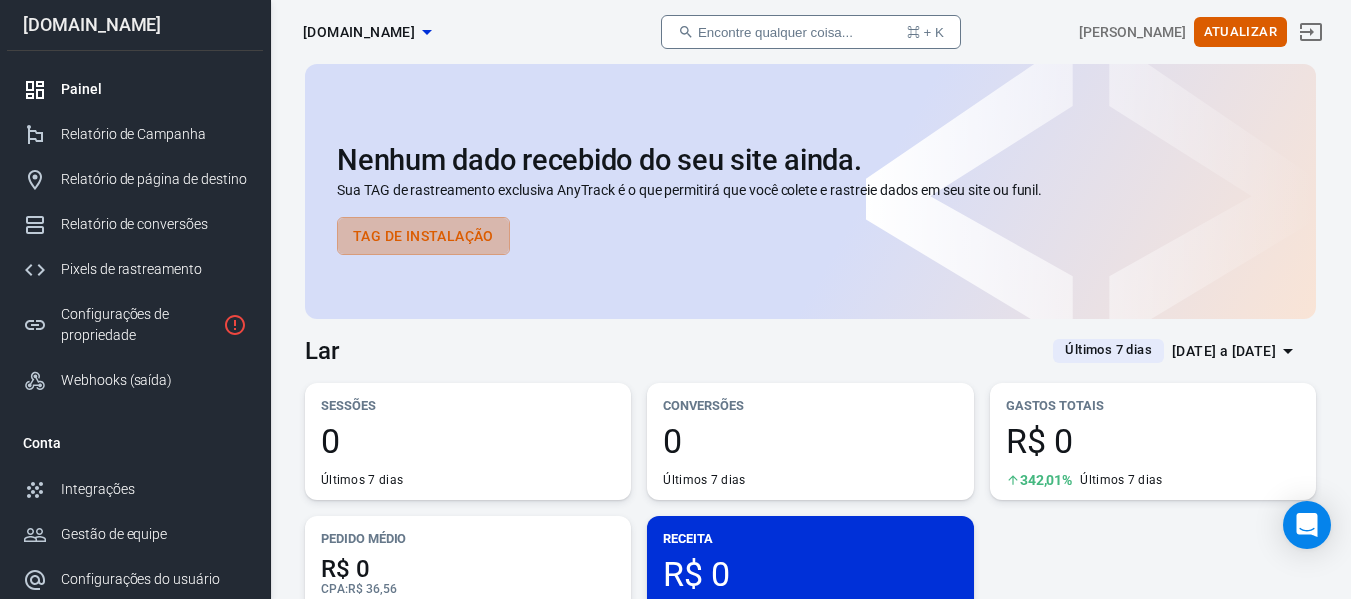 click on "Tag de instalação" at bounding box center (423, 236) 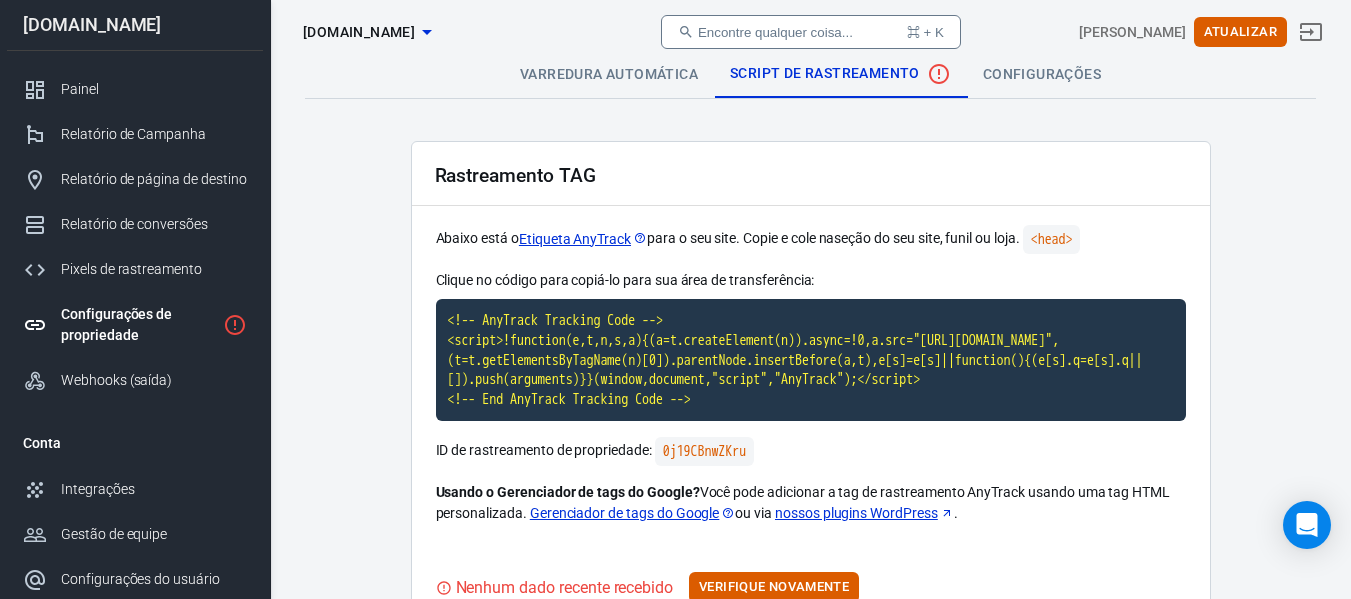 click on "Abaixo está o Etiqueta AnyTrack   para o seu site. Copie e cole na  seção do seu site, funil ou loja.   <head>" at bounding box center [811, 239] 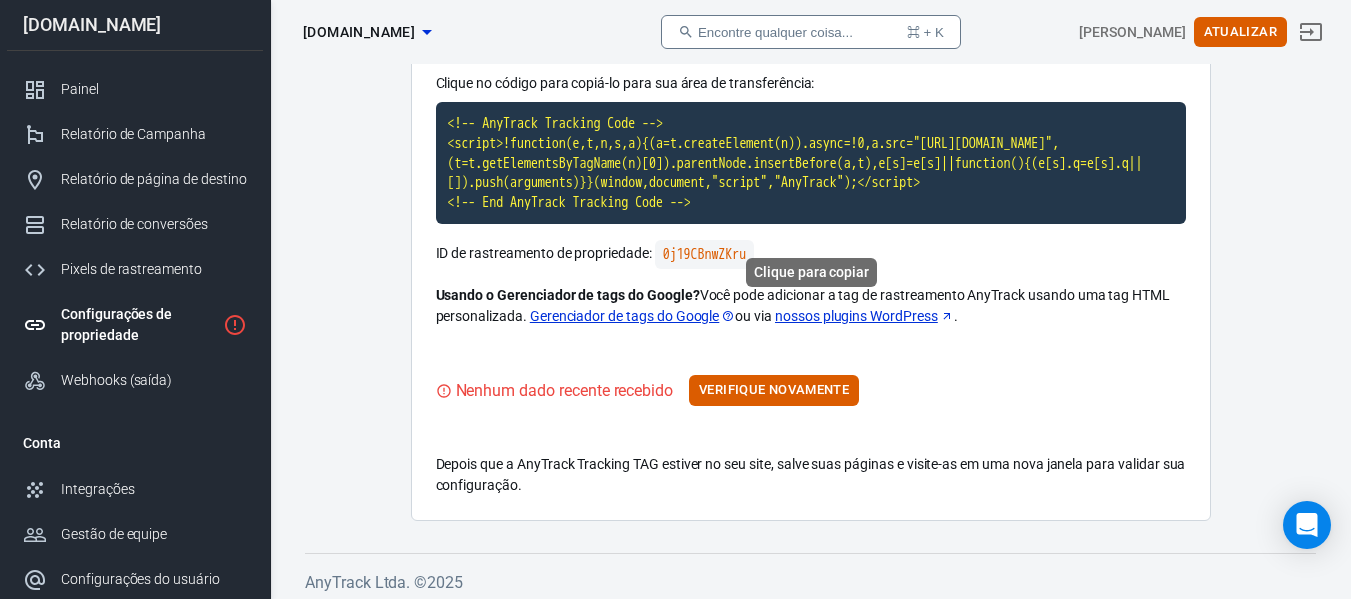 scroll, scrollTop: 225, scrollLeft: 0, axis: vertical 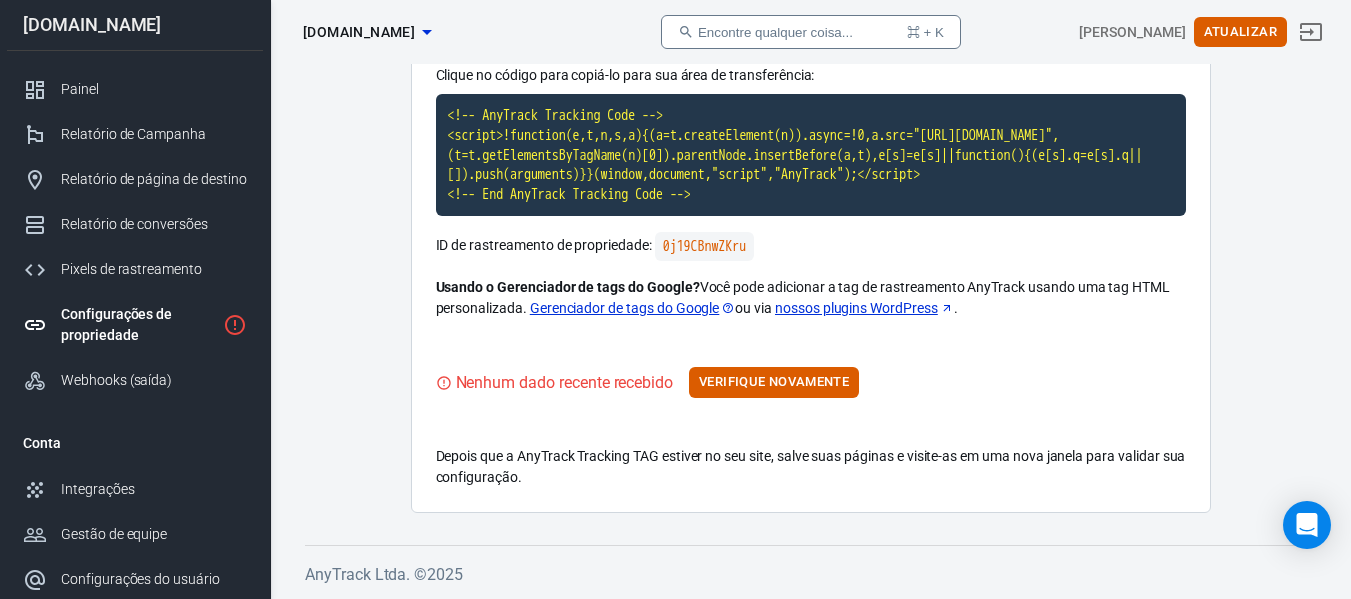 click on "Rastreamento TAG Abaixo está o Etiqueta AnyTrack   para o seu site. Copie e cole na  seção do seu site, funil ou loja.   <head> Clique no código para copiá-lo para sua área de transferência: <!-- AnyTrack Tracking Code -->
<script>!function(e,t,n,s,a){(a=t.createElement(n)).async=!0,a.src="https://assets.anytrack.io/0j19CBnwZKru.js",(t=t.getElementsByTagName(n)[0]).parentNode.insertBefore(a,t),e[s]=e[s]||function(){(e[s].q=e[s].q||[]).push(arguments)}}(window,document,"script","AnyTrack");</script>
<!-- End AnyTrack Tracking Code --> ID de rastreamento de propriedade:   0j19CBnwZKru Usando o Gerenciador de tags do Google?  Você pode adicionar a tag de rastreamento AnyTrack usando uma tag HTML personalizada.   Gerenciador de tags do Google   ou via   nossos plugins WordPress   . Nenhum dado recente recebido Verifique novamente Depois que a AnyTrack Tracking TAG estiver no seu site, salve suas páginas e visite-as em uma nova janela para validar sua configuração." at bounding box center (811, 224) 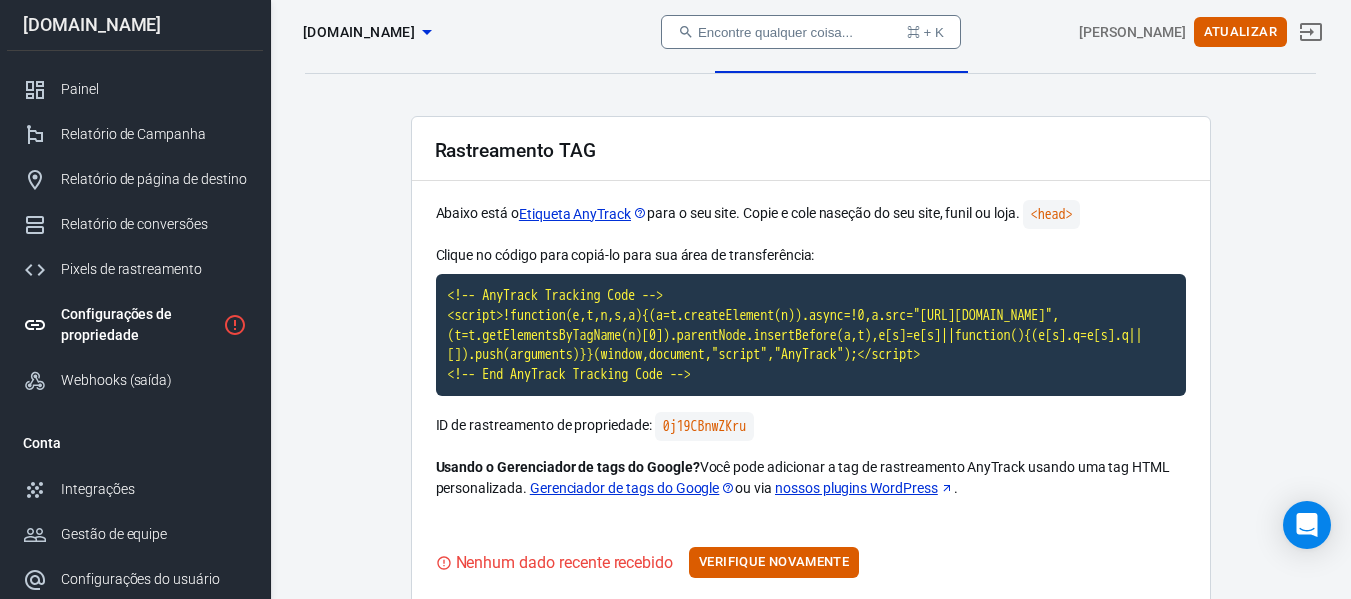 scroll, scrollTop: 0, scrollLeft: 0, axis: both 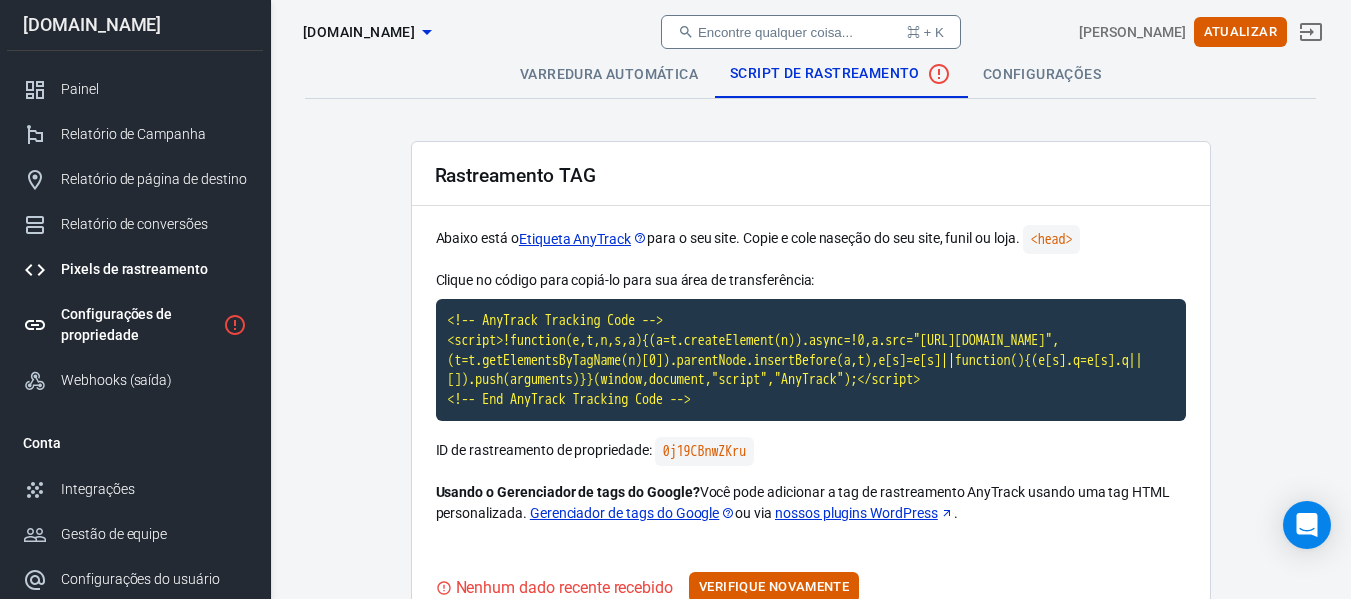 click on "Pixels de rastreamento" at bounding box center (154, 269) 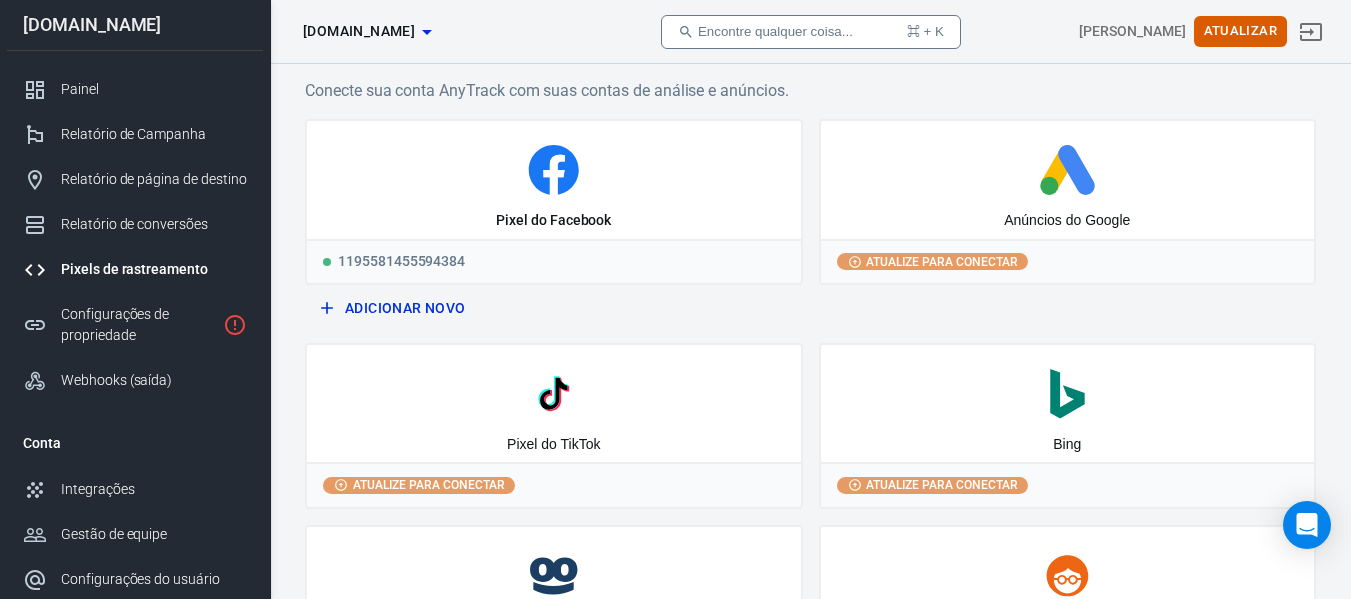 scroll, scrollTop: 0, scrollLeft: 0, axis: both 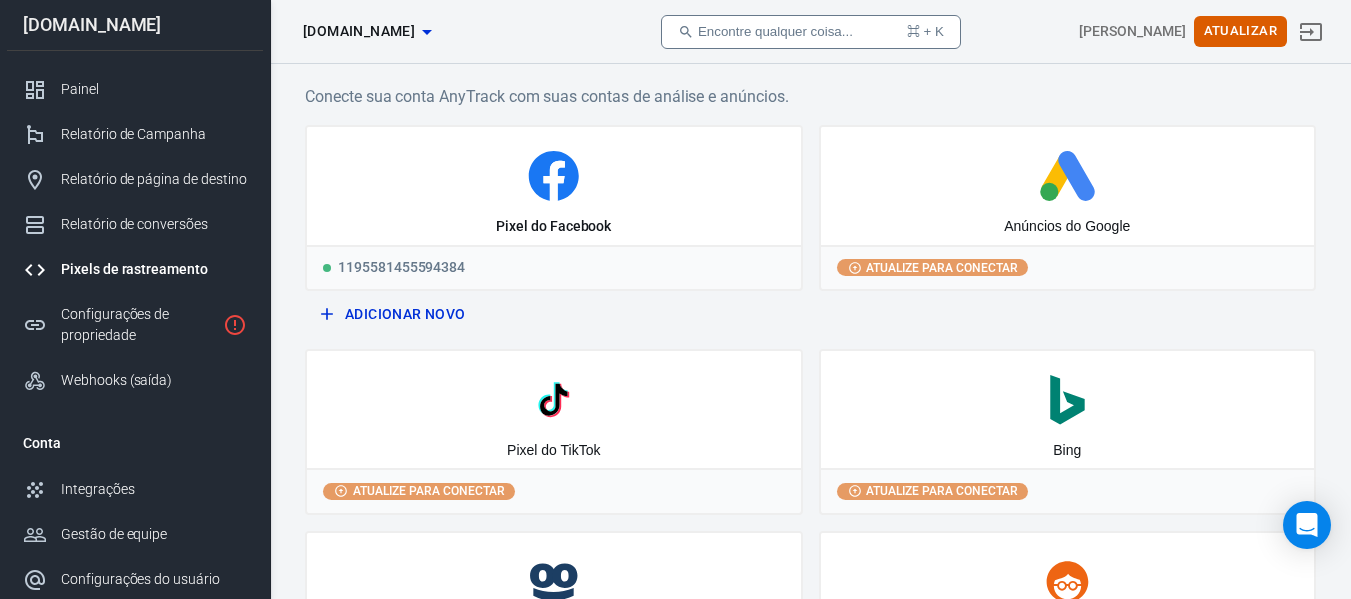 click on "Adicionar novo" at bounding box center (405, 314) 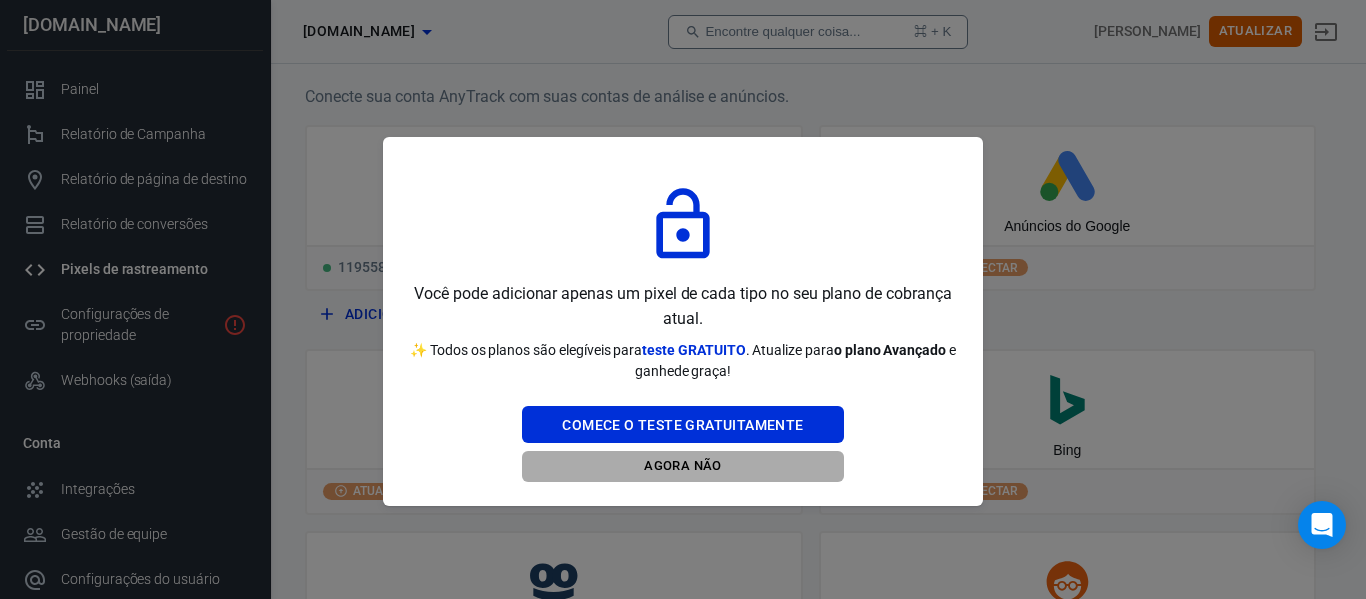 click on "Agora não" at bounding box center [682, 466] 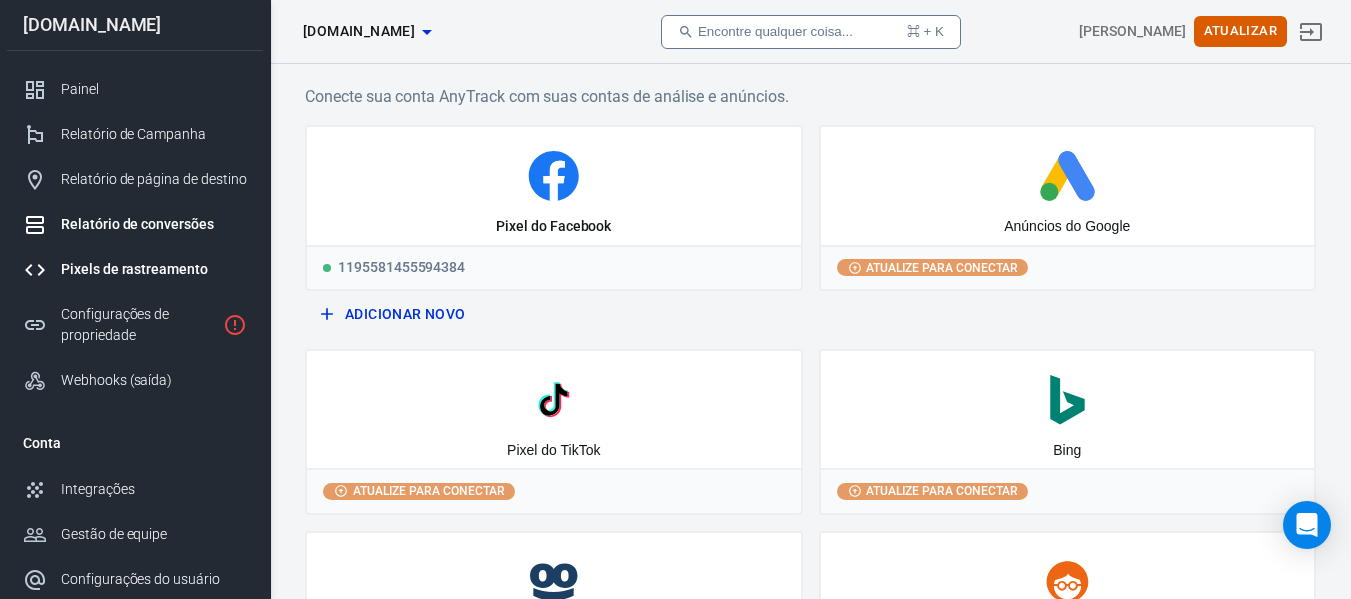 click on "Relatório de conversões" at bounding box center [135, 224] 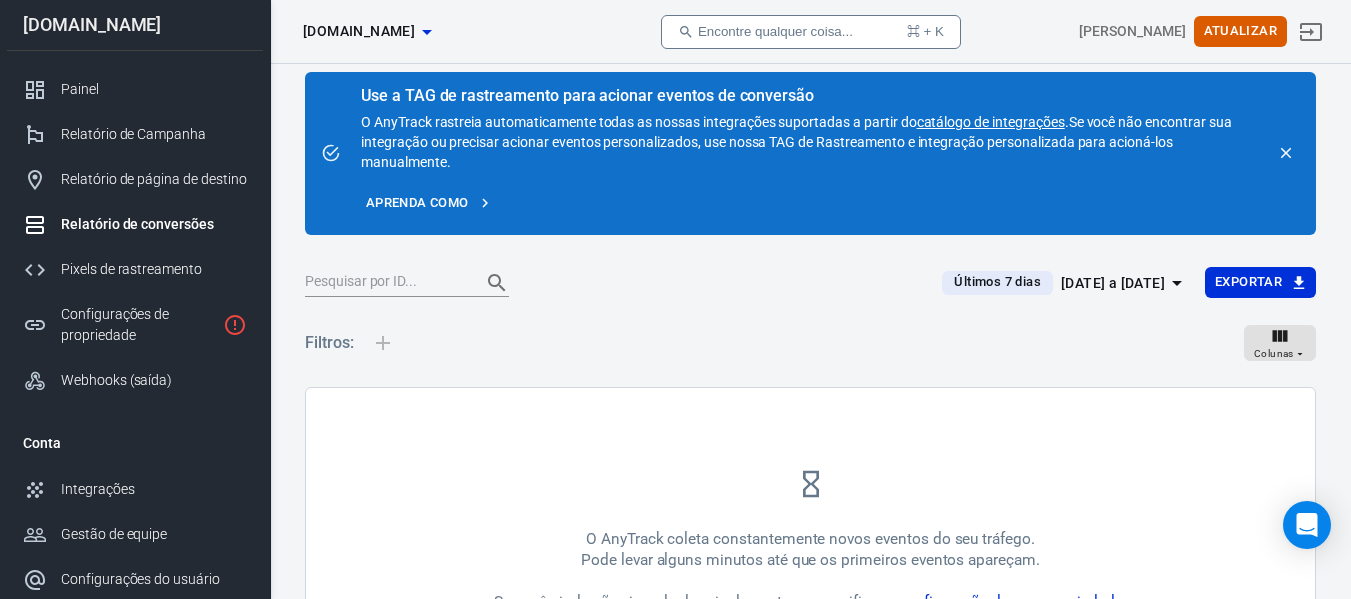 scroll, scrollTop: 0, scrollLeft: 0, axis: both 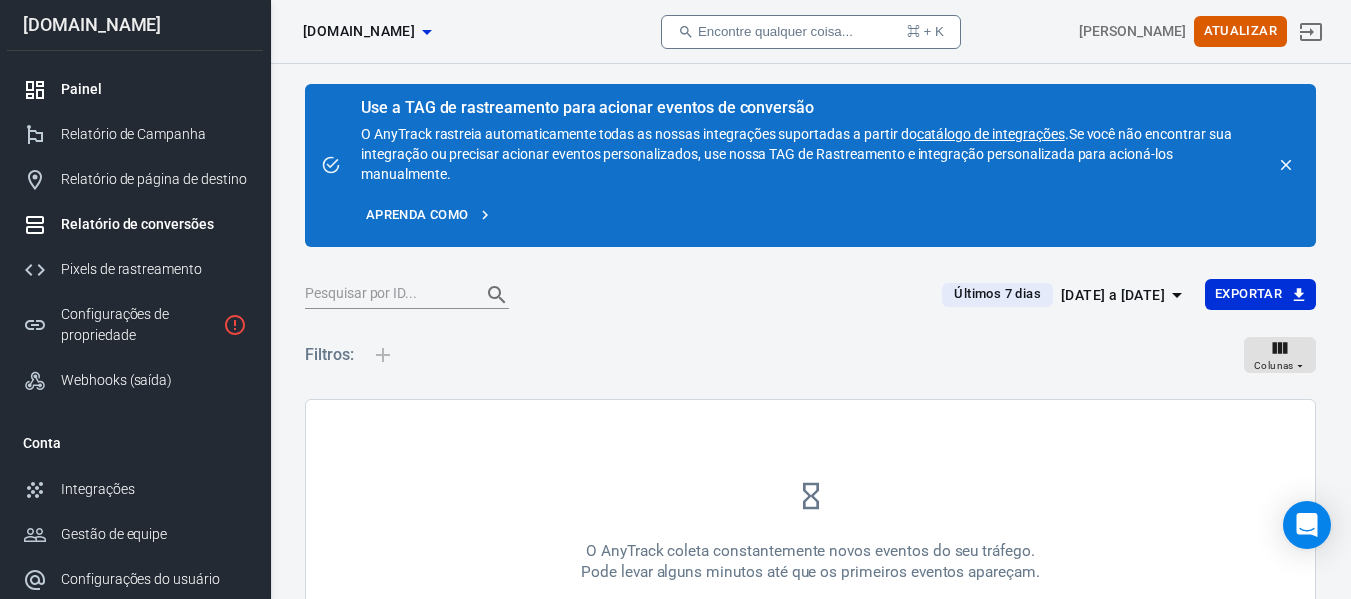 click on "Painel" at bounding box center [154, 89] 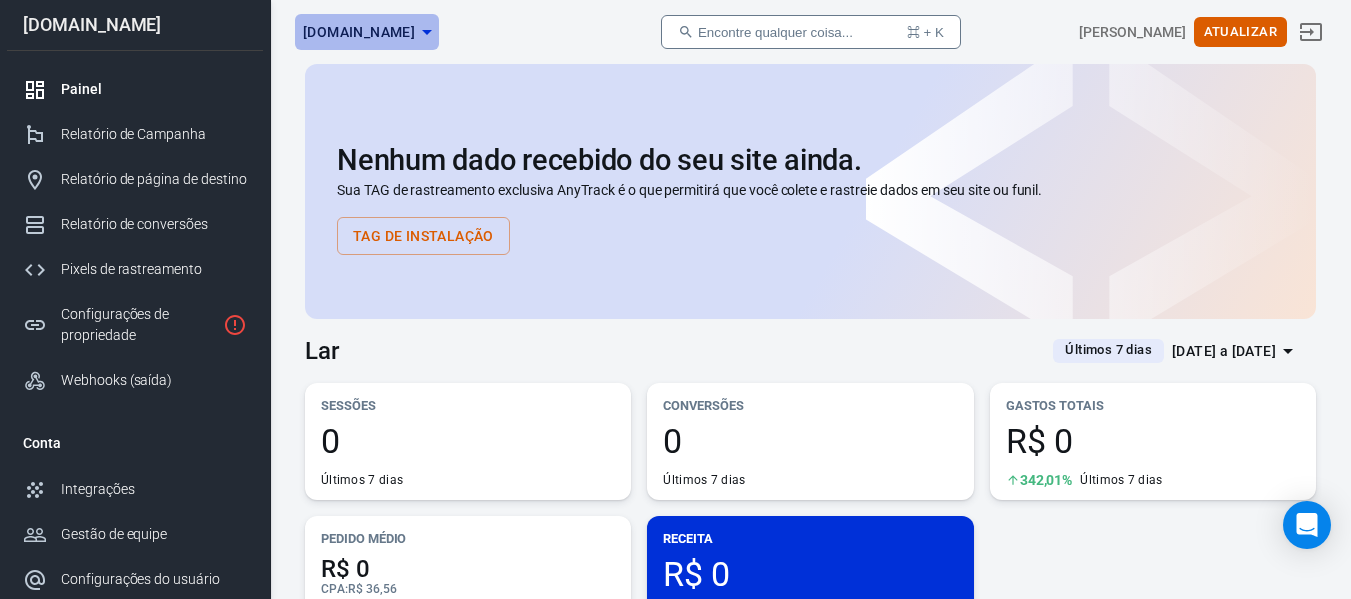 click 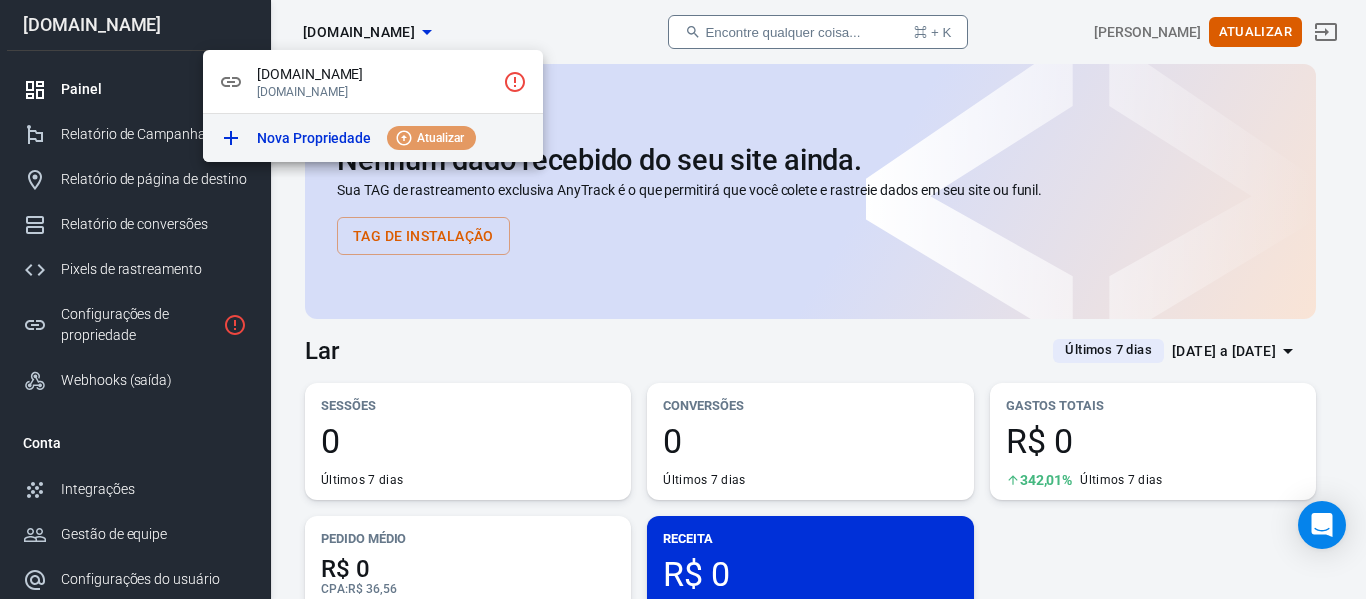 click on "Nova Propriedade" at bounding box center [314, 138] 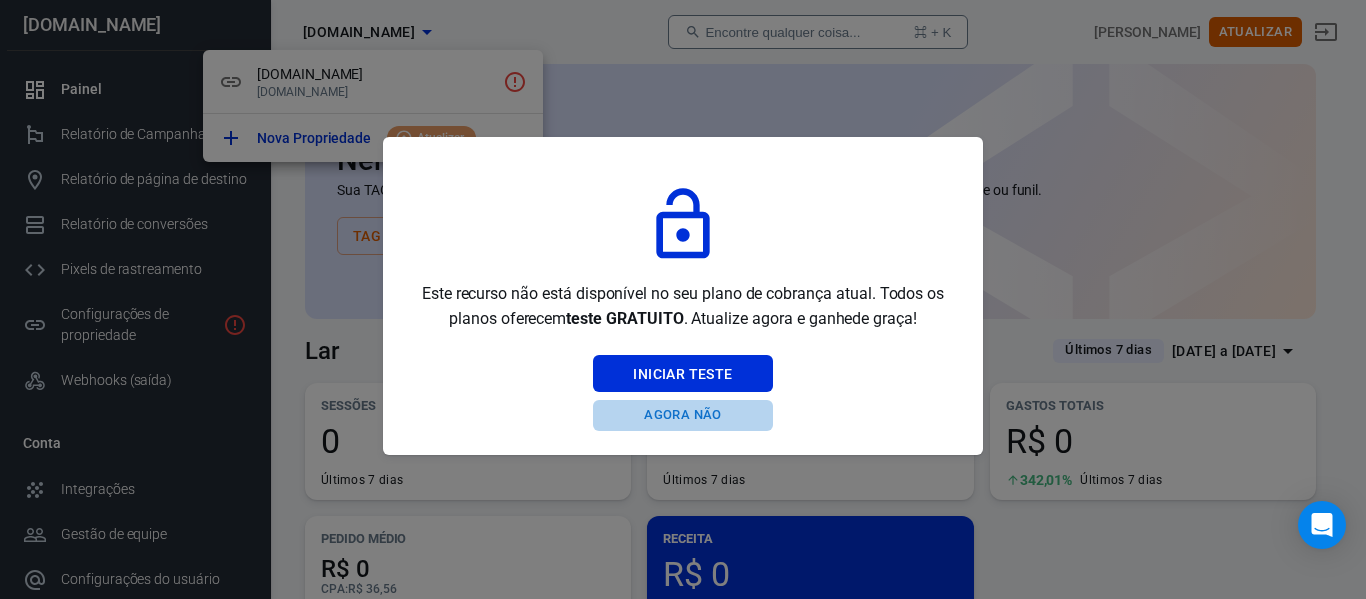 click on "Agora não" at bounding box center [682, 414] 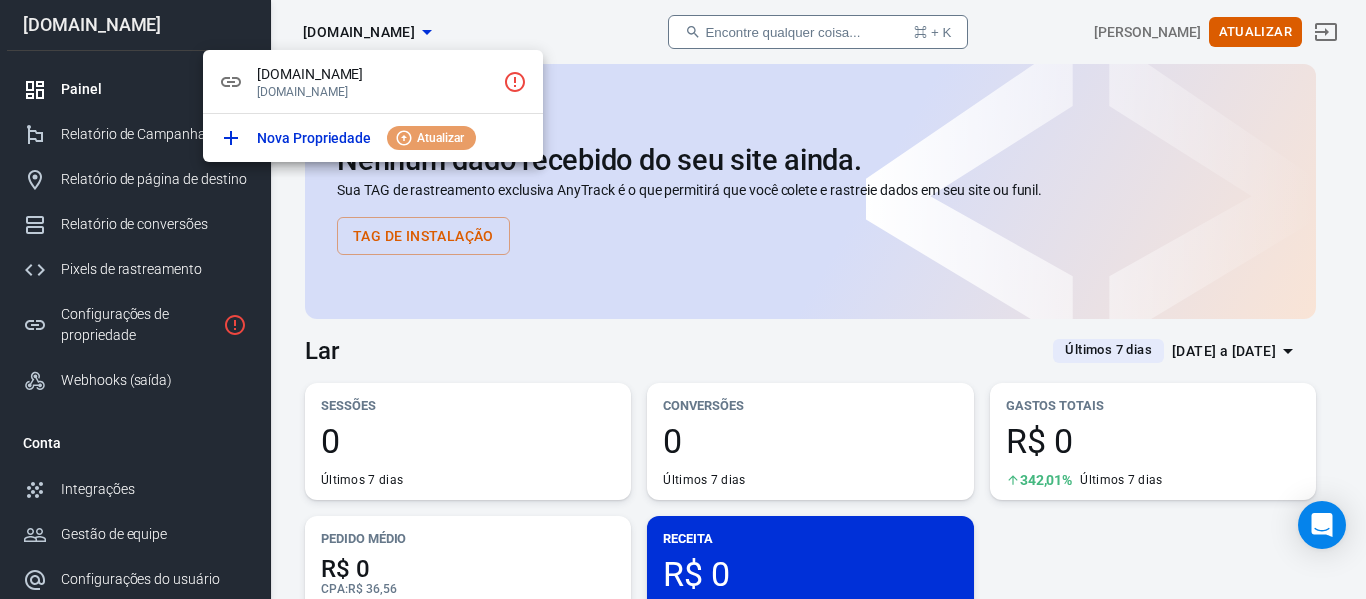 click at bounding box center [683, 299] 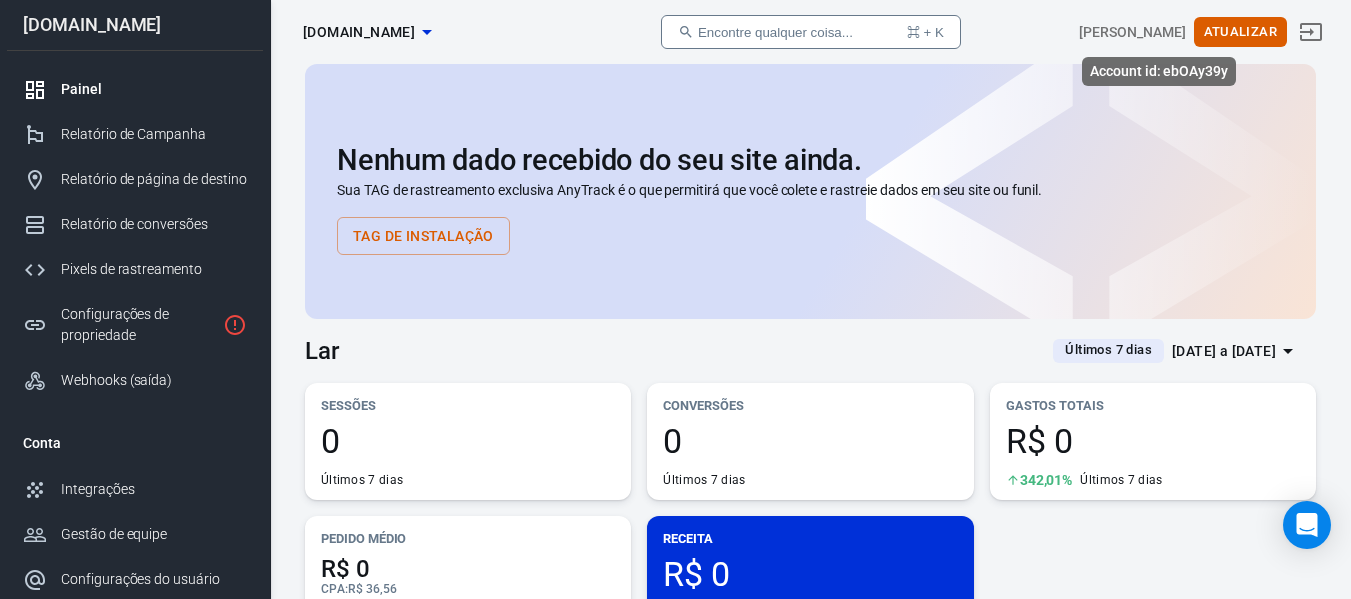 click on "[PERSON_NAME]" at bounding box center [1132, 32] 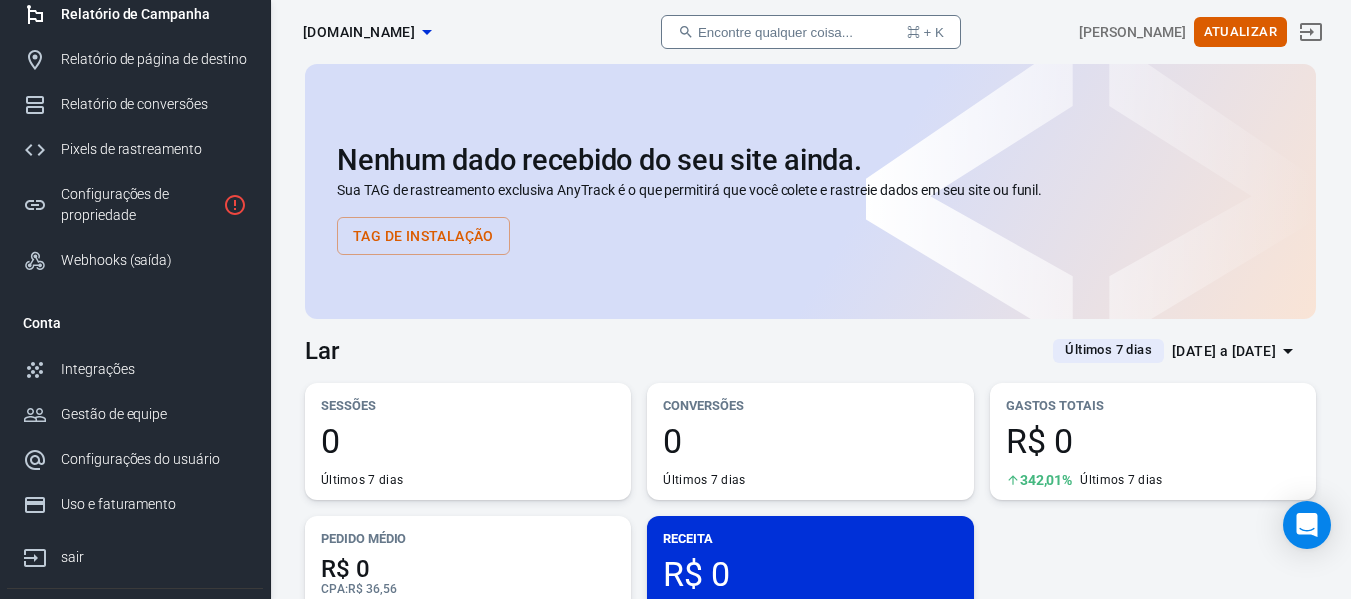 scroll, scrollTop: 0, scrollLeft: 0, axis: both 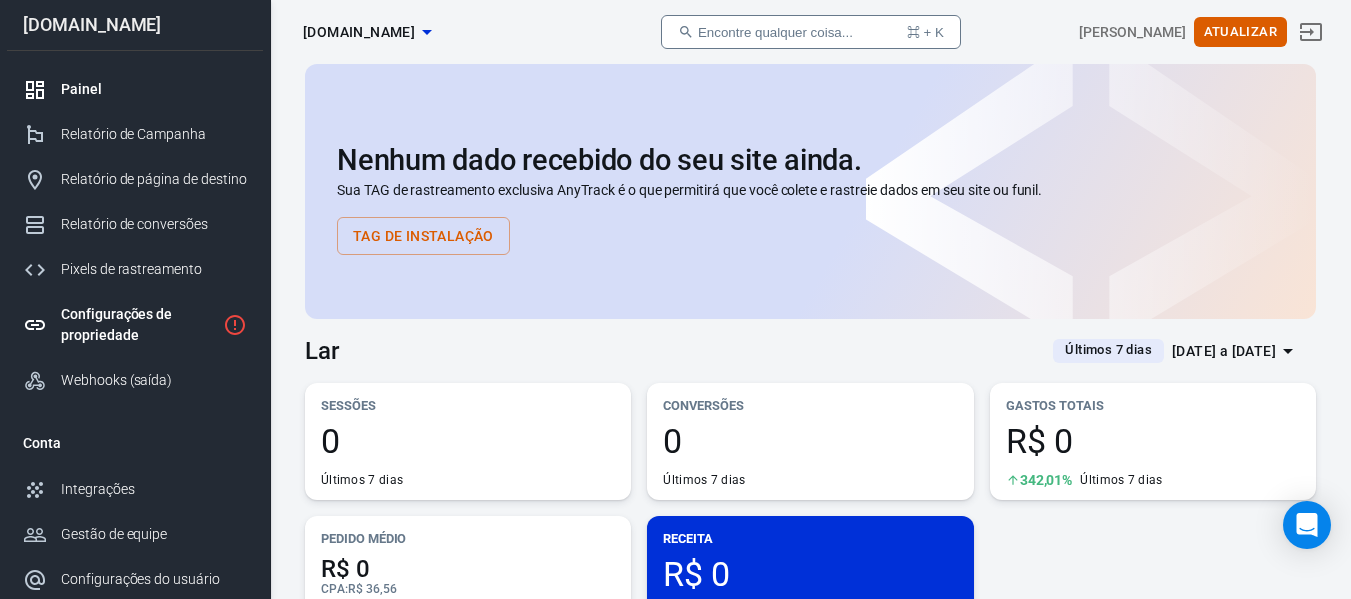 click on "Configurações de propriedade" at bounding box center [116, 324] 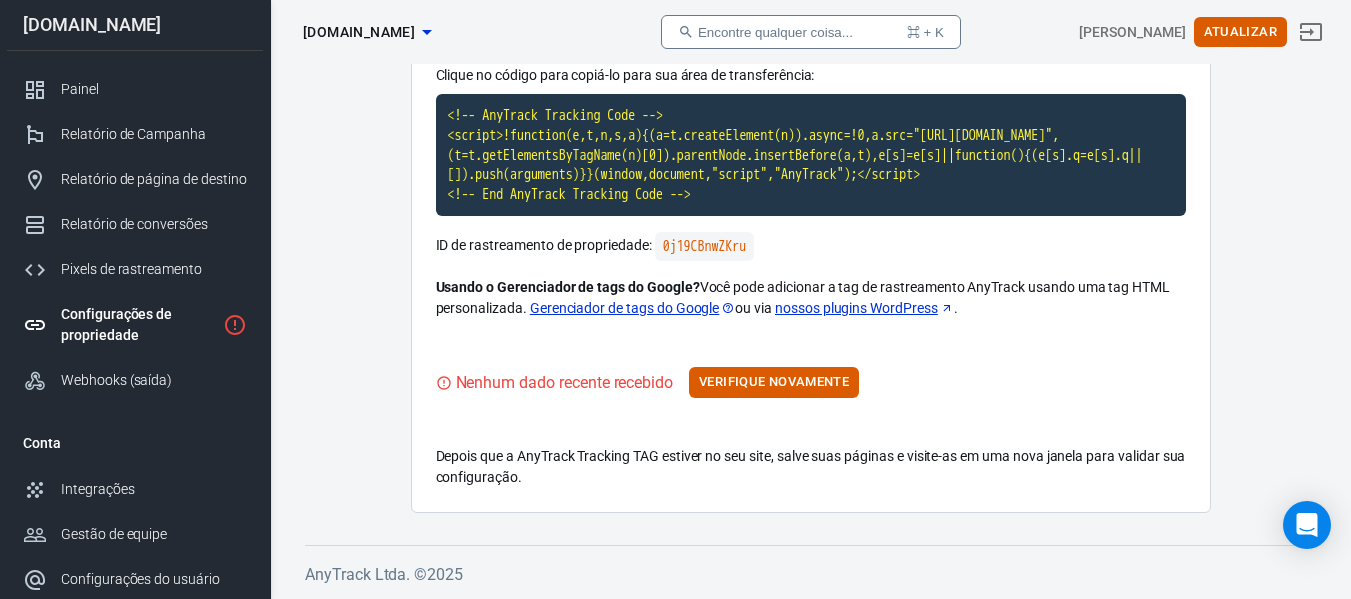 scroll, scrollTop: 217, scrollLeft: 0, axis: vertical 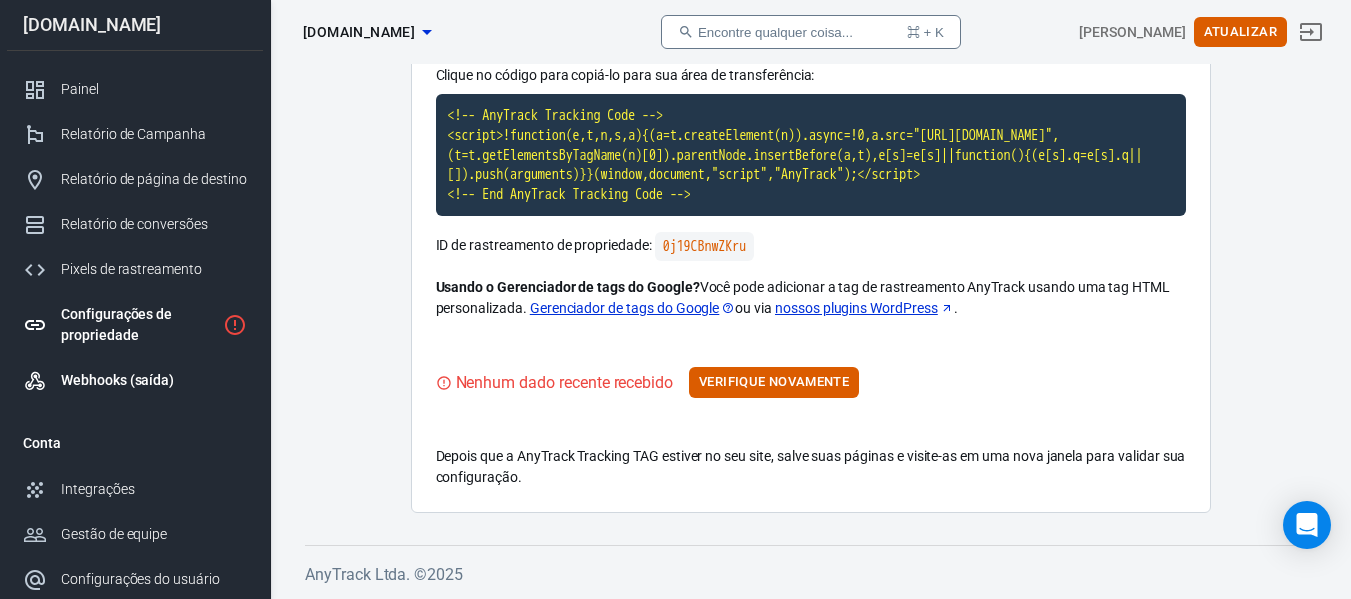 click on "Webhooks (saída)" at bounding box center [154, 380] 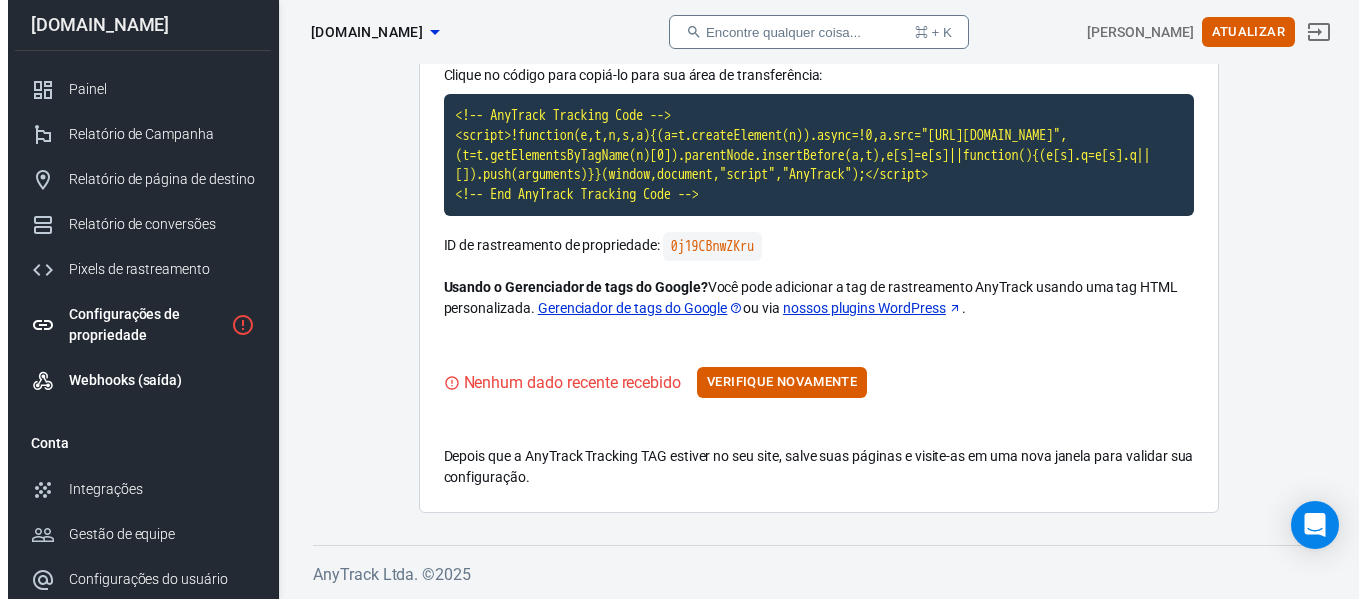 scroll, scrollTop: 0, scrollLeft: 0, axis: both 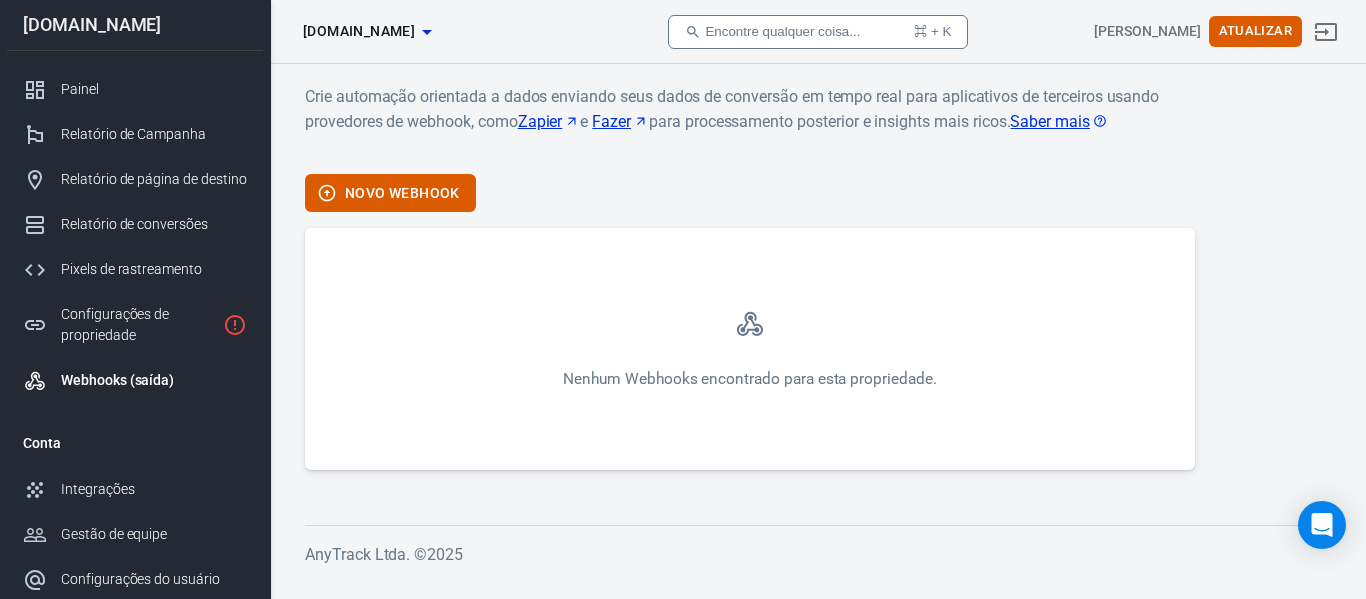 click on "Novo Webhook" at bounding box center (750, 193) 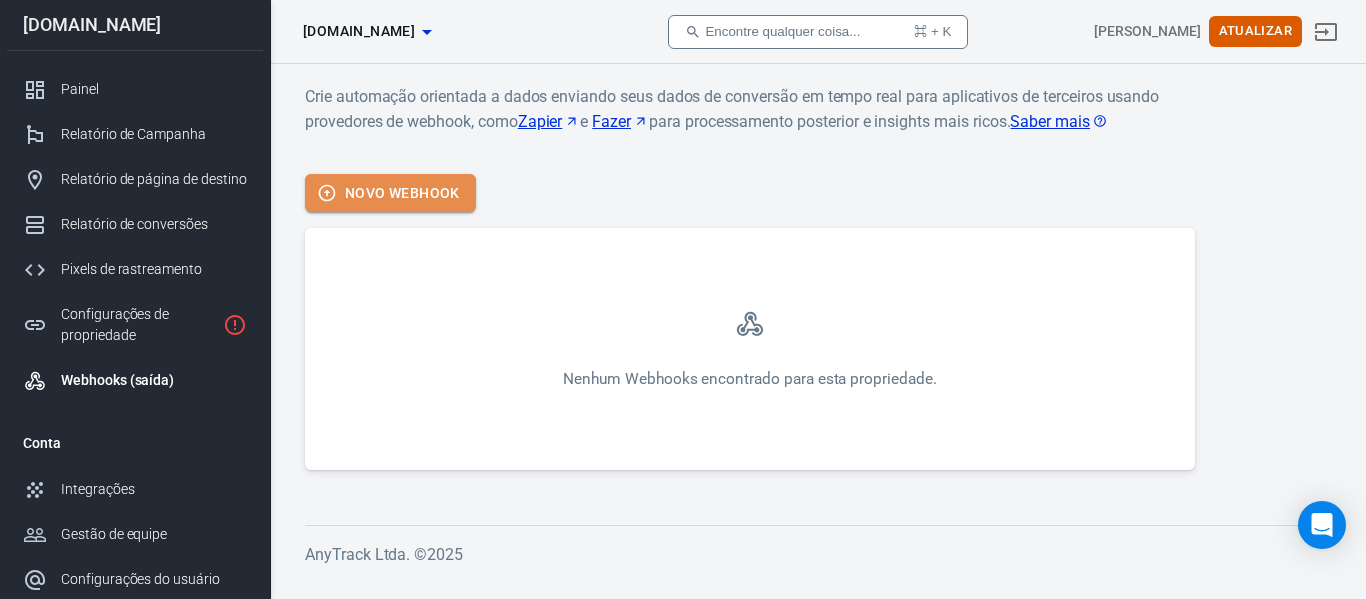click on "Novo Webhook" at bounding box center (402, 193) 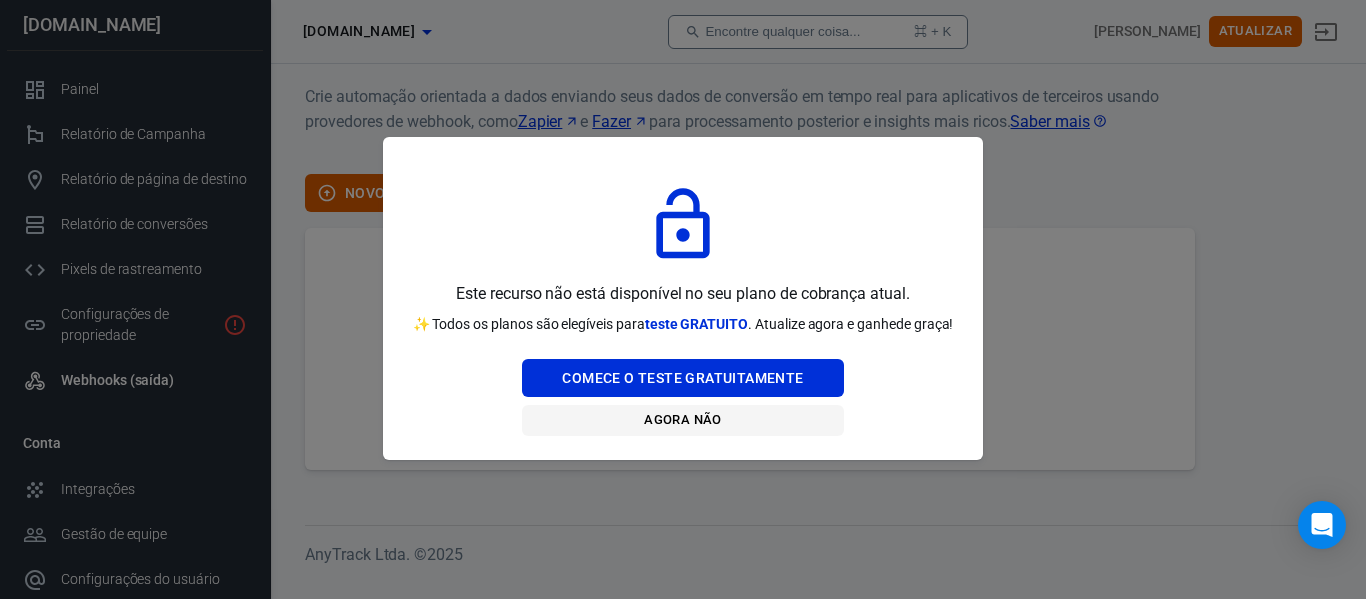 click on "Agora não" at bounding box center (682, 420) 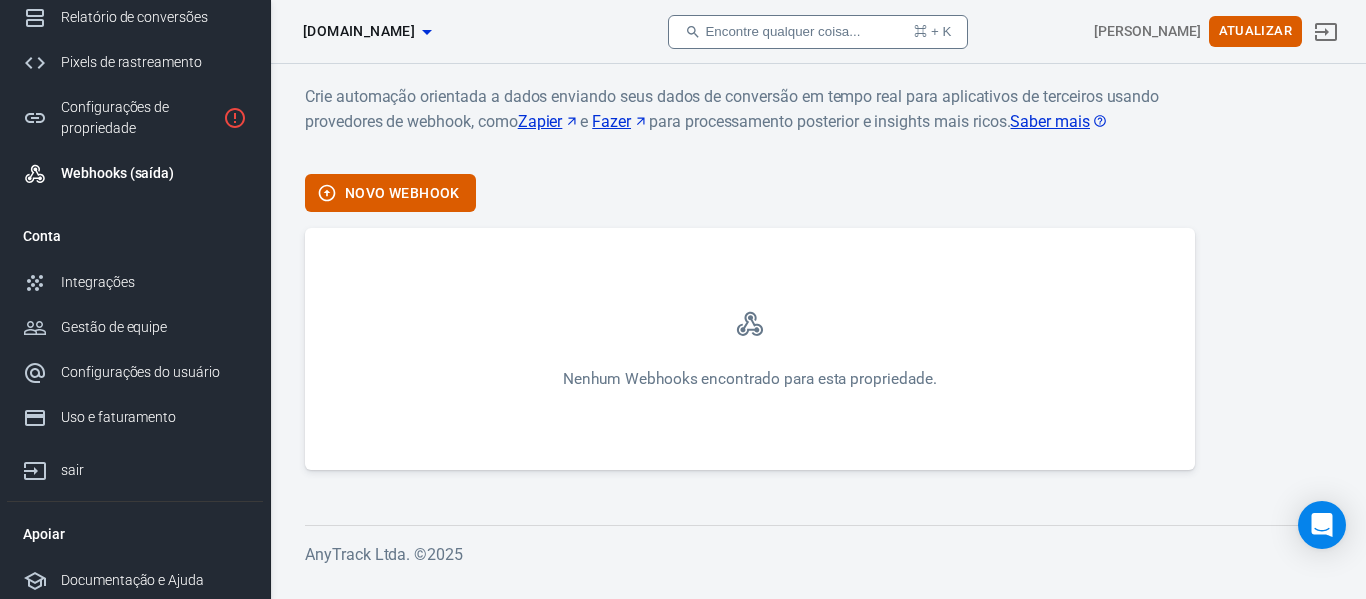 scroll, scrollTop: 211, scrollLeft: 0, axis: vertical 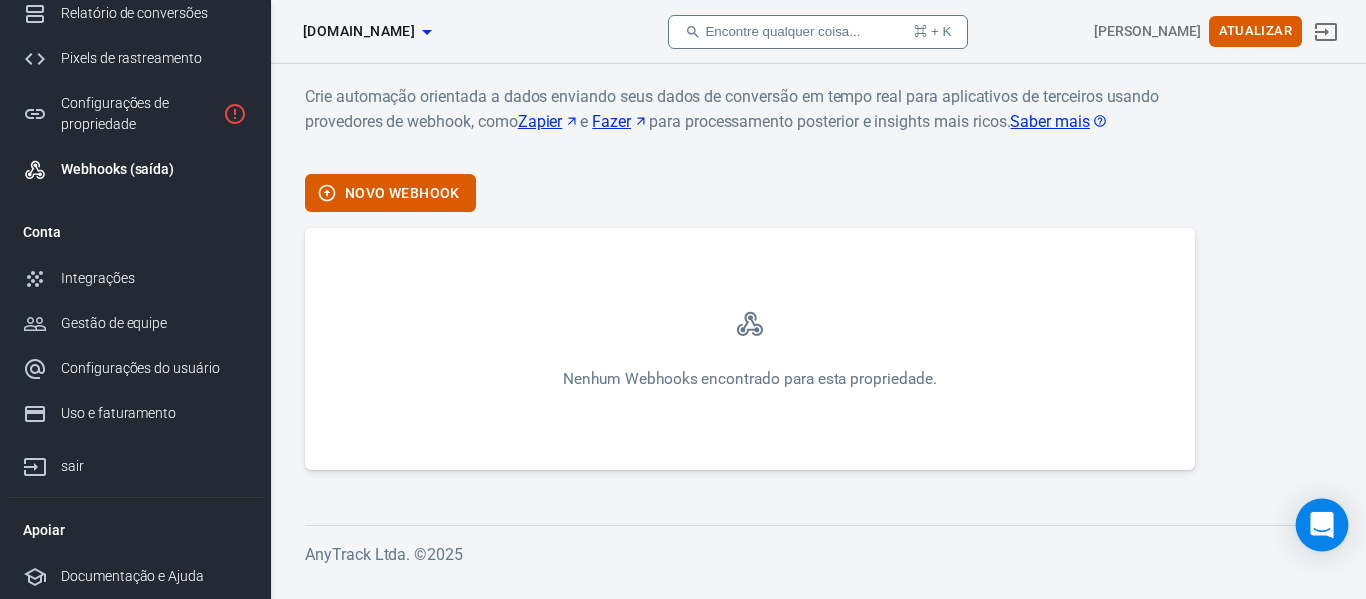 click 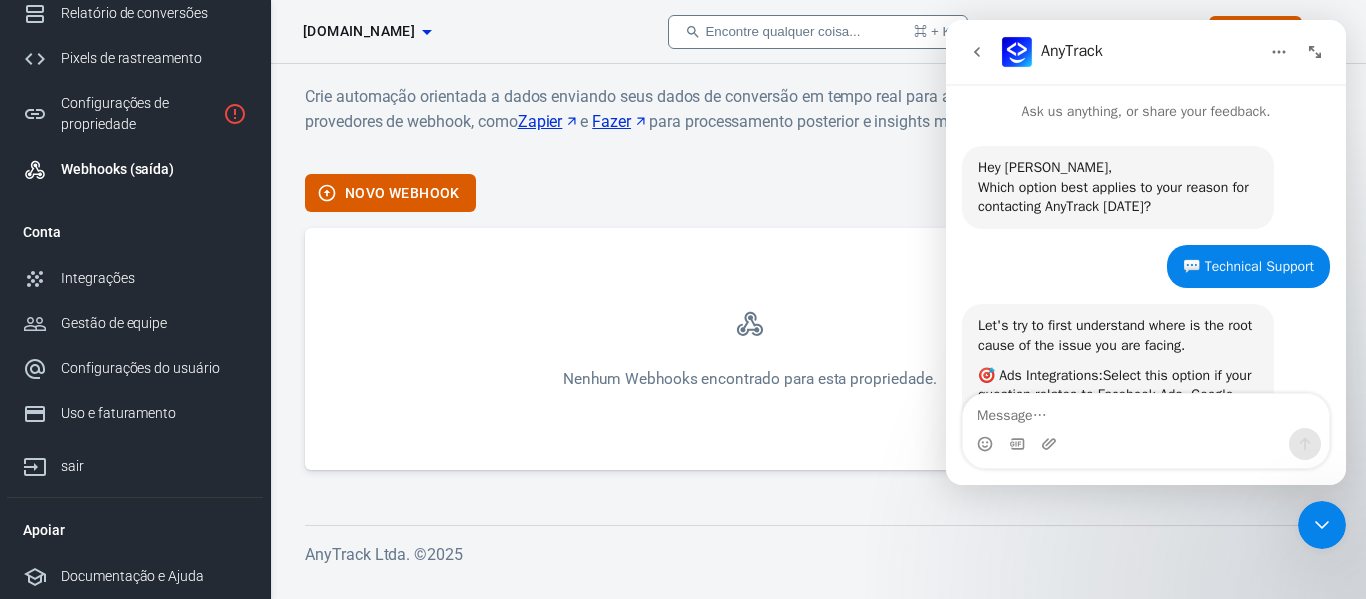 scroll, scrollTop: 0, scrollLeft: 0, axis: both 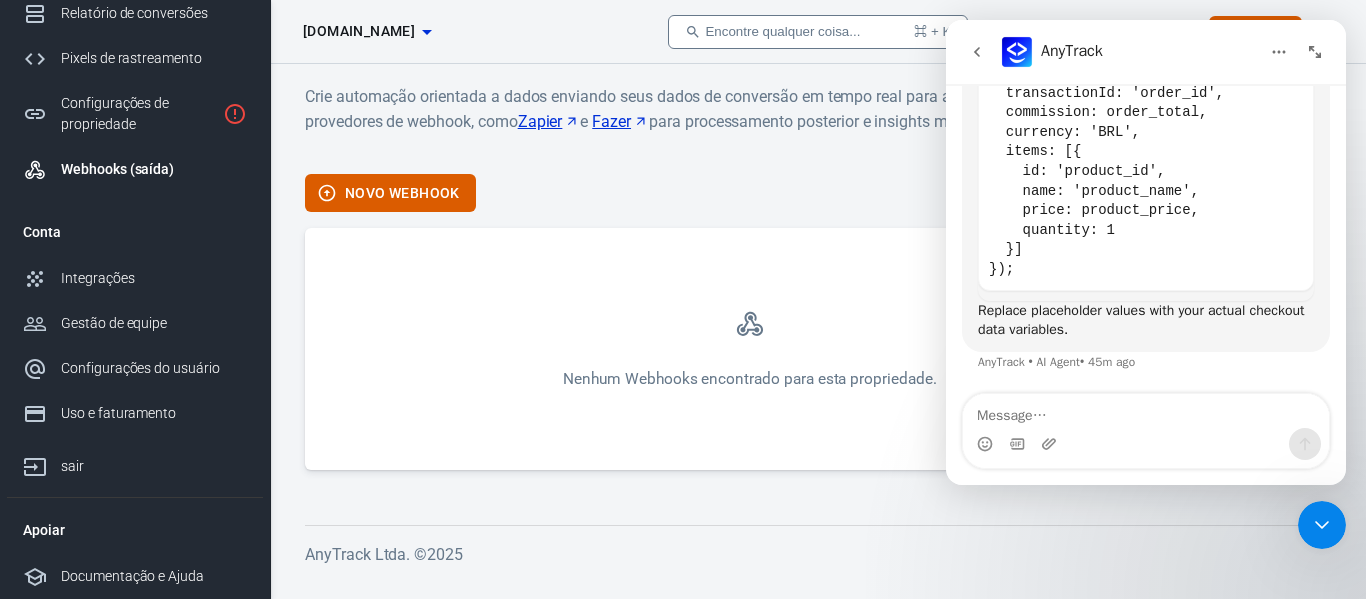 click at bounding box center [1146, 411] 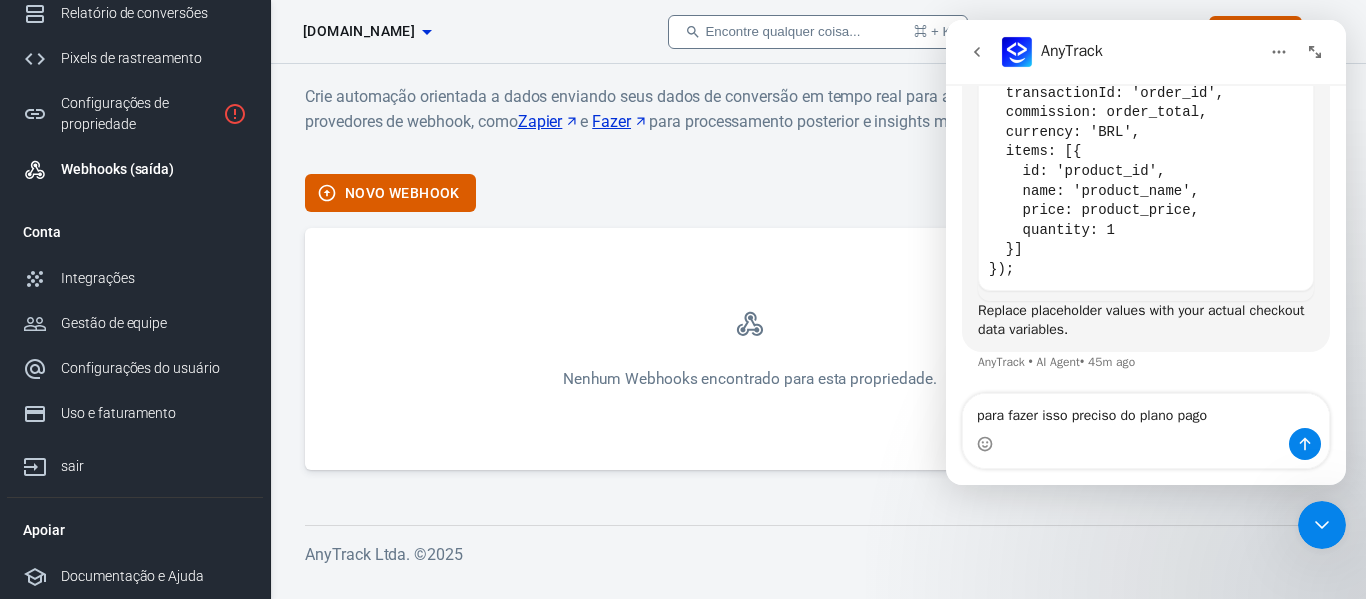 type on "para fazer isso preciso do plano pago?" 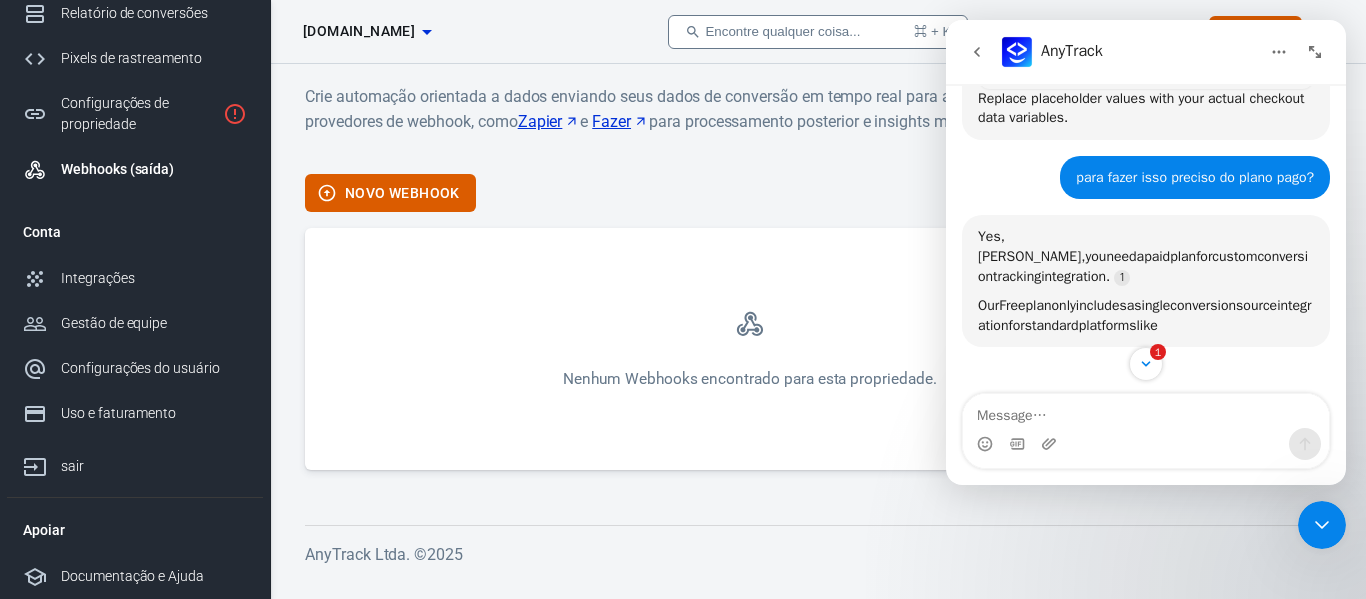 scroll, scrollTop: 2797, scrollLeft: 0, axis: vertical 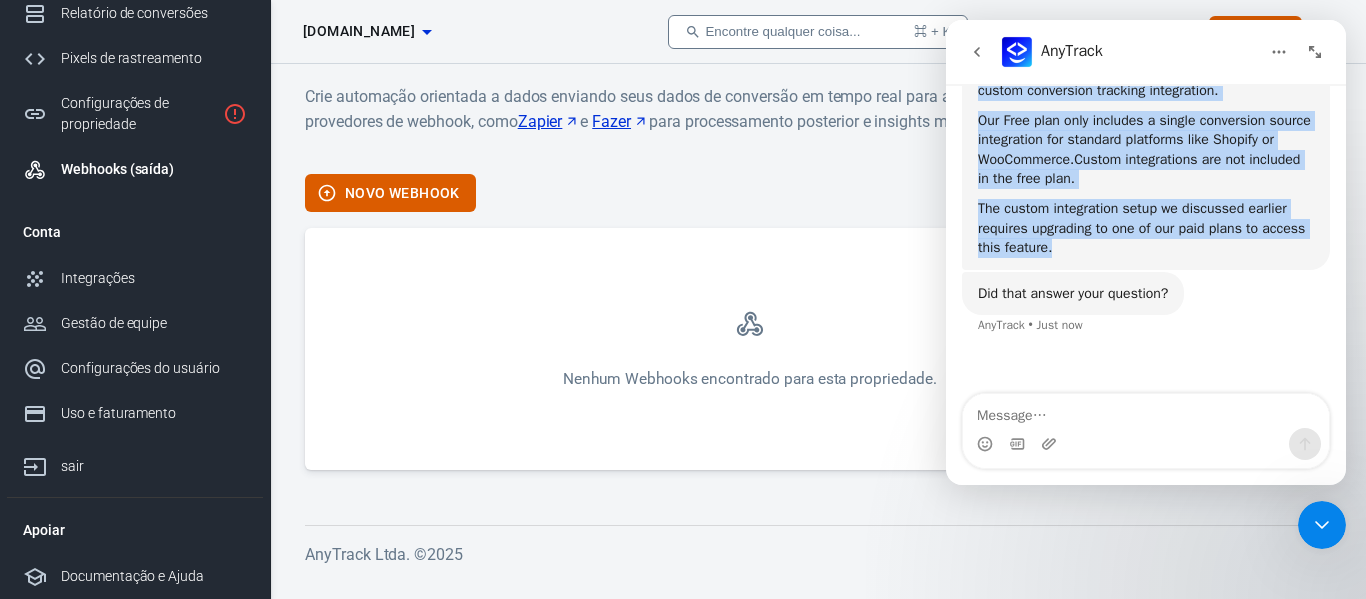 drag, startPoint x: 979, startPoint y: 119, endPoint x: 1145, endPoint y: 286, distance: 235.46762 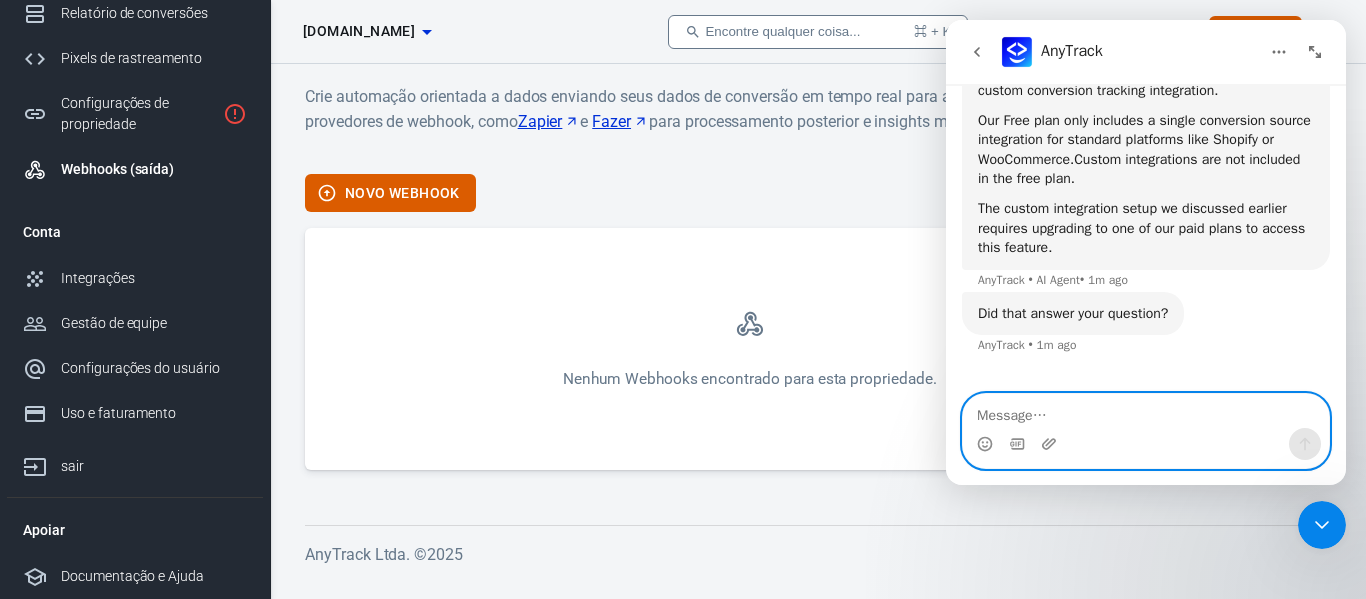 click at bounding box center (1146, 411) 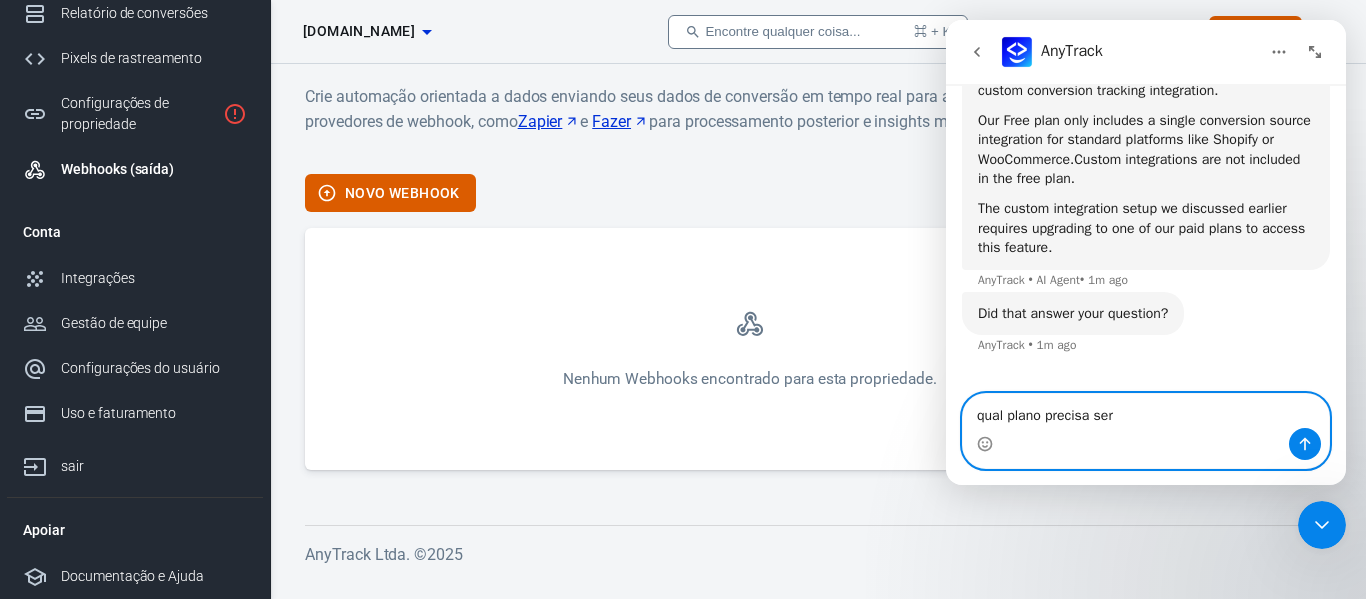 type on "qual plano precisa ser?" 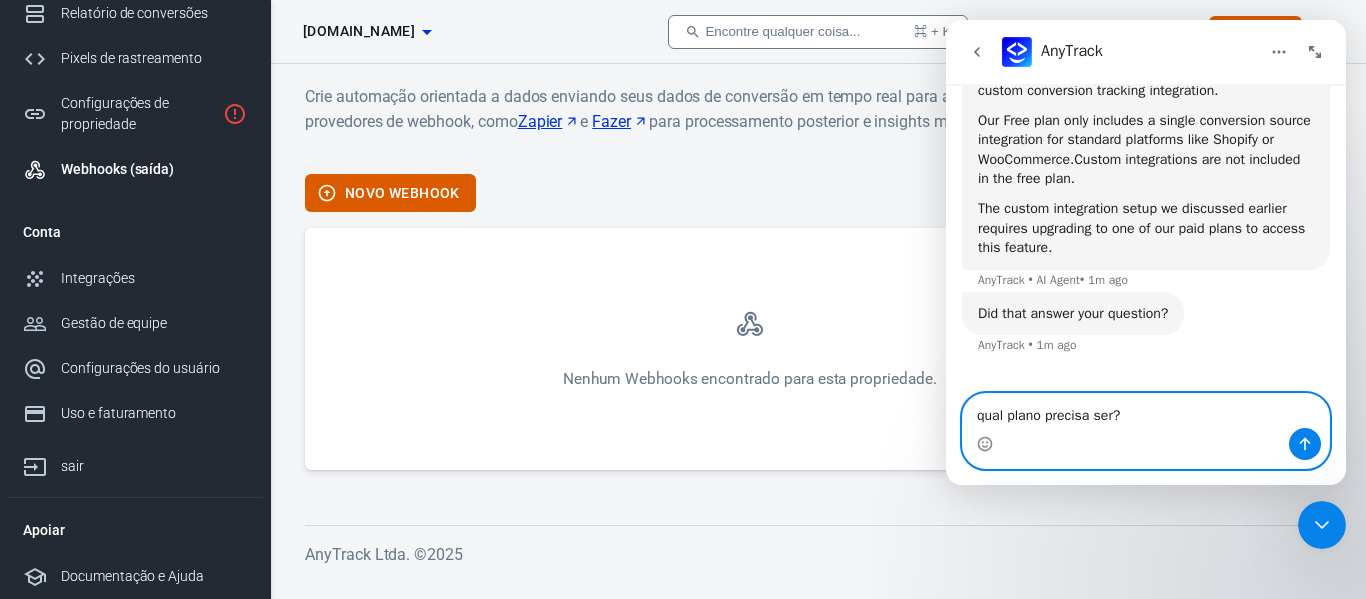type 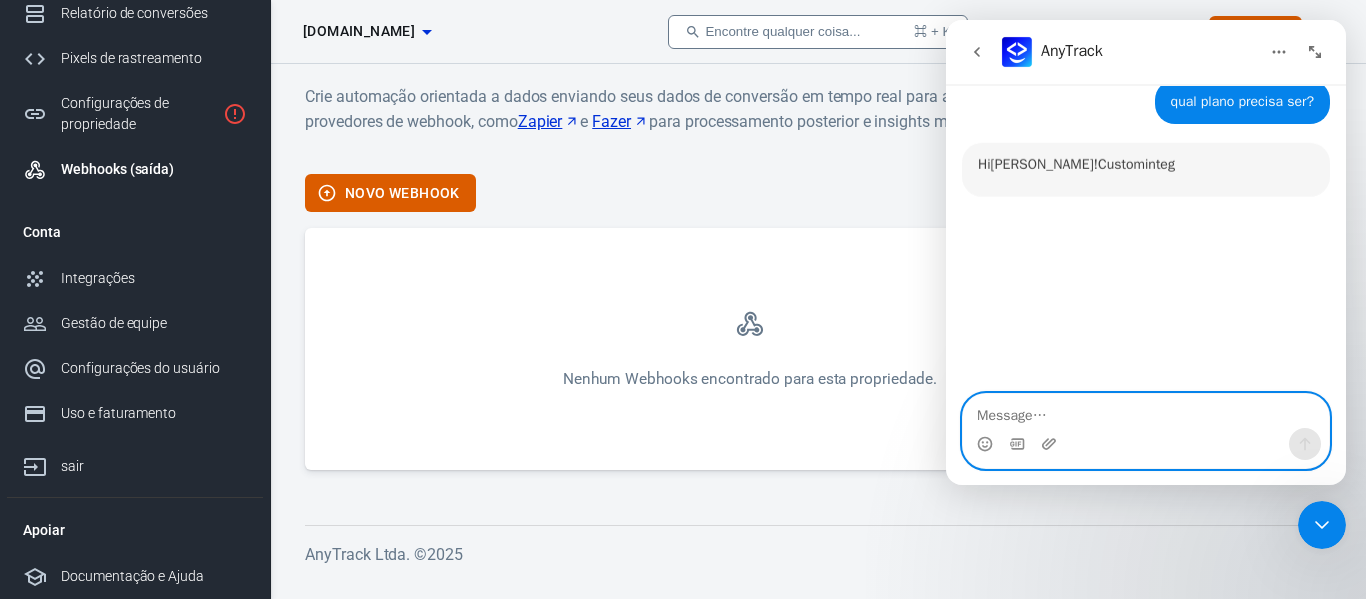 scroll, scrollTop: 3159, scrollLeft: 0, axis: vertical 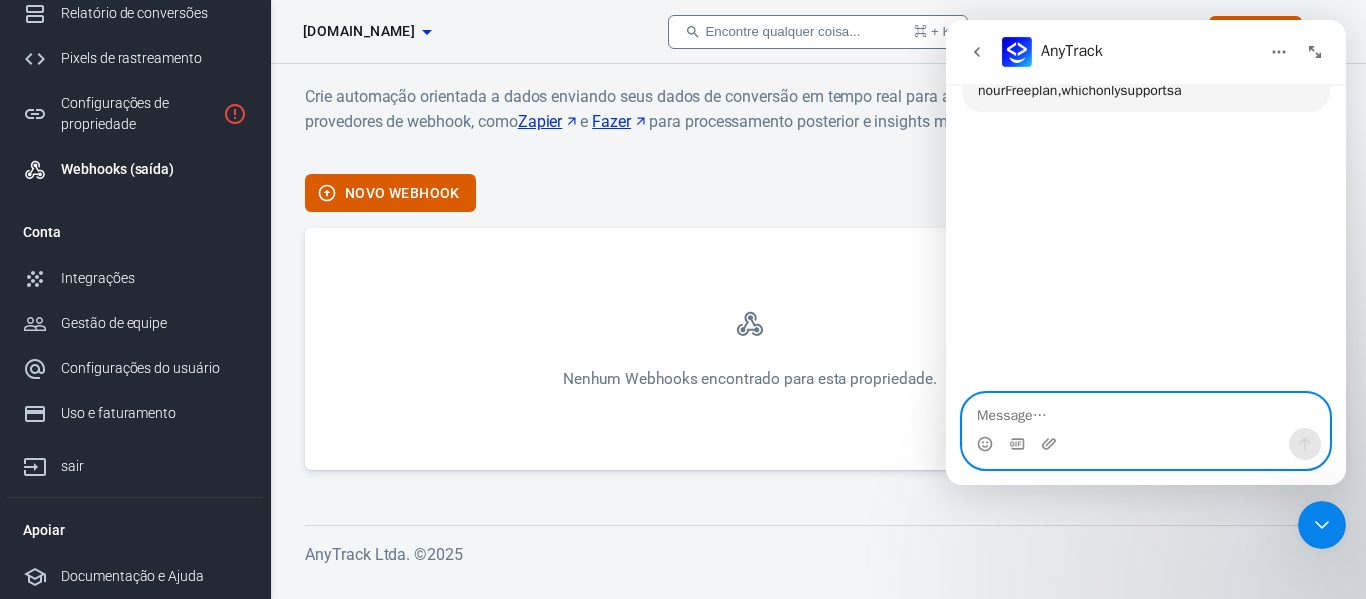 click at bounding box center [1146, 411] 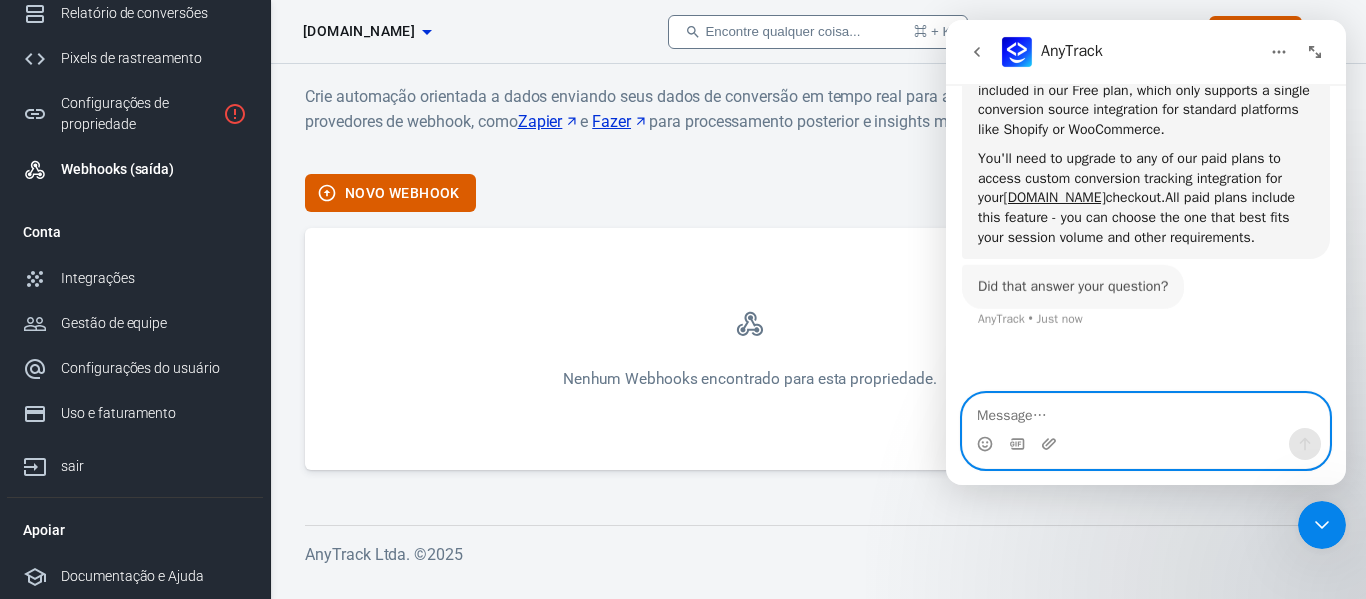 scroll, scrollTop: 3202, scrollLeft: 0, axis: vertical 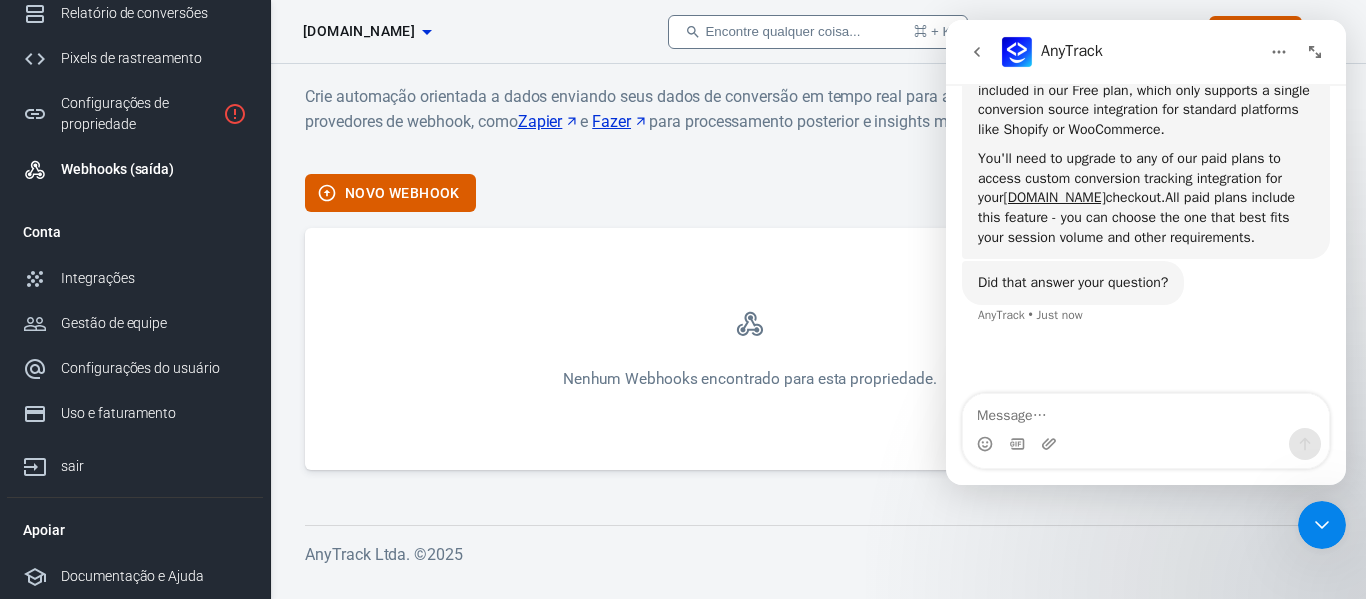 drag, startPoint x: 1257, startPoint y: 283, endPoint x: 973, endPoint y: 117, distance: 328.95593 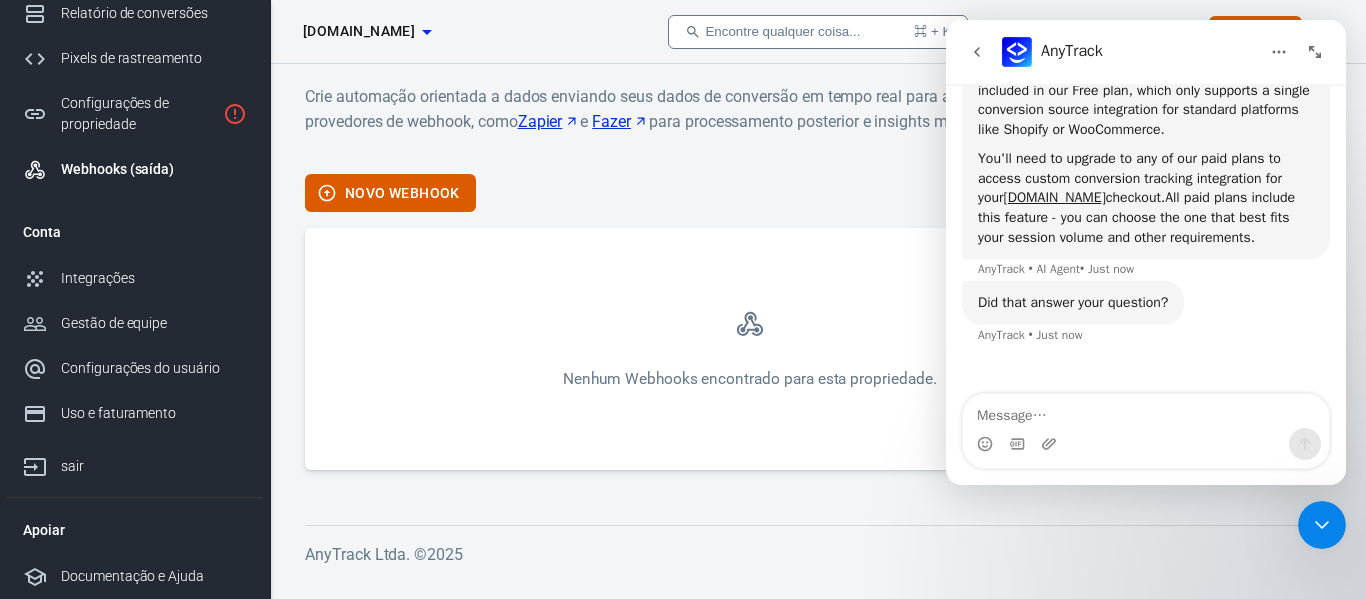 scroll, scrollTop: 3222, scrollLeft: 0, axis: vertical 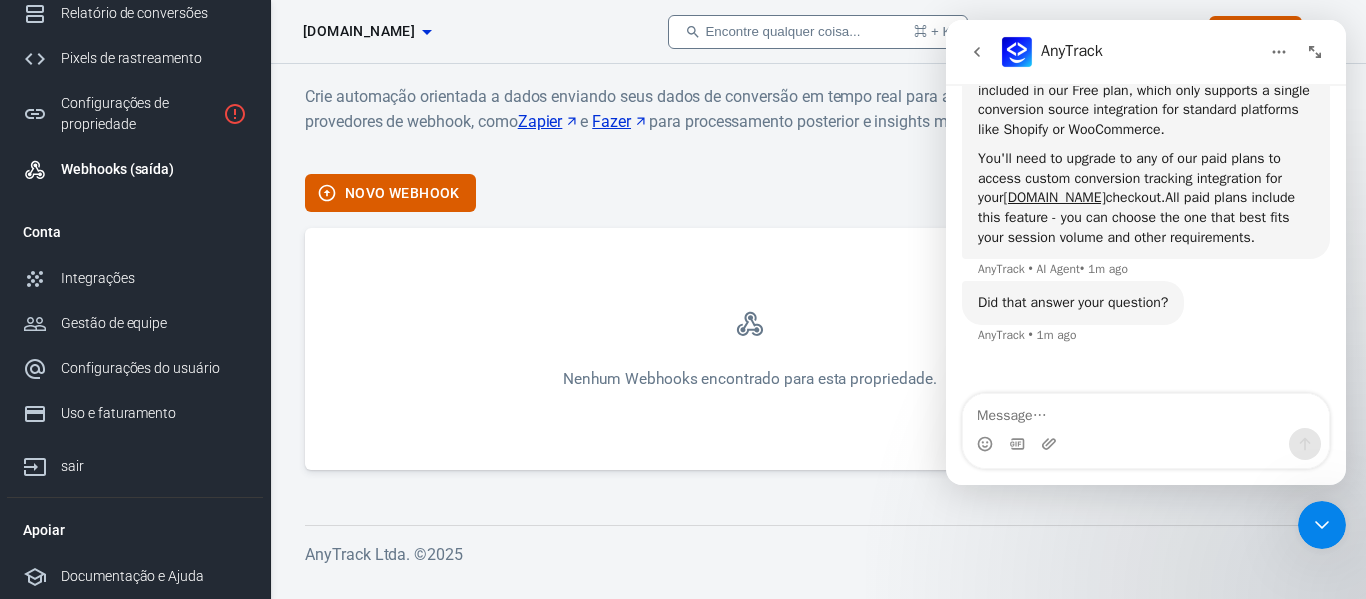 click on "Nenhum Webhooks encontrado para esta propriedade." at bounding box center [750, 349] 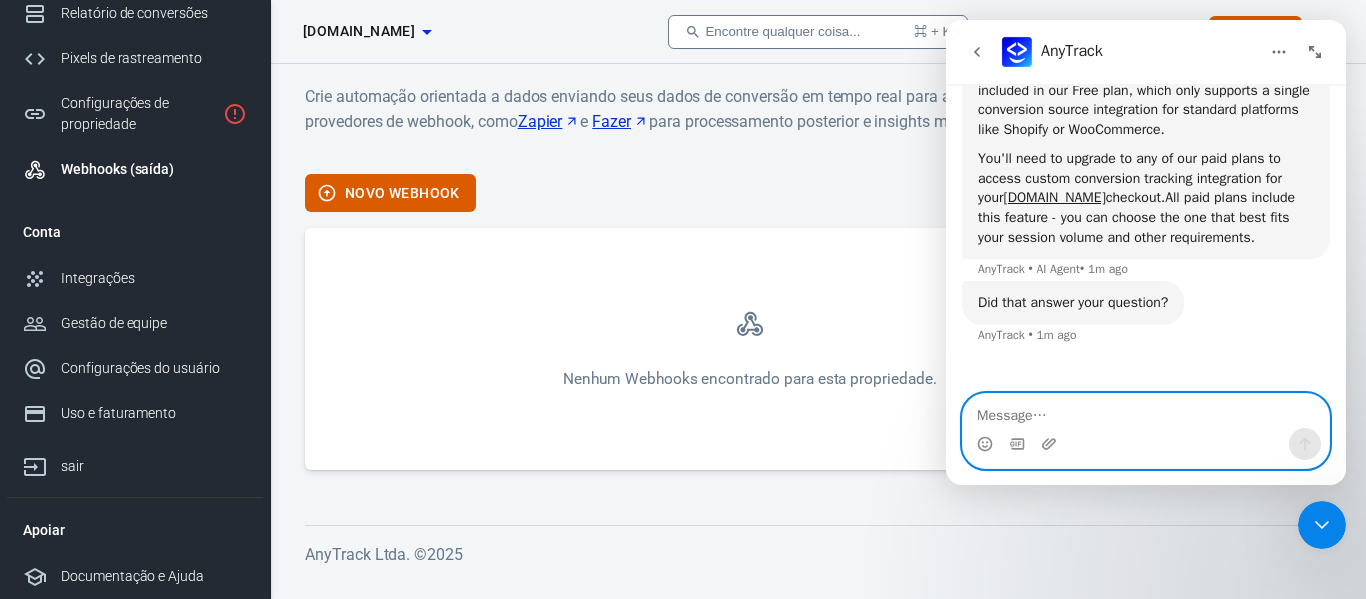 click at bounding box center (1146, 411) 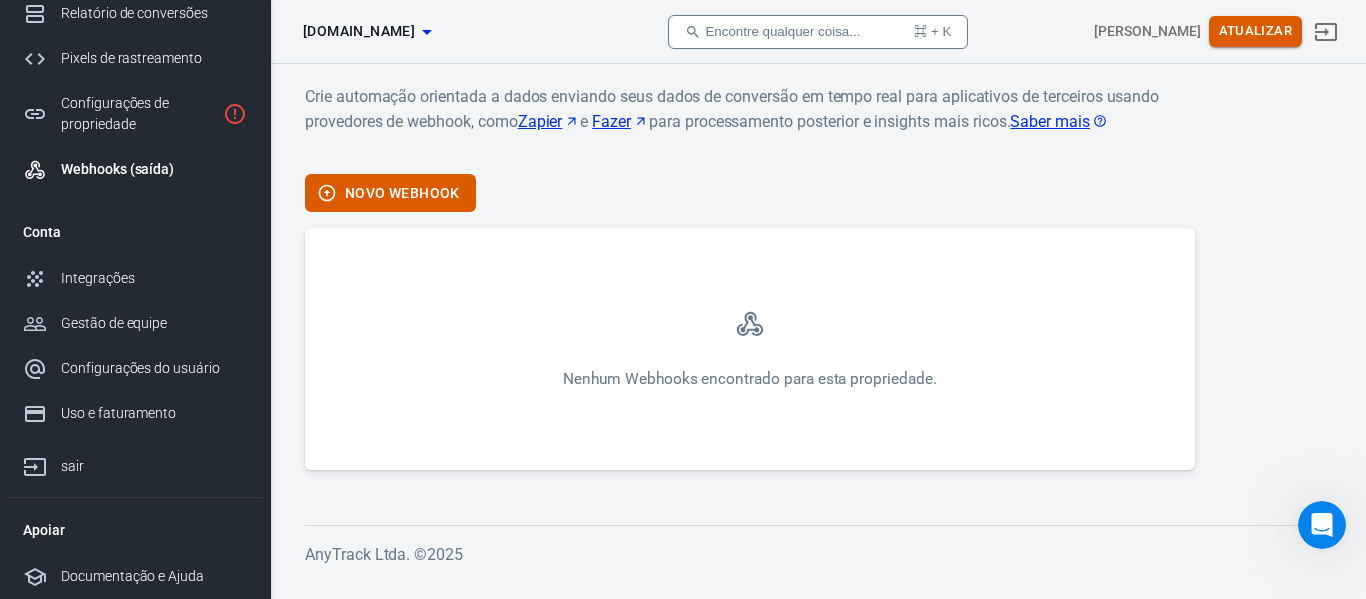 scroll, scrollTop: 0, scrollLeft: 0, axis: both 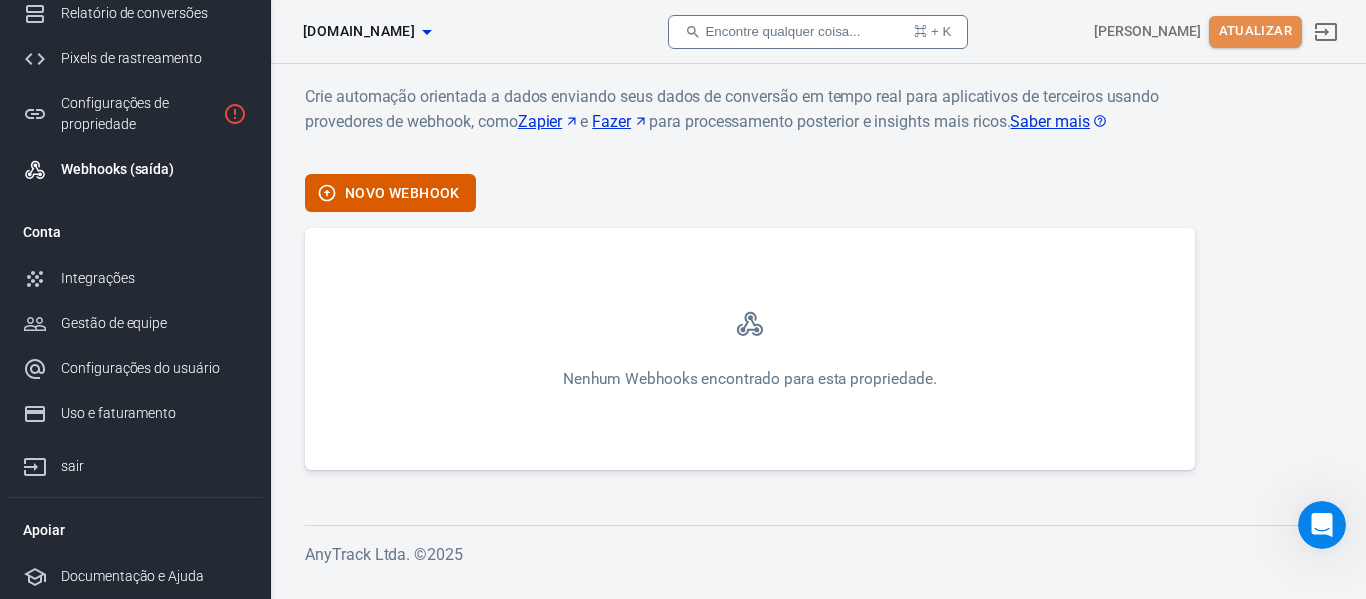 click on "Atualizar" at bounding box center (1255, 30) 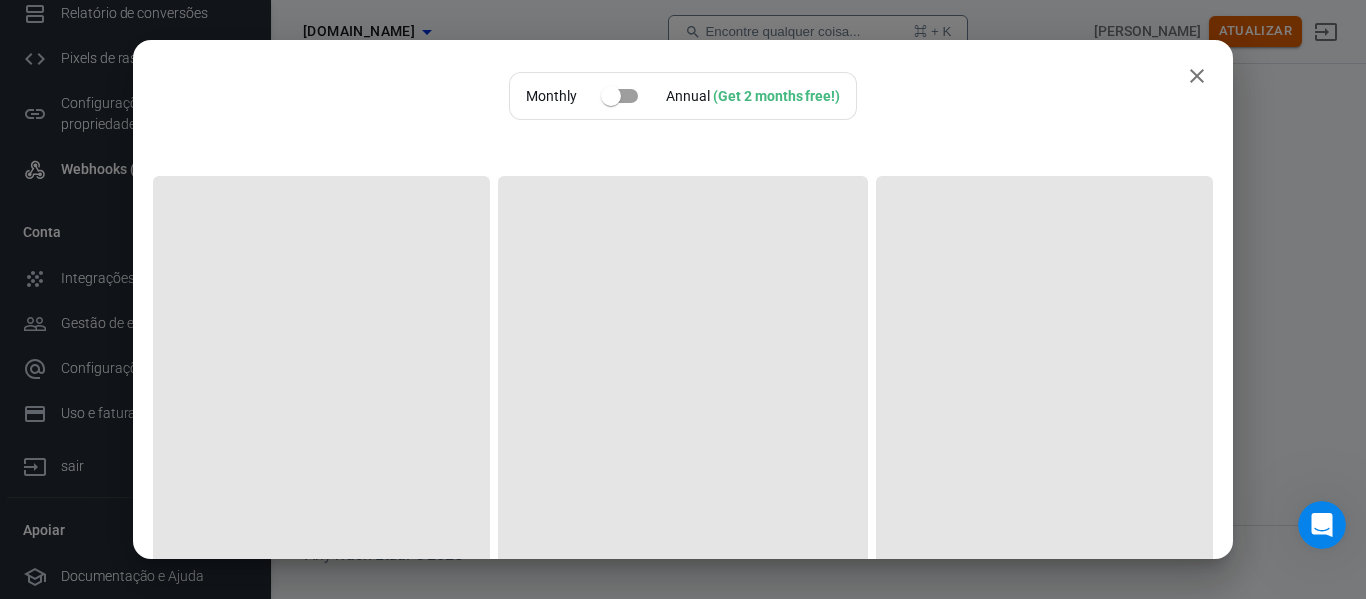 scroll, scrollTop: 3557, scrollLeft: 0, axis: vertical 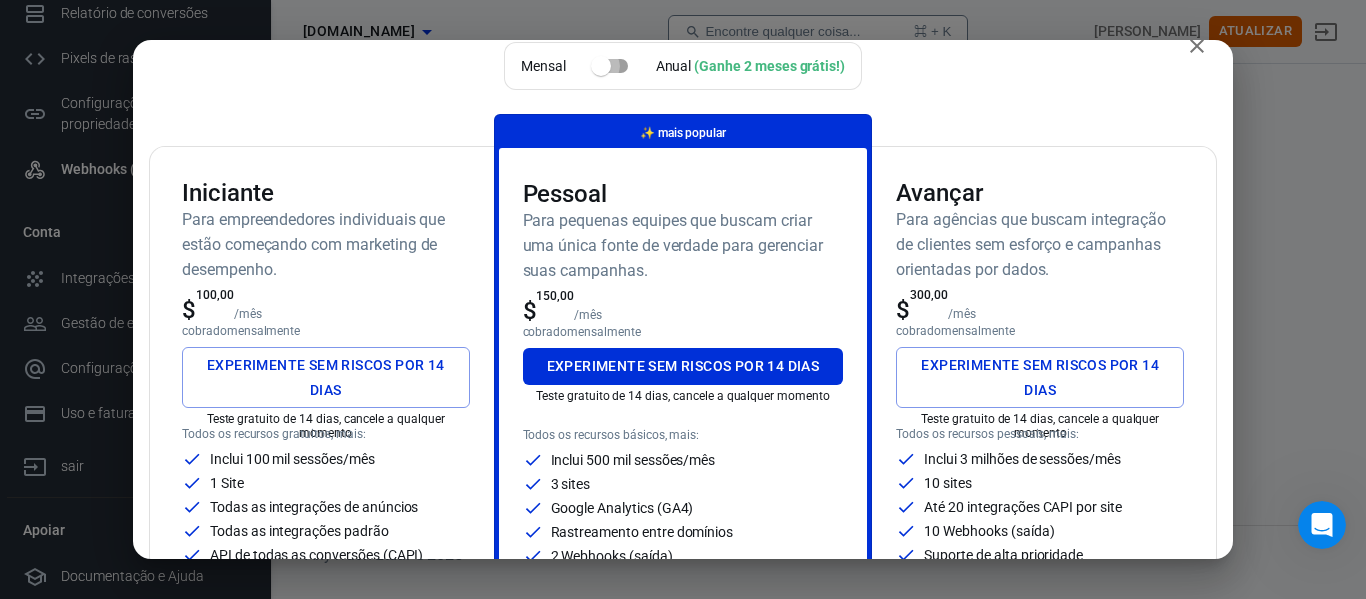 click at bounding box center (601, 66) 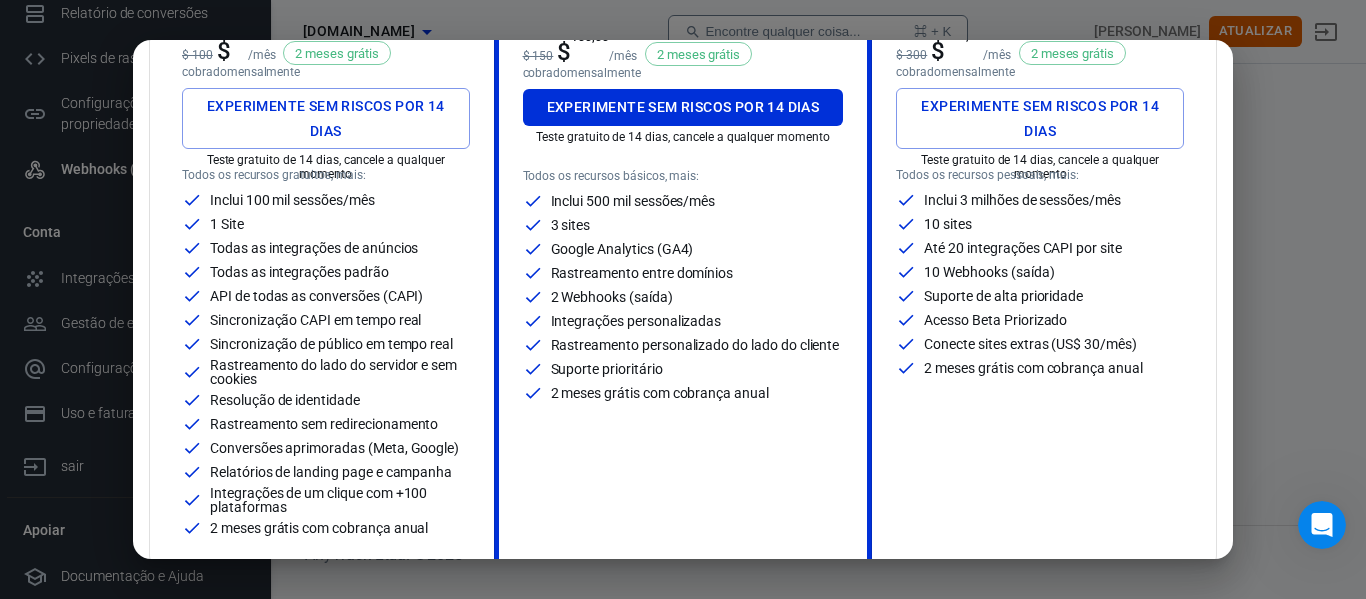 scroll, scrollTop: 280, scrollLeft: 0, axis: vertical 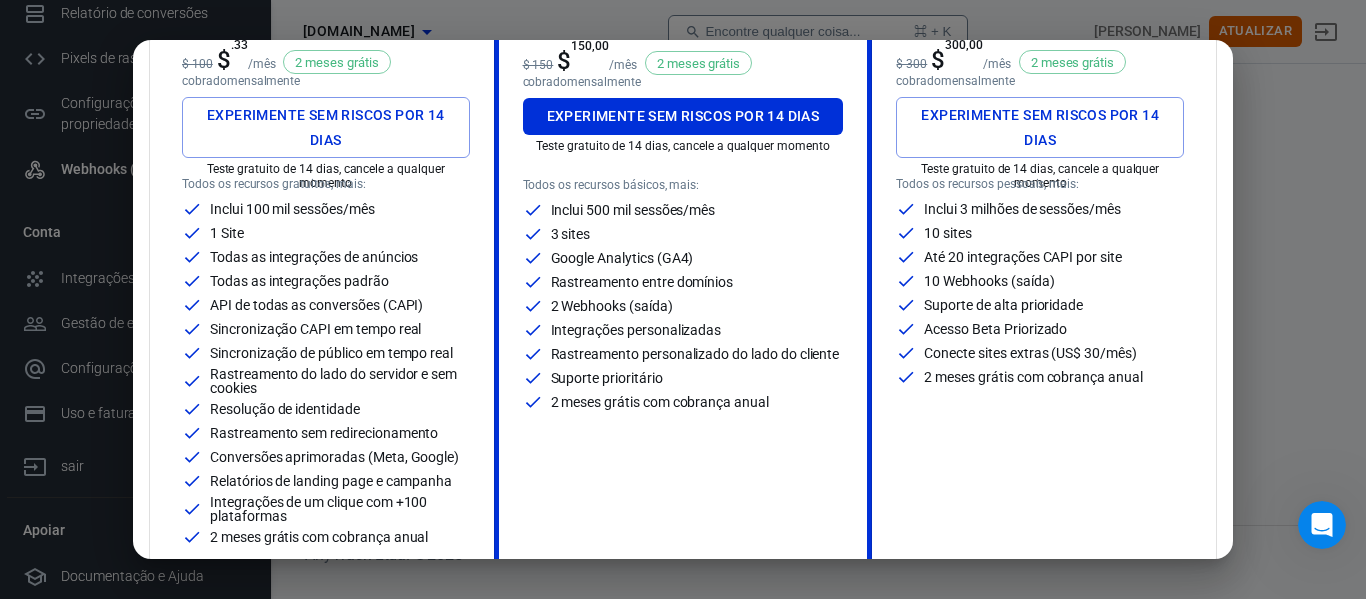 click on "Inclui 100 mil sessões/mês 1 Site Todas as integrações de anúncios Todas as integrações padrão API de todas as conversões (CAPI) Sincronização CAPI em tempo real Sincronização de público em tempo real Rastreamento do lado do servidor e sem cookies Resolução de identidade Rastreamento sem redirecionamento Conversões aprimoradas (Meta, Google) Relatórios de landing page e campanha Integrações de um clique com +100 plataformas 2 meses grátis com cobrança anual" at bounding box center (326, 373) 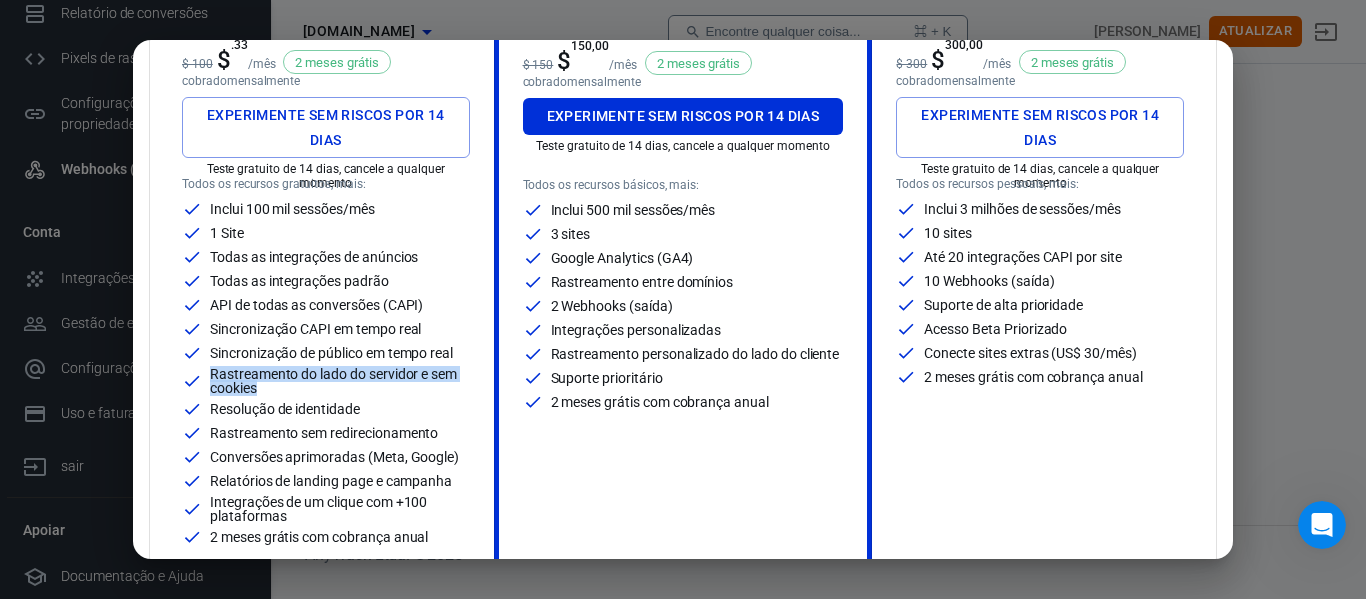 click on "Rastreamento do lado do servidor e sem cookies" at bounding box center (340, 381) 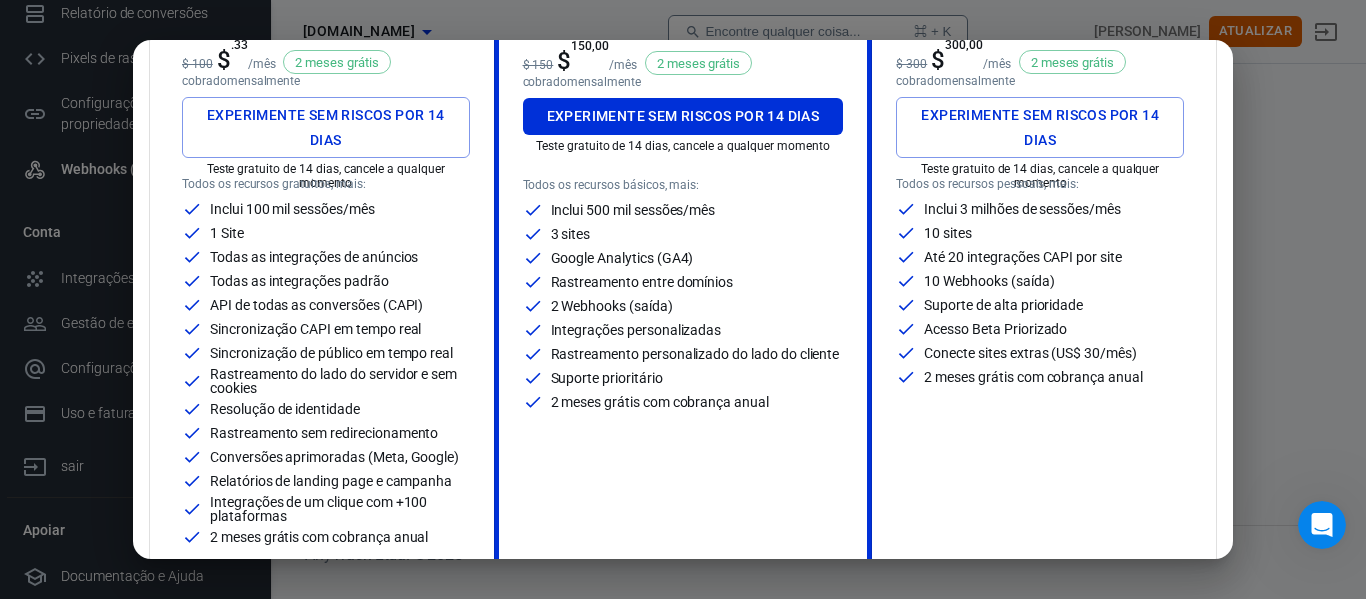 click on "Rastreamento do lado do servidor e sem cookies" at bounding box center [340, 381] 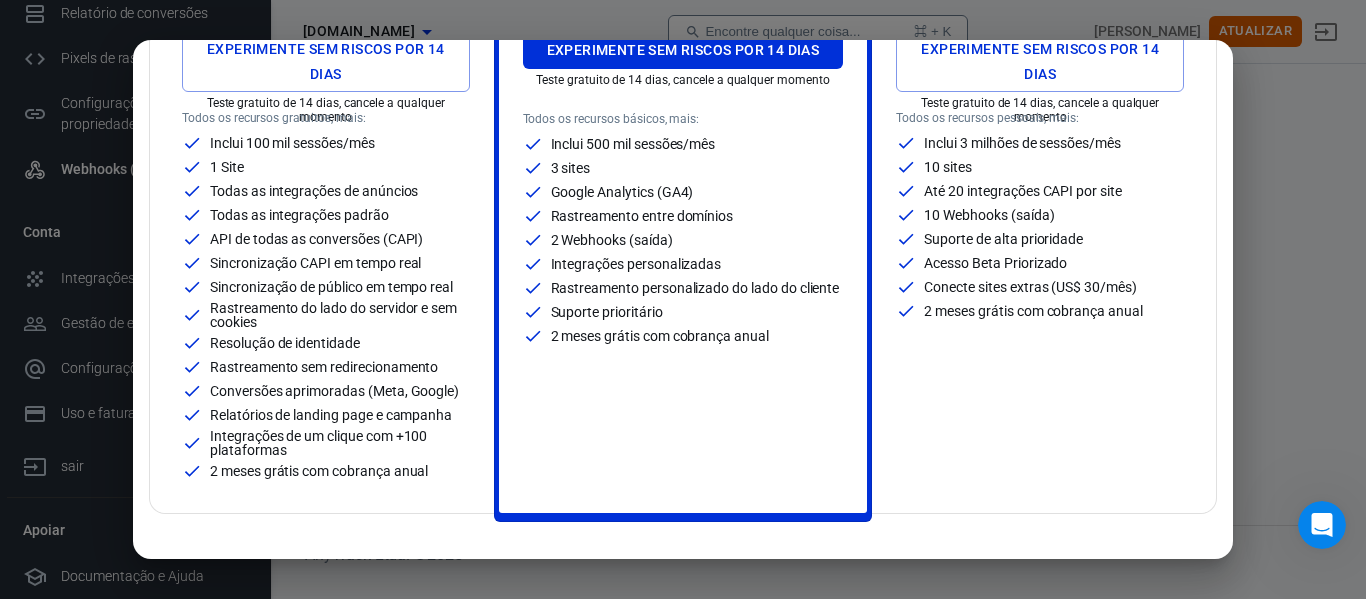 scroll, scrollTop: 347, scrollLeft: 0, axis: vertical 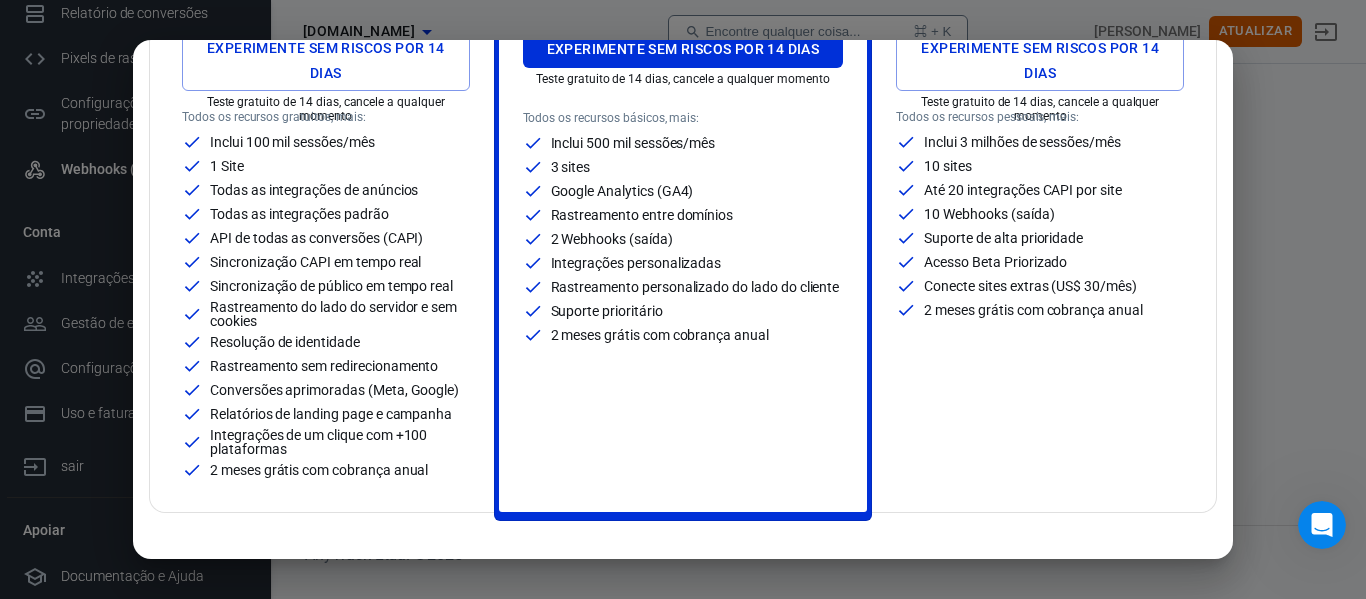 click on "Pessoal Para pequenas equipes que buscam criar uma única fonte de verdade para gerenciar suas campanhas. $ 150 $  150,00 /mês 2 meses grátis cobrado  mensalmente Experimente sem riscos por 14 dias Teste gratuito de 14 dias, cancele a qualquer momento Todos os recursos básicos, mais: Inclui 500 mil sessões/mês 3 sites Google Analytics (GA4) Rastreamento entre domínios 2 Webhooks (saída) Integrações personalizadas Rastreamento personalizado do lado do cliente Suporte prioritário 2 meses grátis com cobrança anual" at bounding box center [683, 171] 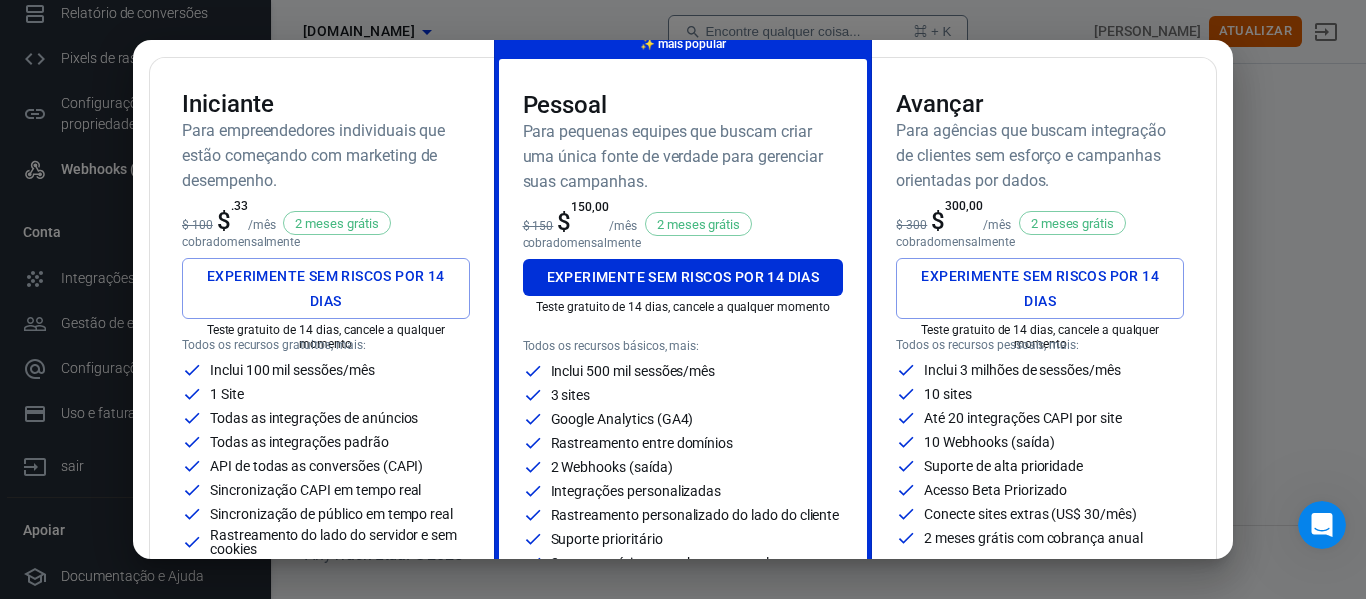 scroll, scrollTop: 118, scrollLeft: 0, axis: vertical 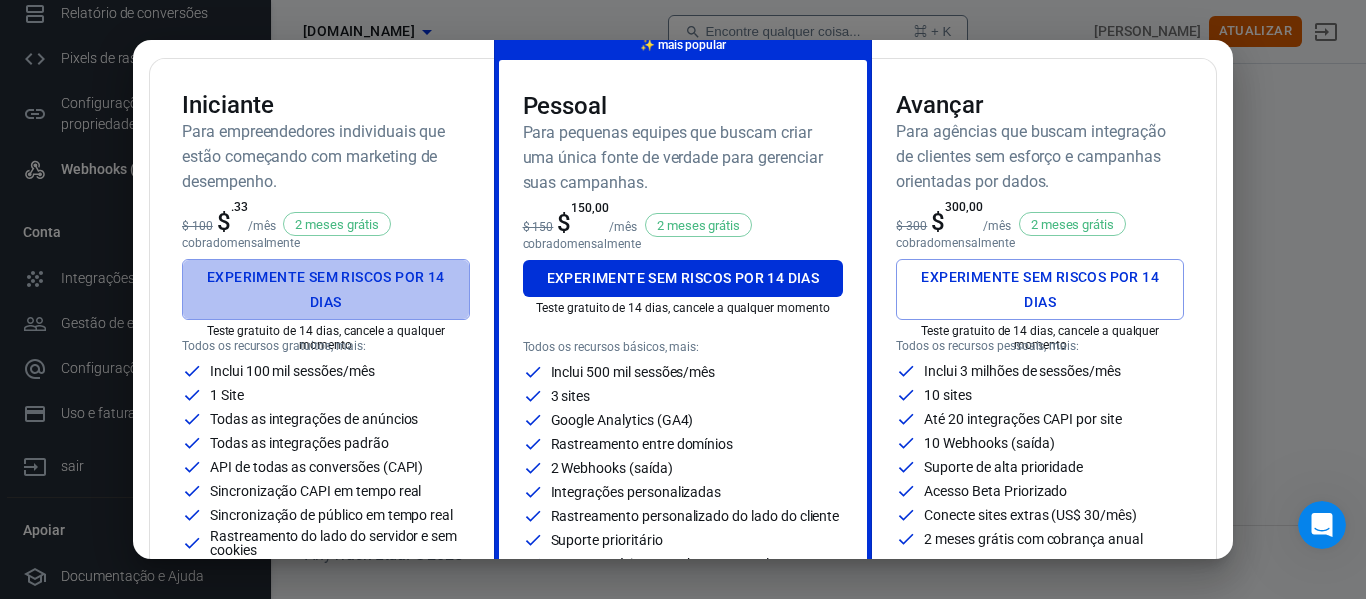click on "Experimente sem riscos por 14 dias" at bounding box center (326, 289) 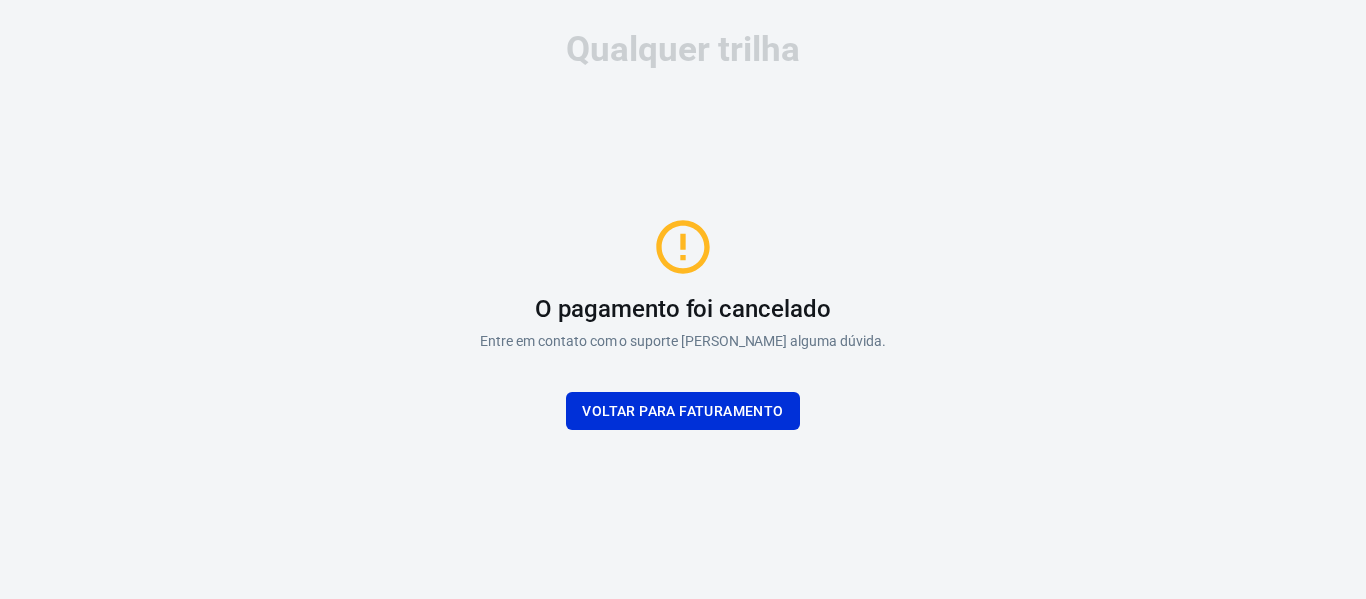 scroll, scrollTop: 0, scrollLeft: 0, axis: both 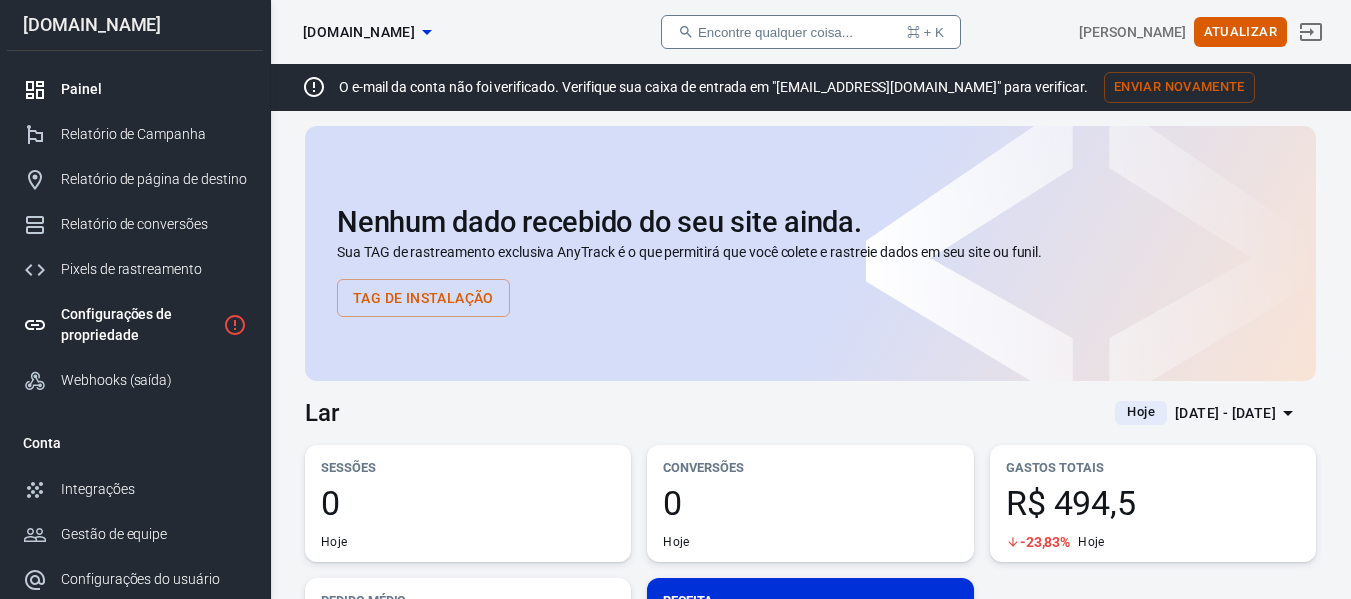 click on "Configurações de propriedade" at bounding box center (138, 325) 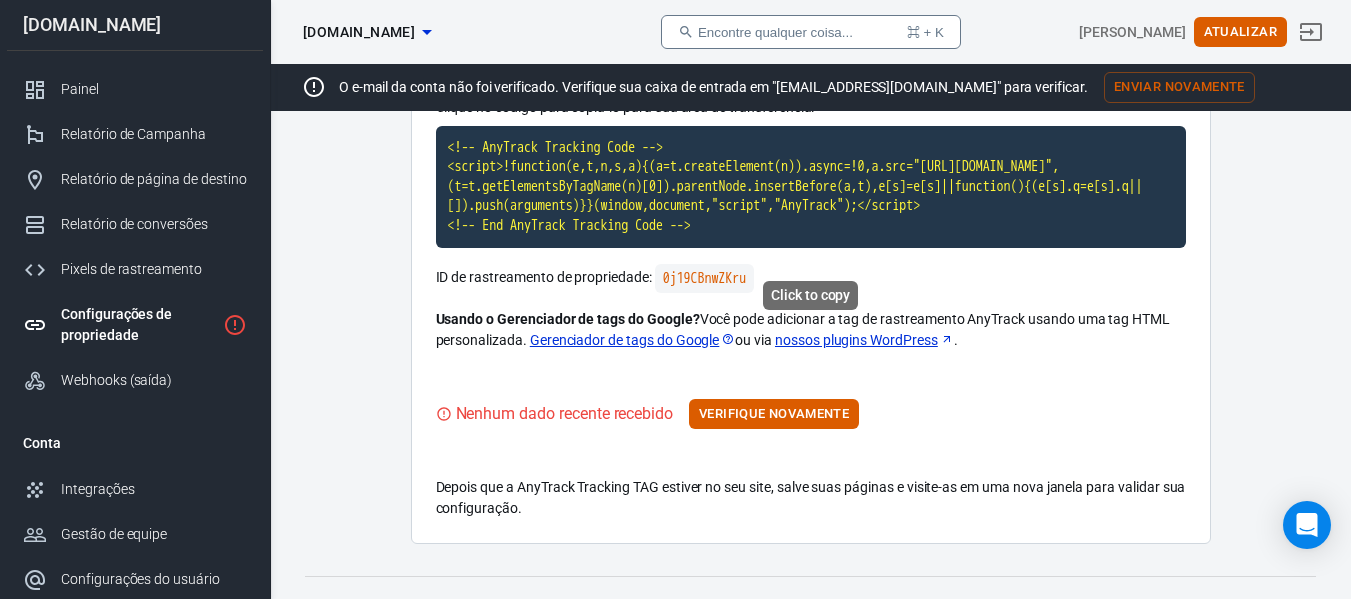 scroll, scrollTop: 237, scrollLeft: 0, axis: vertical 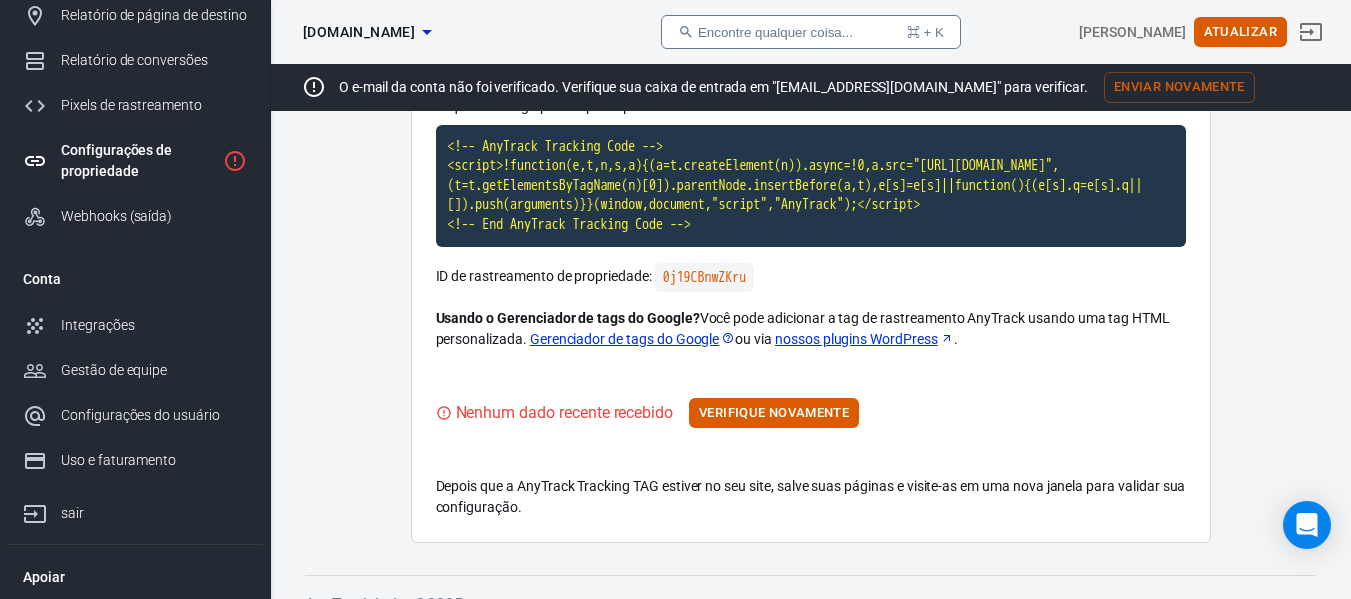 click on "Integrações" at bounding box center [154, 325] 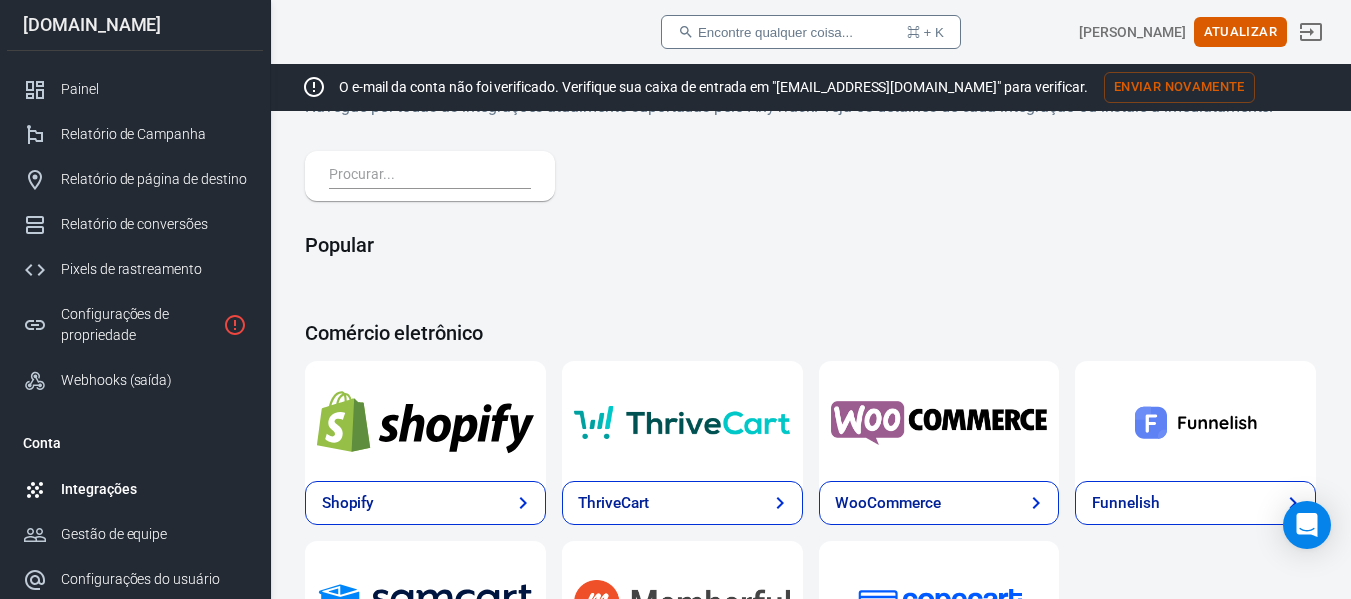 scroll, scrollTop: 0, scrollLeft: 0, axis: both 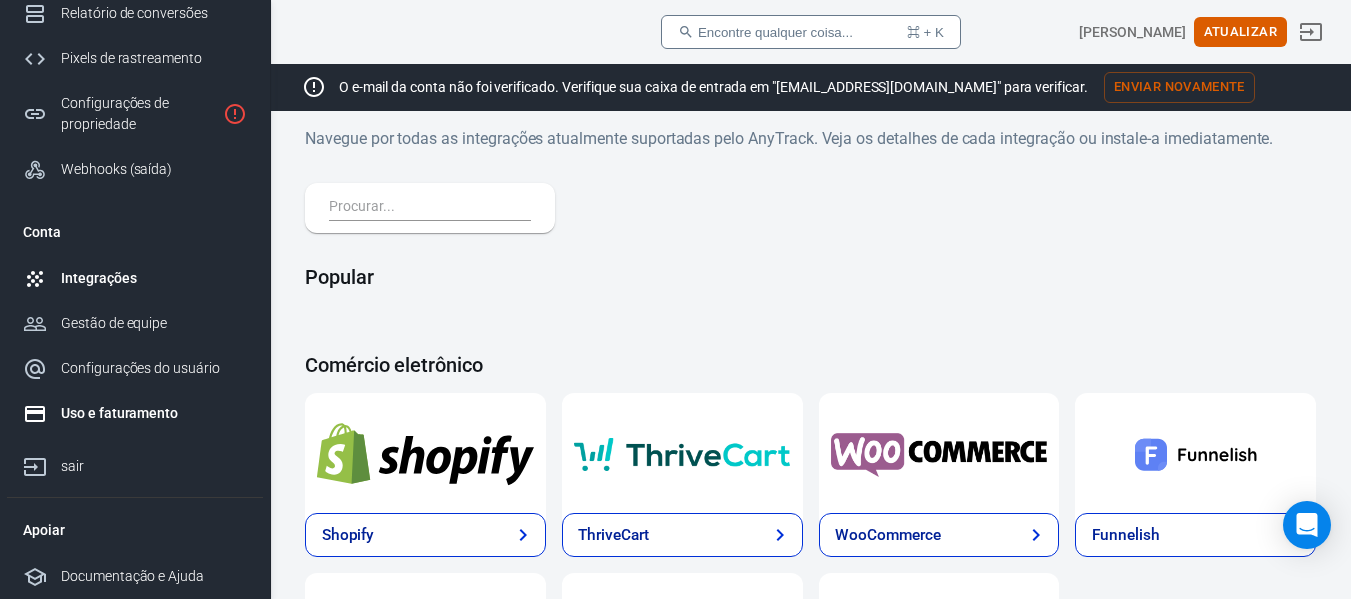 click on "Uso e faturamento" at bounding box center [119, 413] 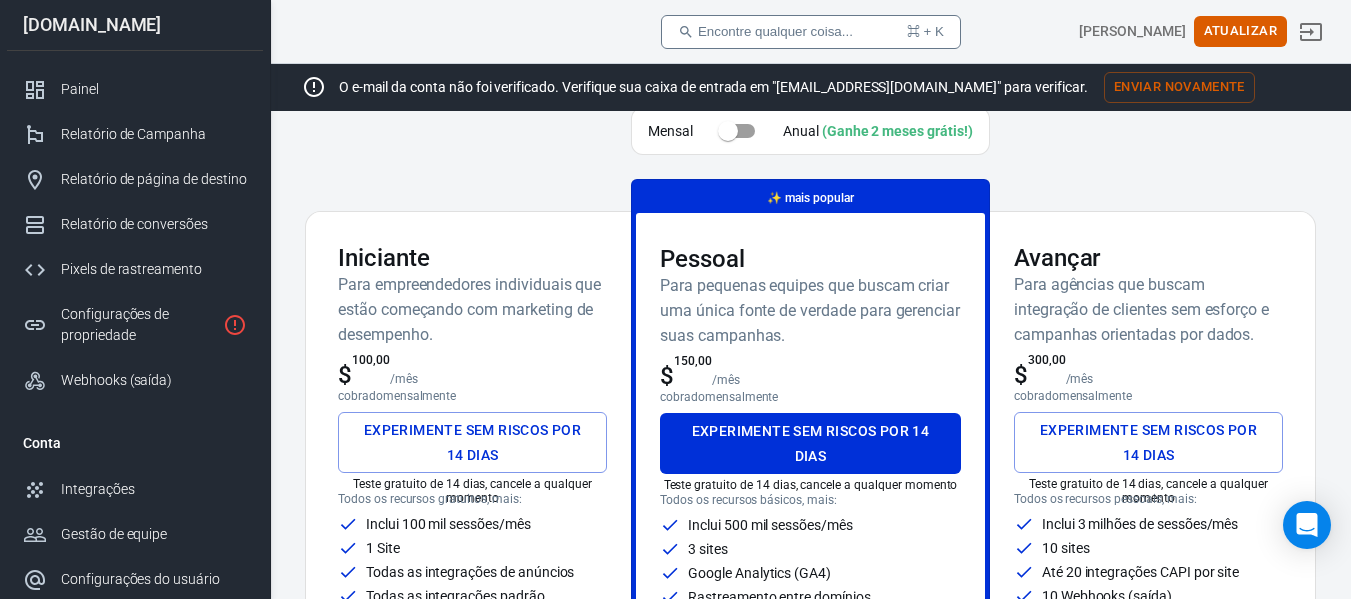 scroll, scrollTop: 18, scrollLeft: 0, axis: vertical 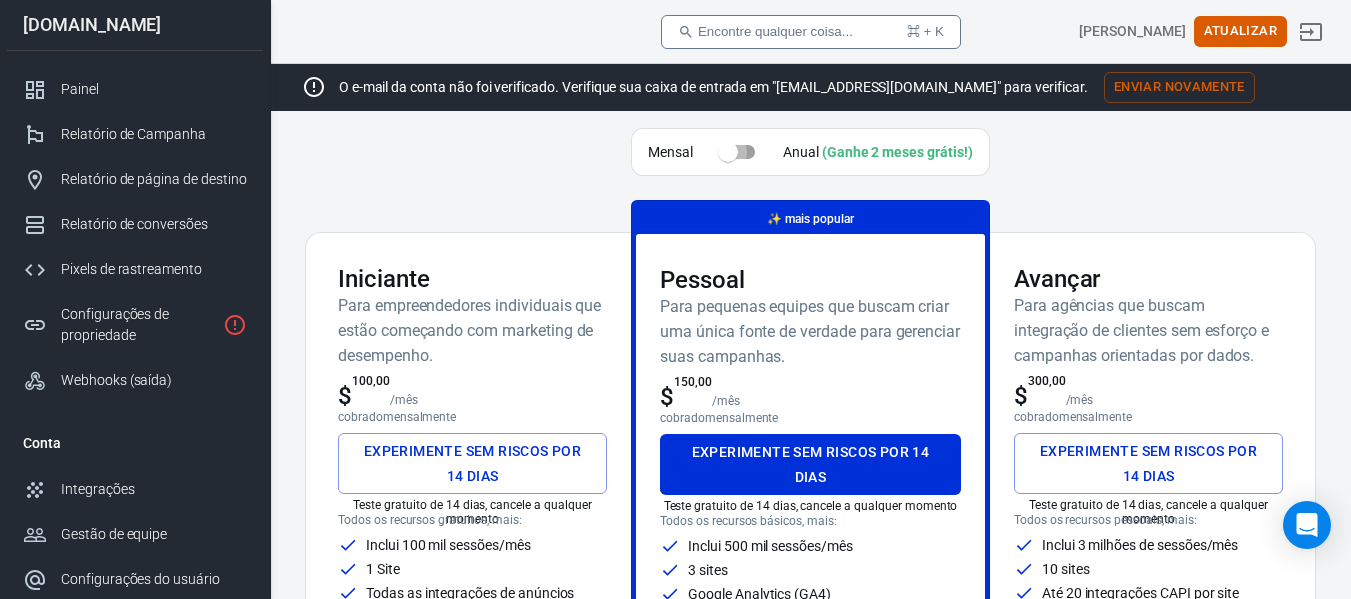 click at bounding box center (728, 152) 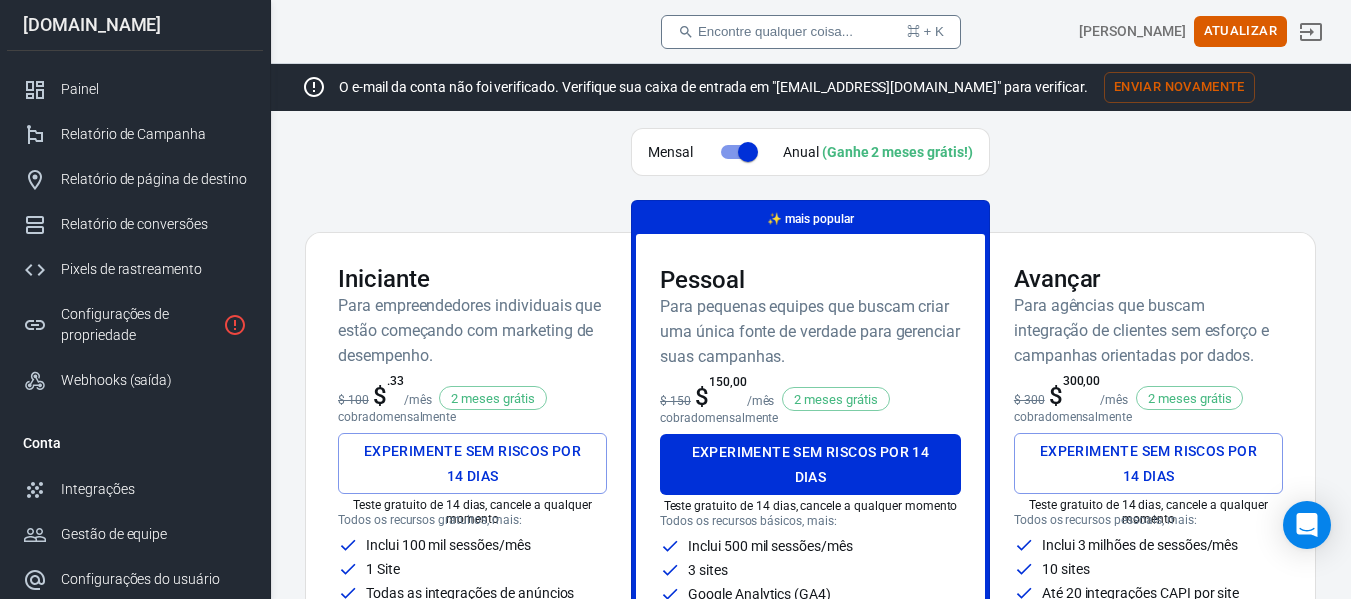 click on "Iniciante" at bounding box center [472, 279] 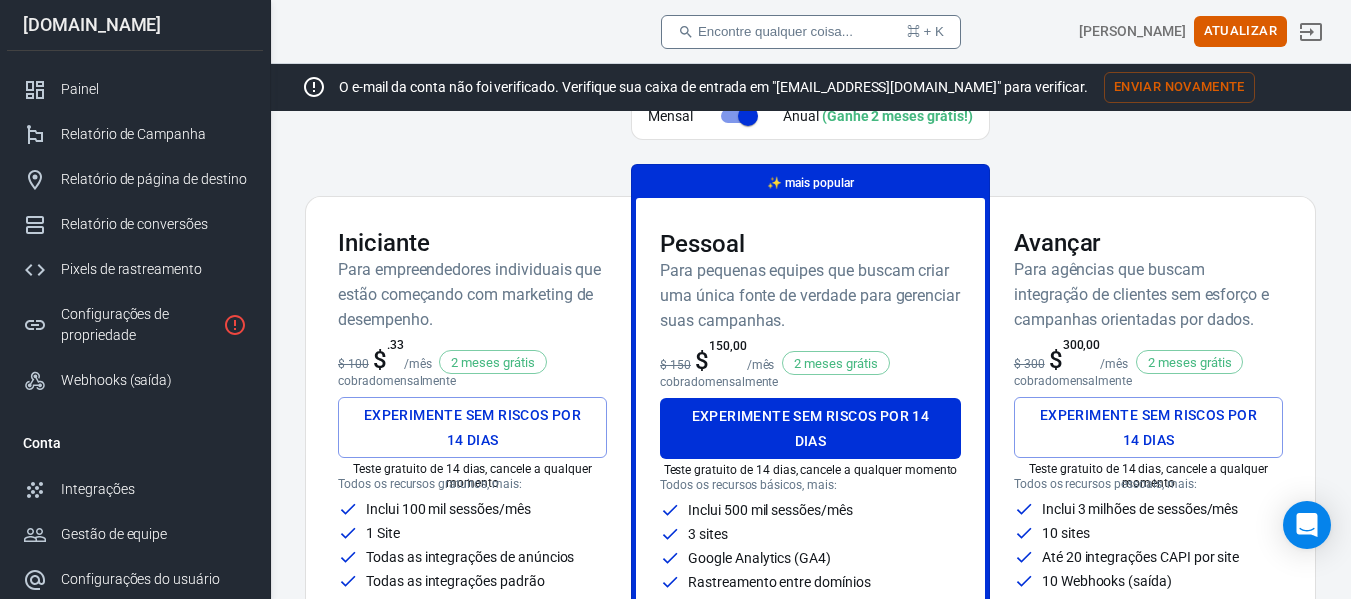 scroll, scrollTop: 65, scrollLeft: 0, axis: vertical 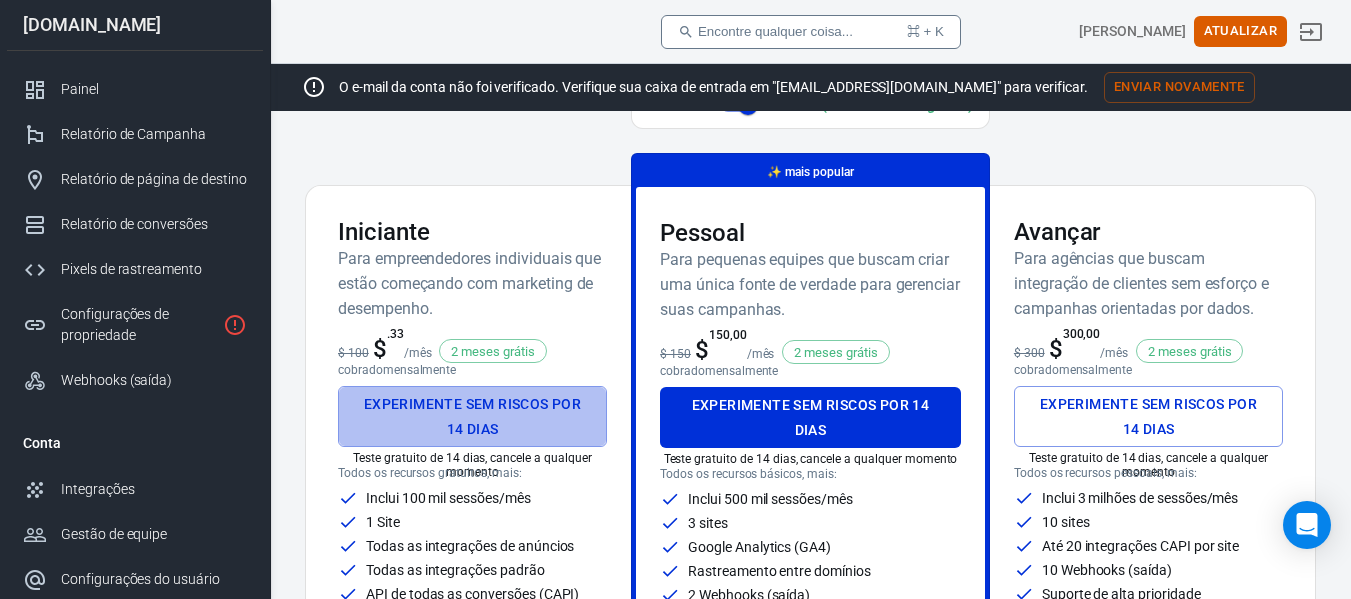 click on "Experimente sem riscos por 14 dias" at bounding box center [472, 416] 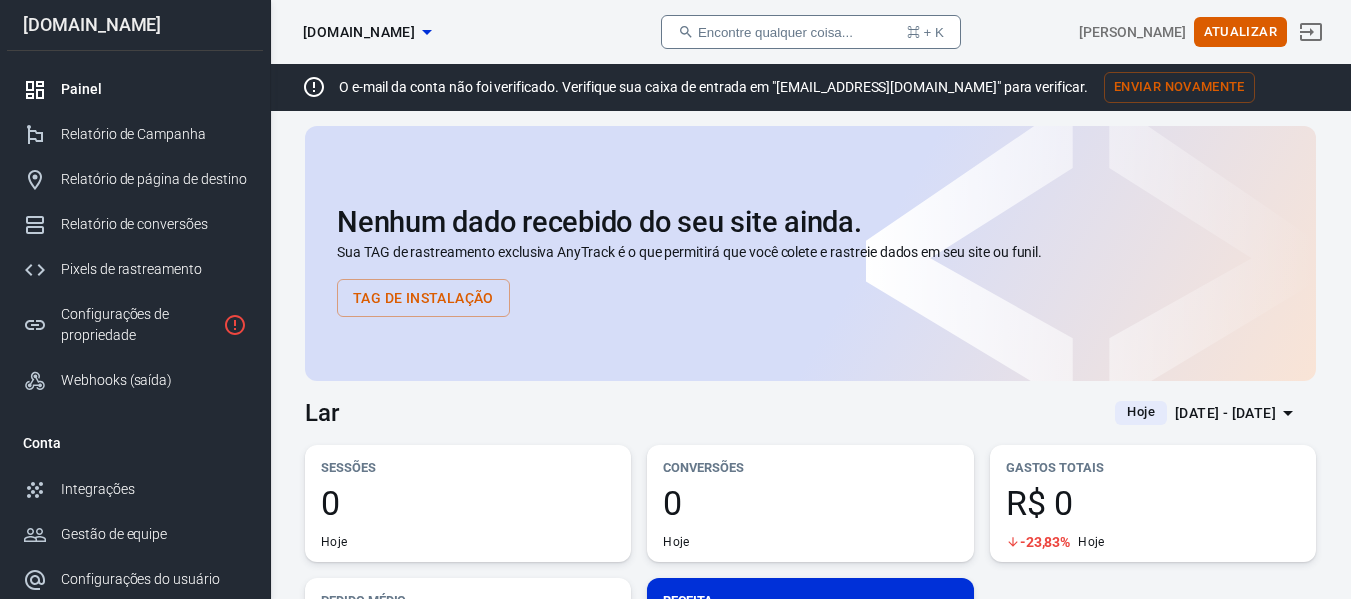 scroll, scrollTop: 0, scrollLeft: 0, axis: both 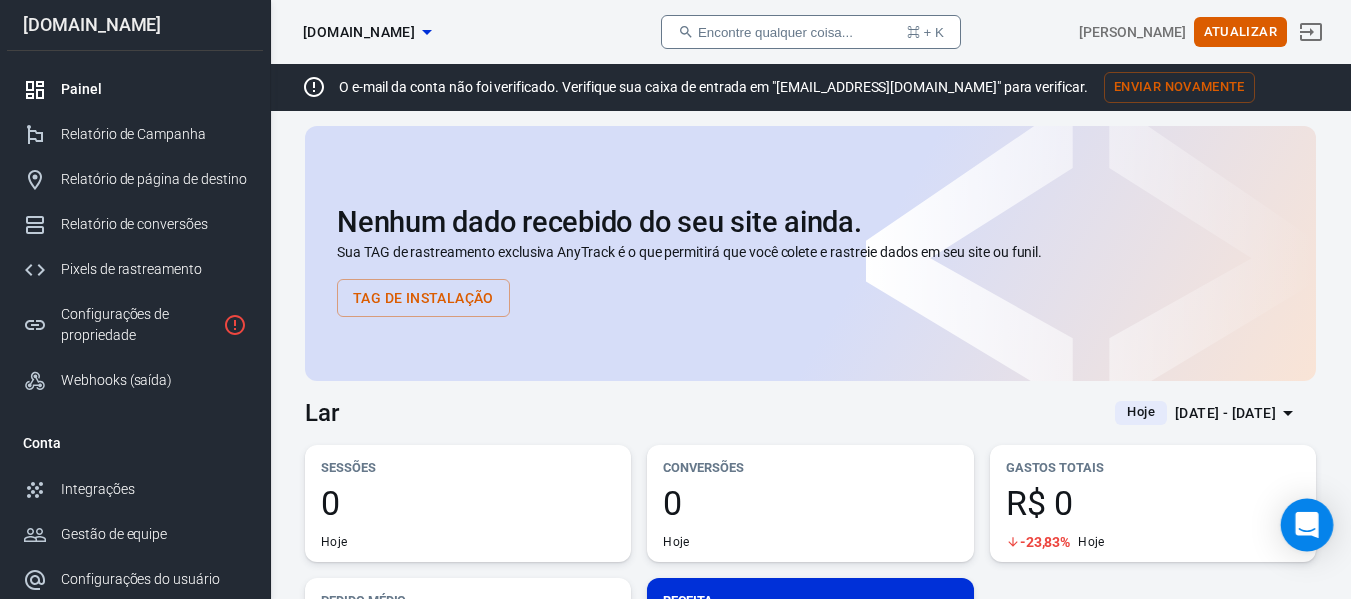 click on "Painel dessafit.com.br Encontre qualquer coisa... ⌘ + K Gustavo Alves Atualizar dessafit.com.br Painel Relatório de Campanha Relatório de página de destino Relatório de conversões Pixels de rastreamento Configurações de propriedade Webhooks (saída) Conta Integrações Gestão de equipe Configurações do usuário Uso e faturamento sair Apoiar Documentação e Ajuda O e-mail da conta não foi verificado. Verifique sua caixa de entrada em "suporte@dessafit.com.br" para verificar. Enviar novamente Nenhum dado recebido do seu site ainda. Sua TAG de rastreamento exclusiva AnyTrack é o que permitirá que você colete e rastreie dados em seu site ou funil. Tag de instalação Lar Hoje 9 de julho - 9 de julho de 2025   Sessões 0 Hoje Conversões 0 Hoje Gastos totais R$ 0 -23,83% Hoje Pedido médio R$ 0 CPA  :   R$ 5,32 -100% Hoje Receita R$ 0 Hoje Receita por fonte Hoje Nenhum dado para o período selecionado Receita Hoje 9 Sessões Hoje 9 Taxa de Conversões Hoje 9 Conversões Hoje 9 Hoje 0%" at bounding box center (675, 1502) 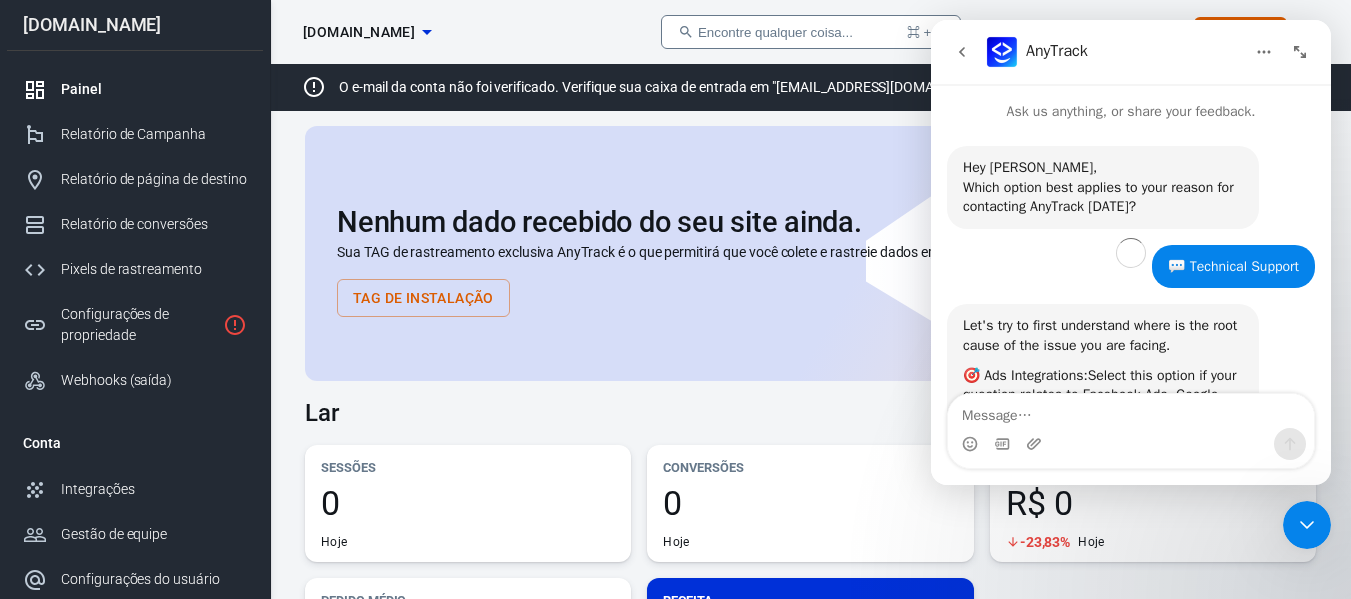 scroll, scrollTop: 0, scrollLeft: 0, axis: both 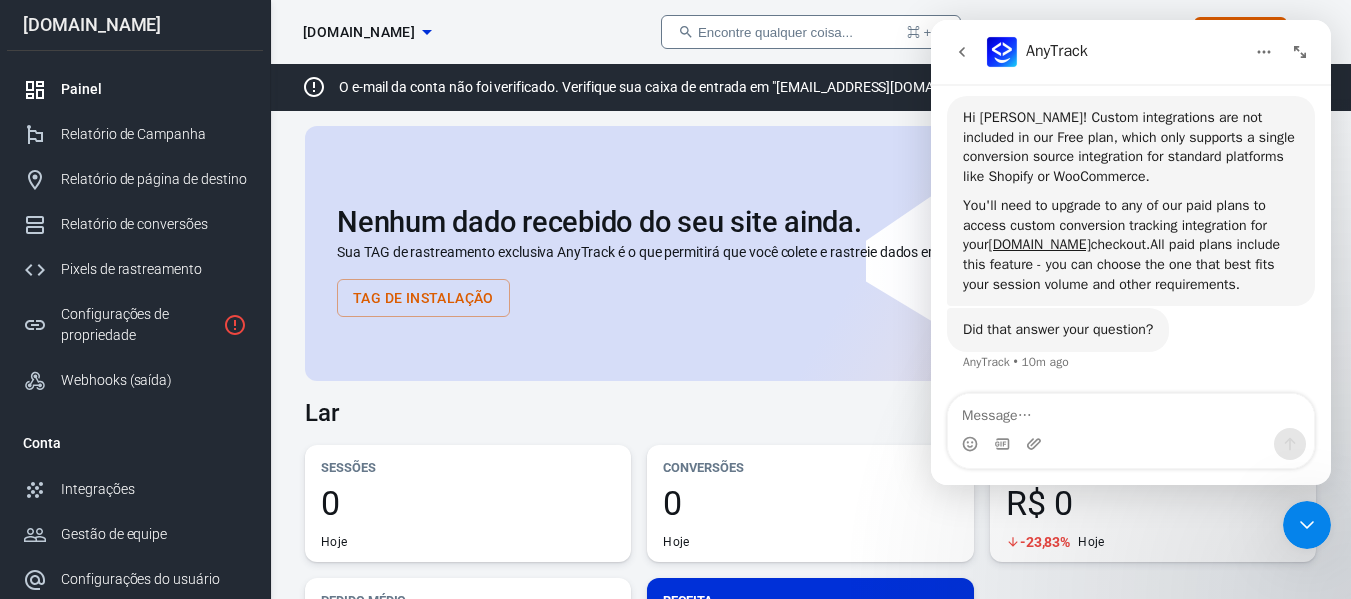 click at bounding box center [1131, 411] 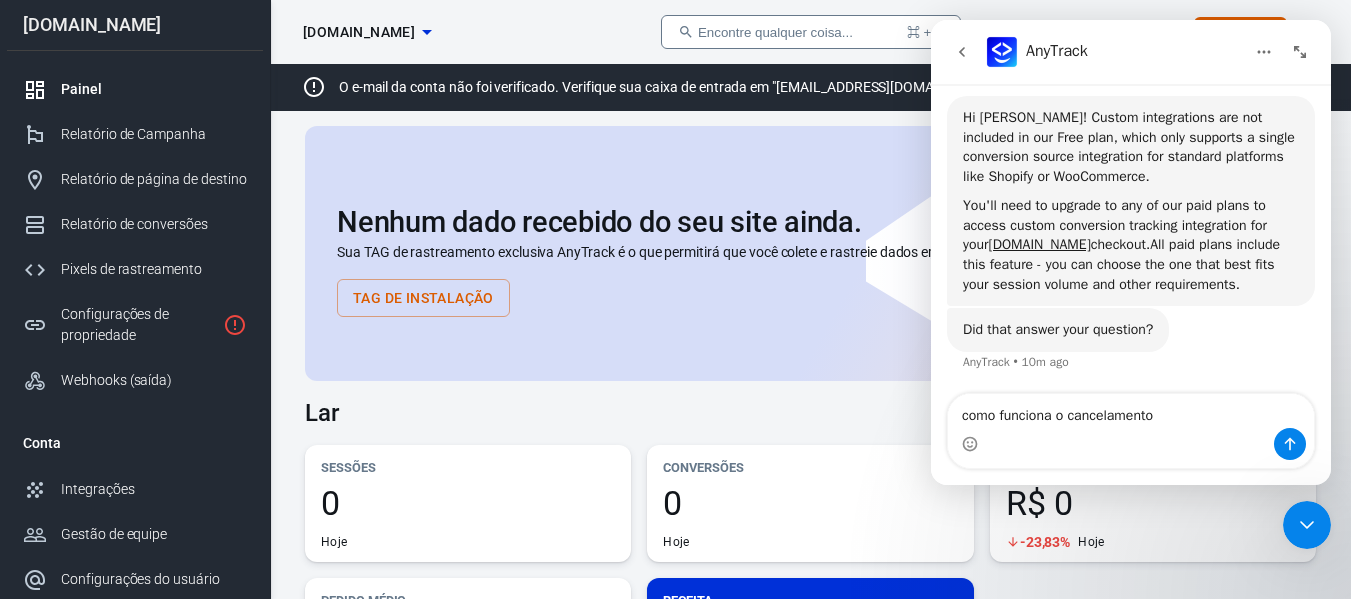 type on "como funciona o cancelamento?" 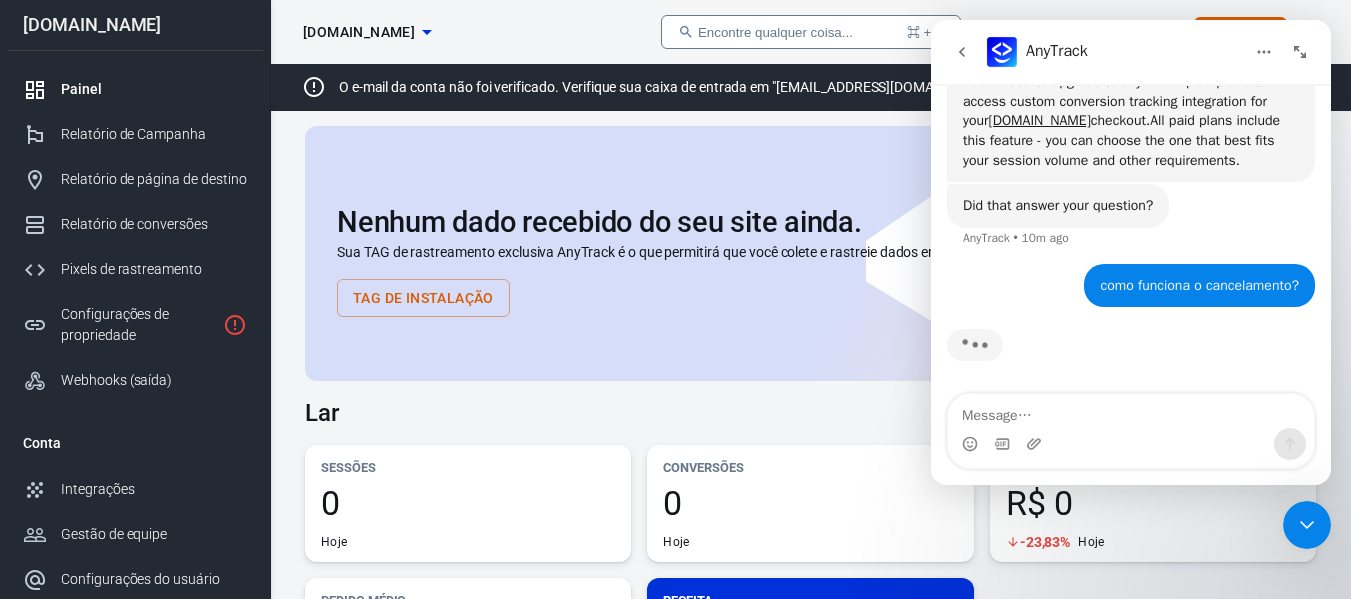 scroll, scrollTop: 3307, scrollLeft: 0, axis: vertical 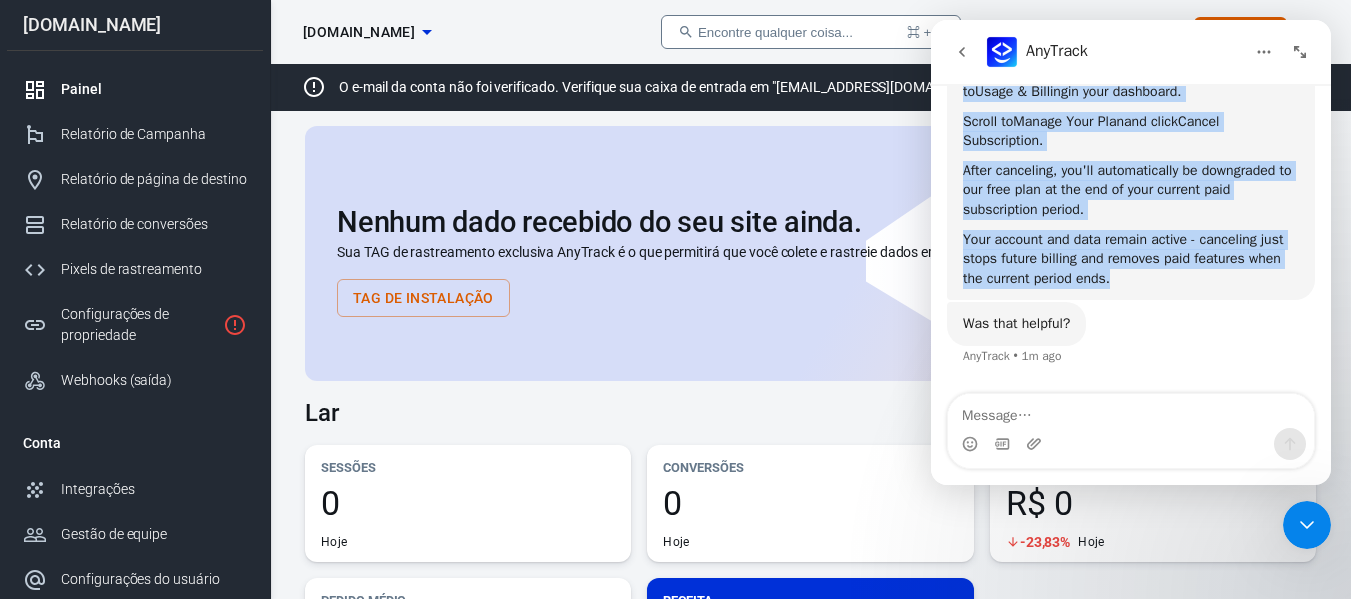 drag, startPoint x: 1131, startPoint y: 321, endPoint x: 962, endPoint y: 114, distance: 267.2265 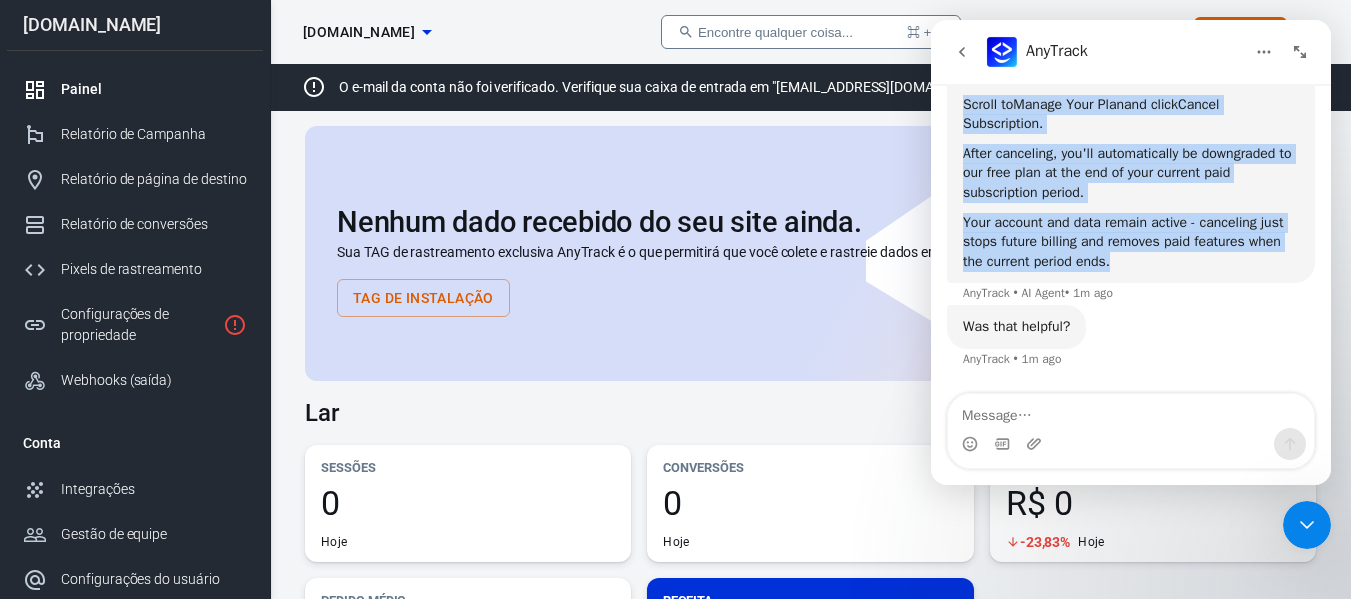 scroll, scrollTop: 3512, scrollLeft: 0, axis: vertical 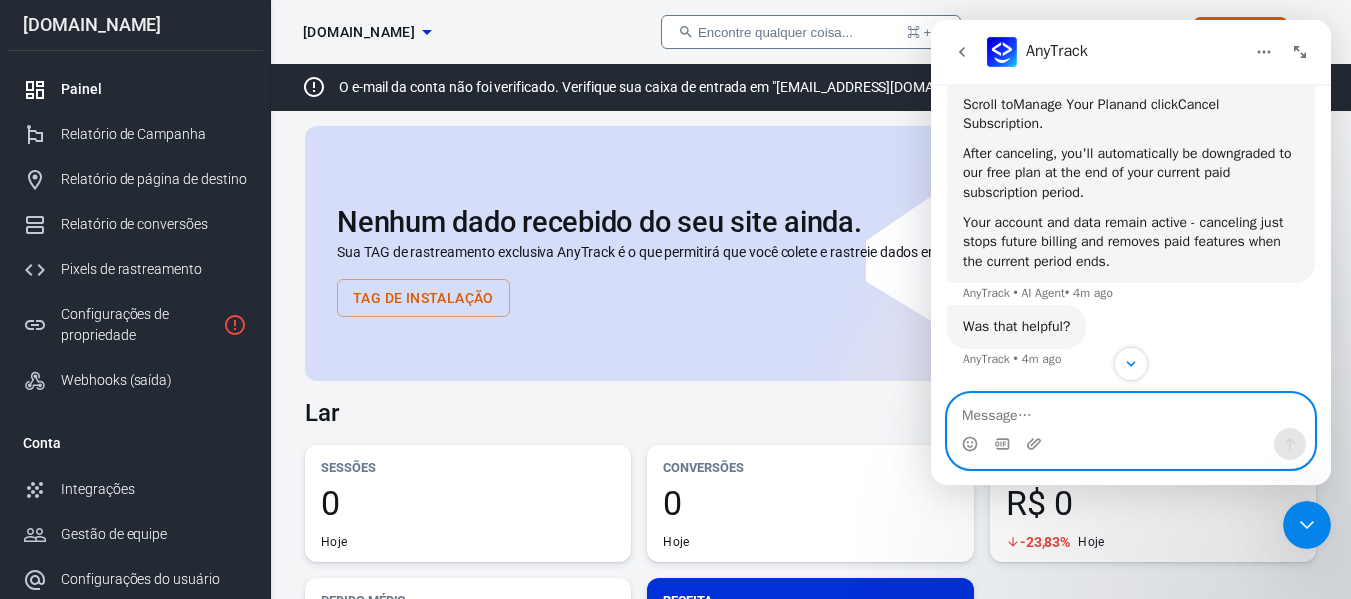 click at bounding box center (1131, 411) 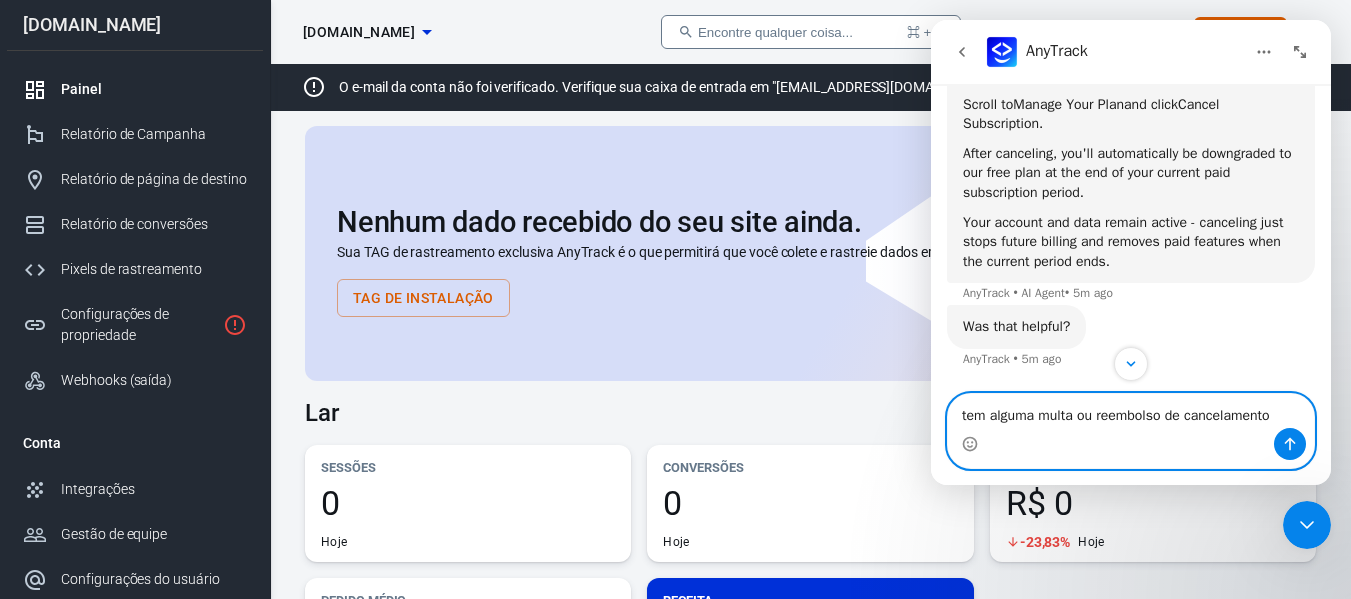 type on "tem alguma multa ou reembolso de cancelamento?" 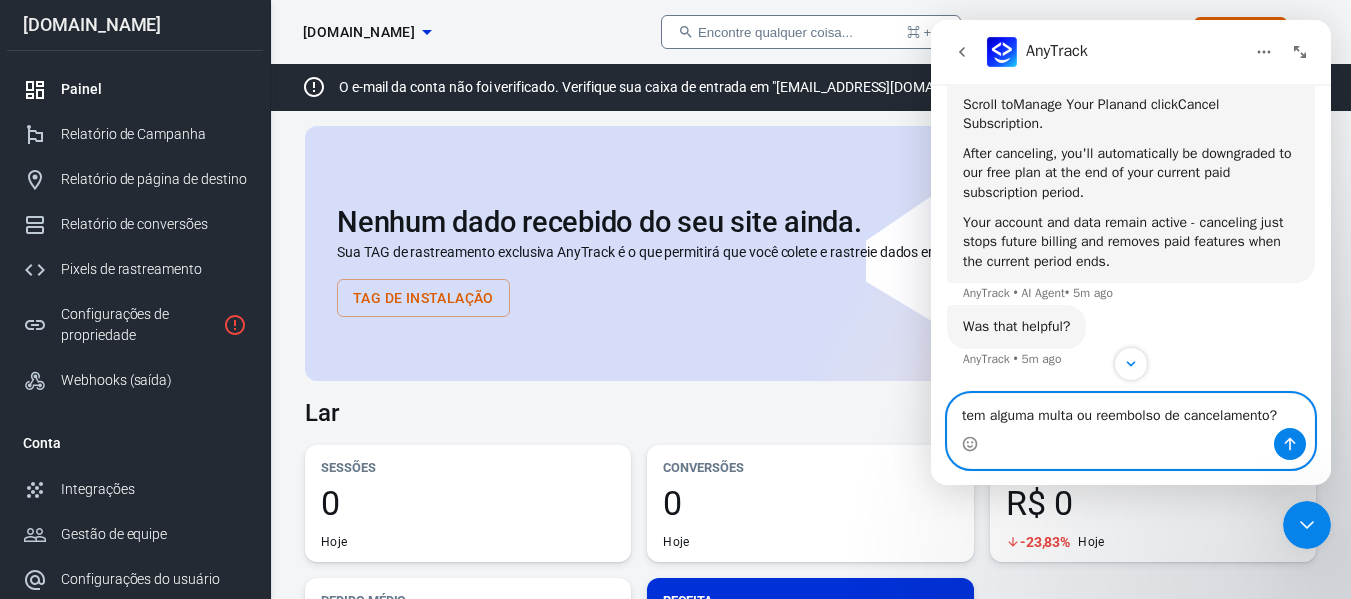 type 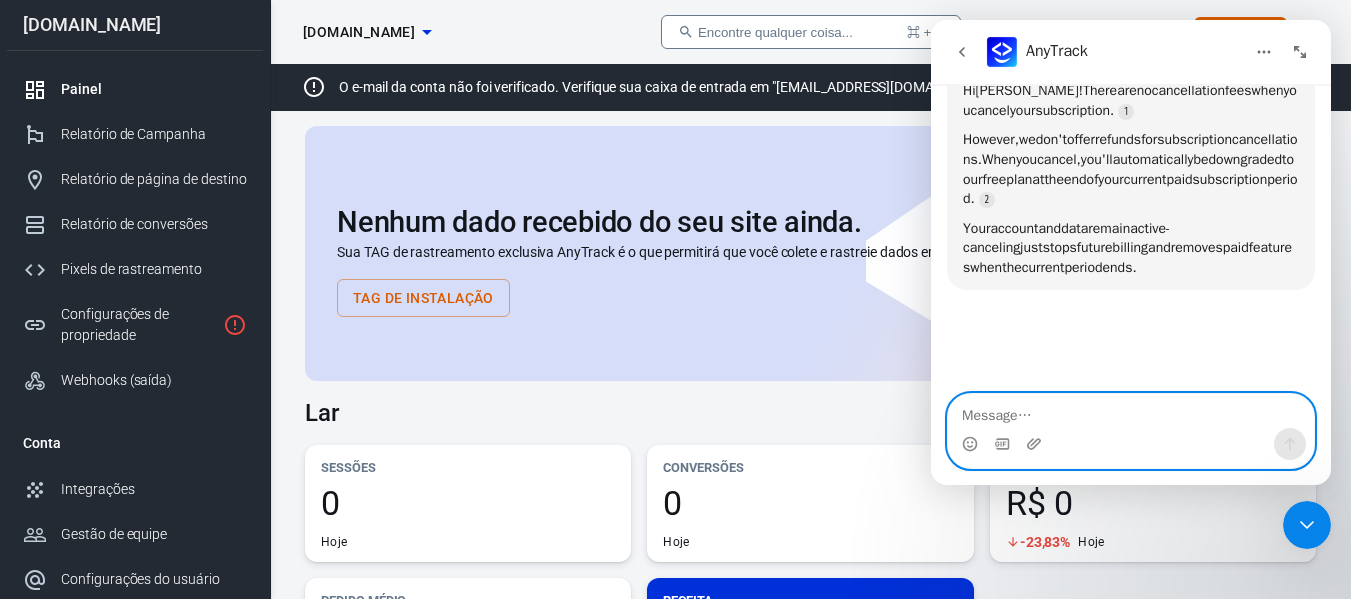 scroll, scrollTop: 3869, scrollLeft: 0, axis: vertical 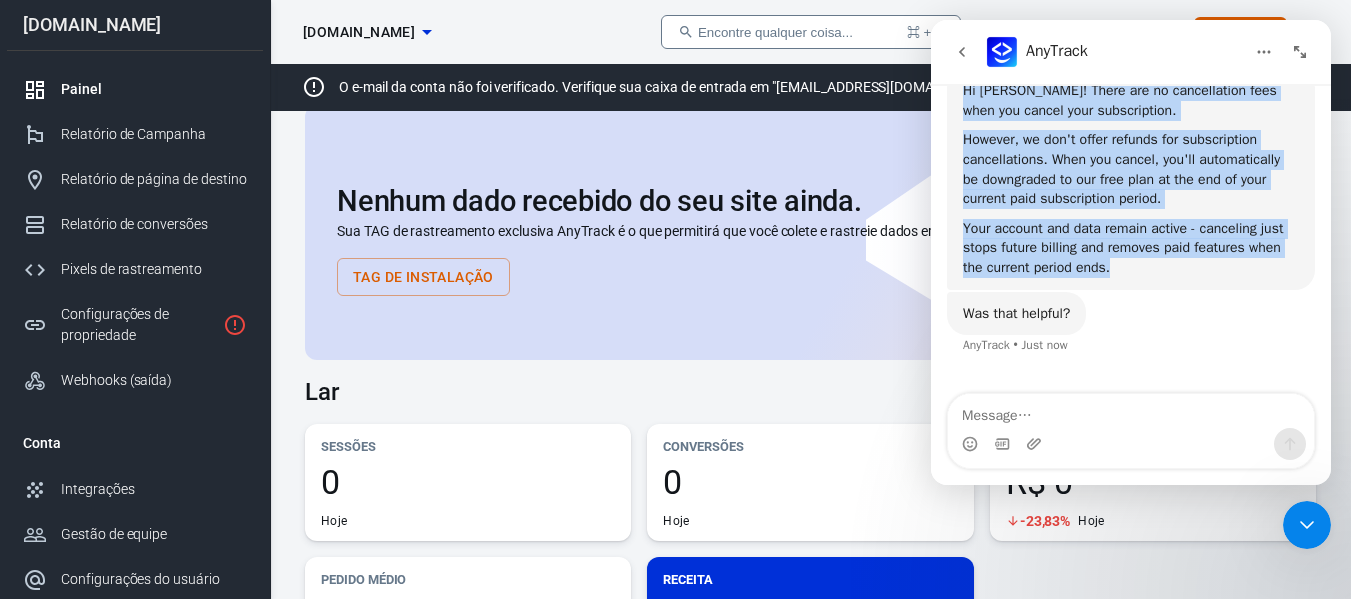 drag, startPoint x: 1117, startPoint y: 280, endPoint x: 953, endPoint y: 104, distance: 240.566 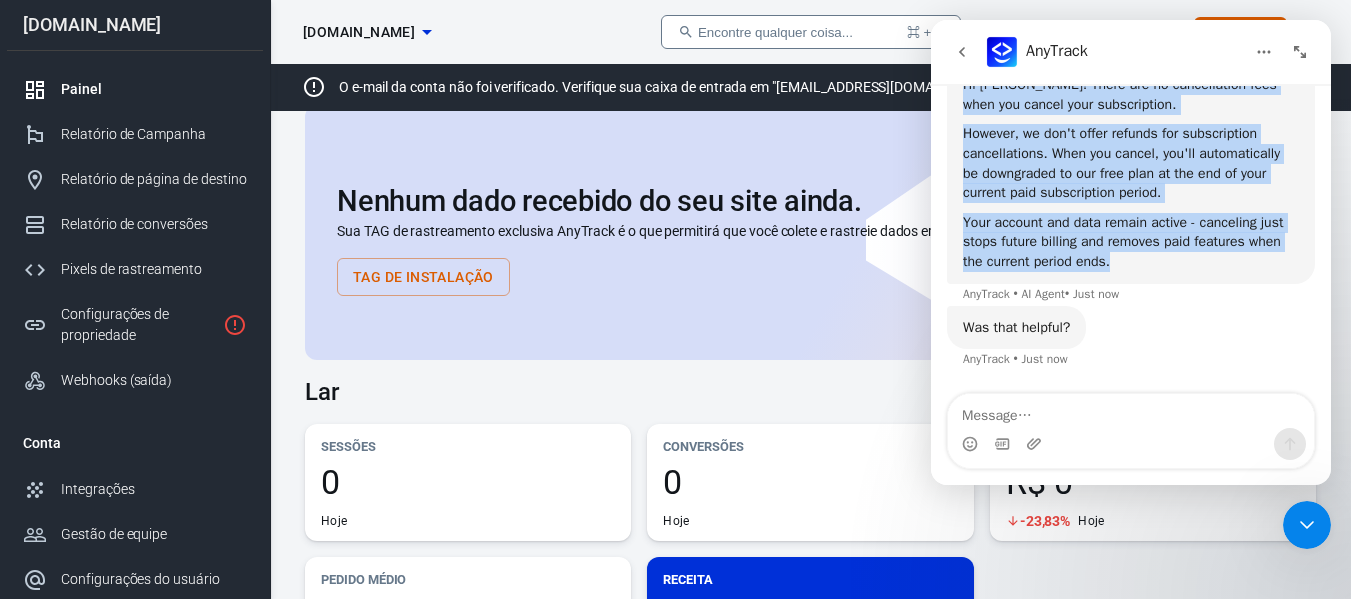 scroll, scrollTop: 3954, scrollLeft: 0, axis: vertical 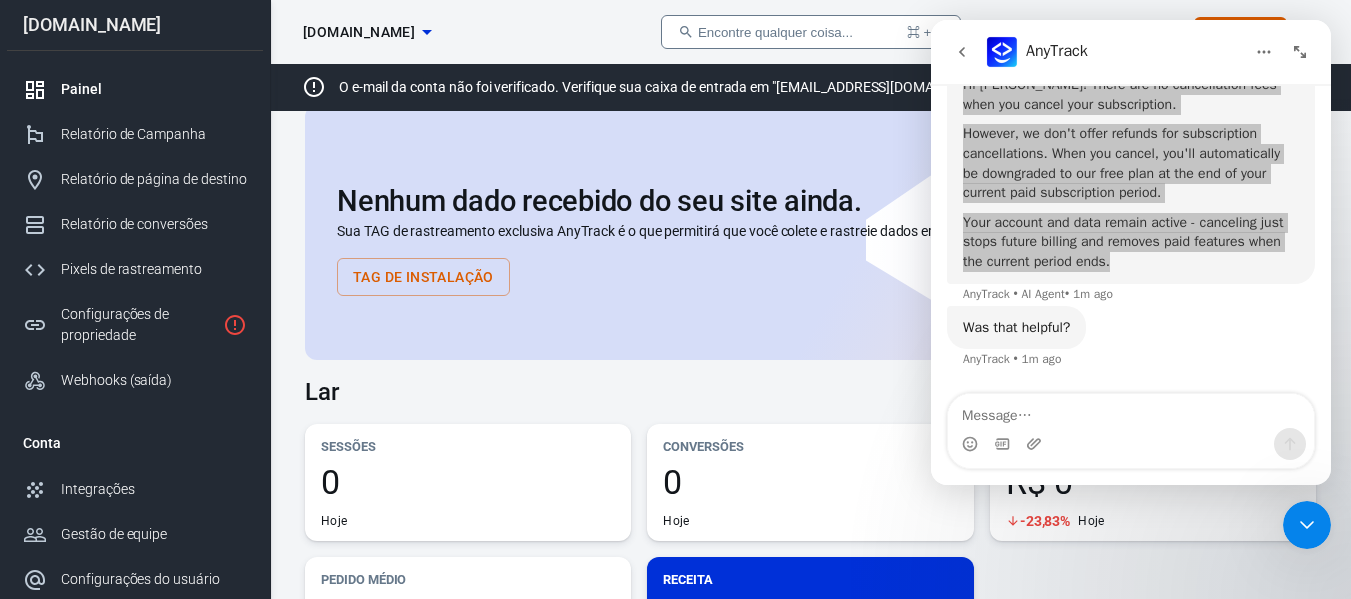 drag, startPoint x: 755, startPoint y: 295, endPoint x: 747, endPoint y: 305, distance: 12.806249 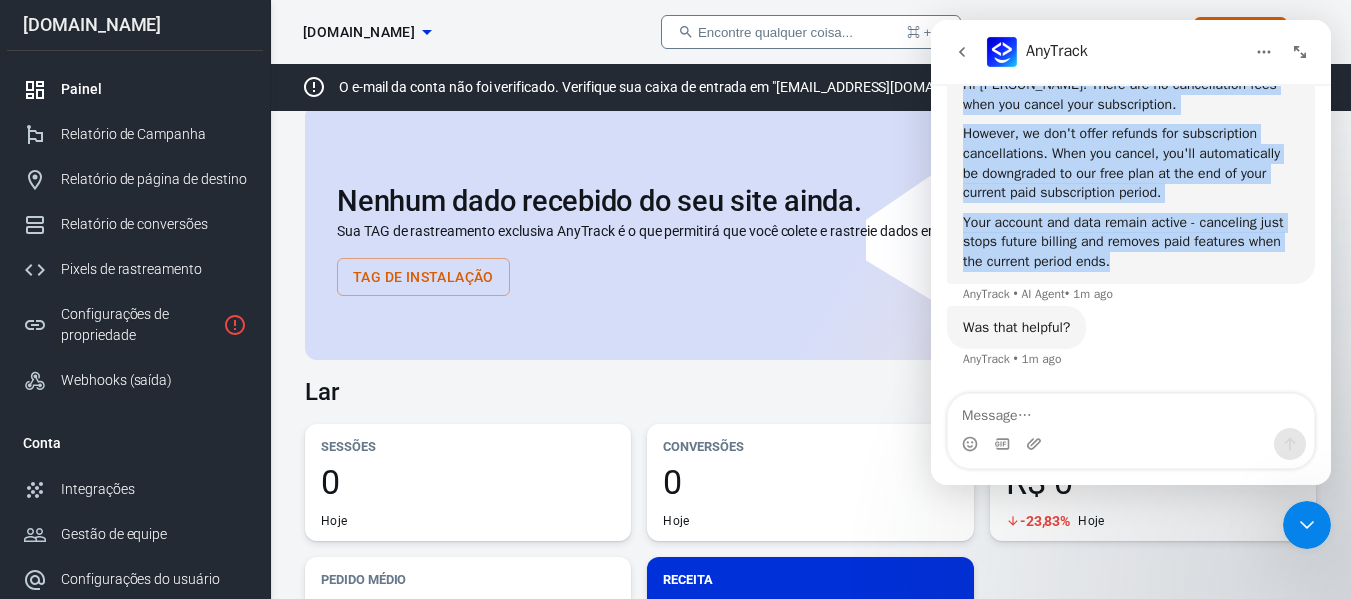 click at bounding box center (1300, 52) 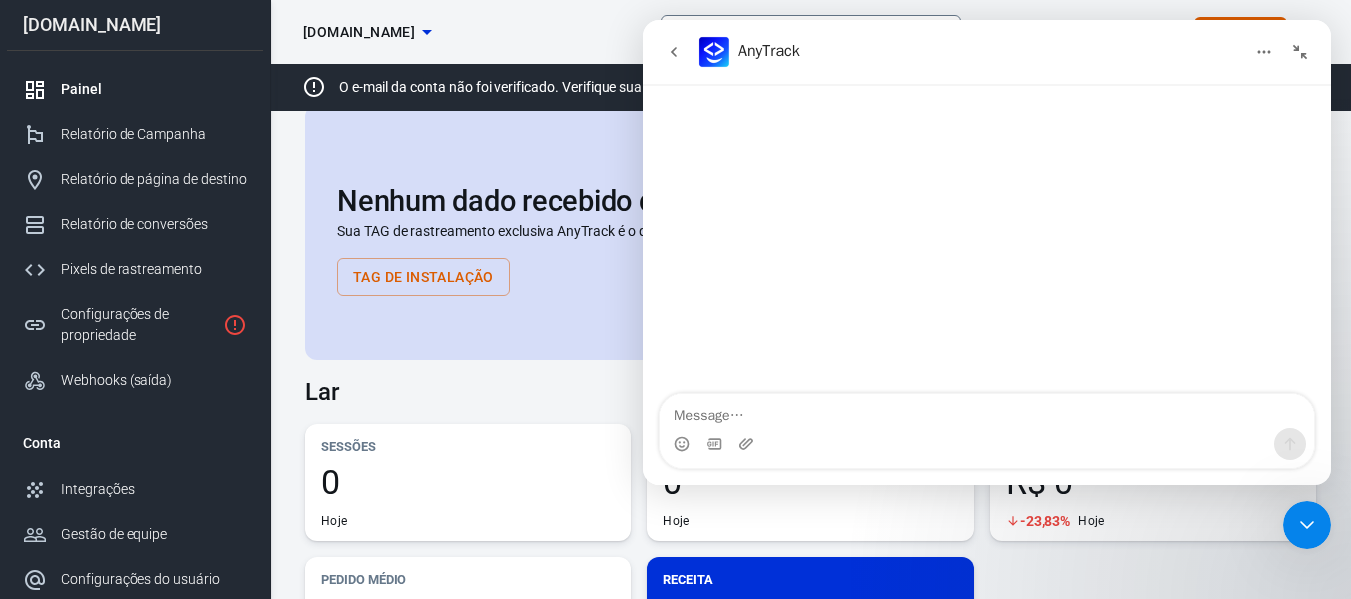 scroll, scrollTop: 3861, scrollLeft: 0, axis: vertical 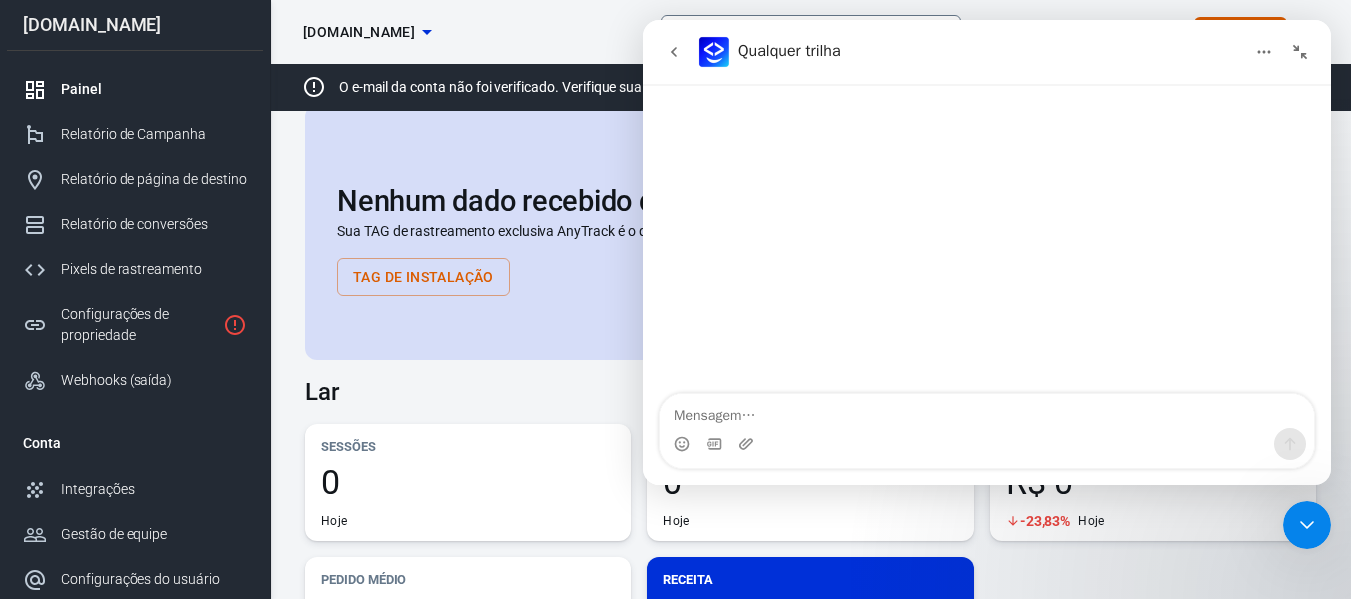 click 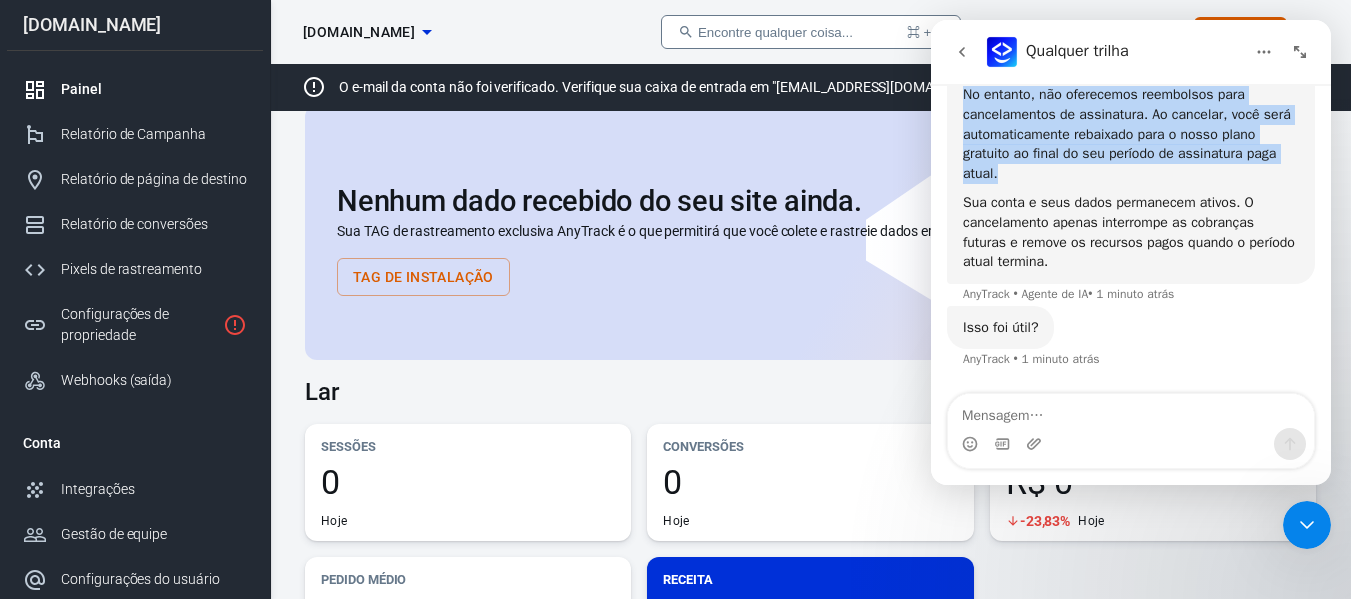 click 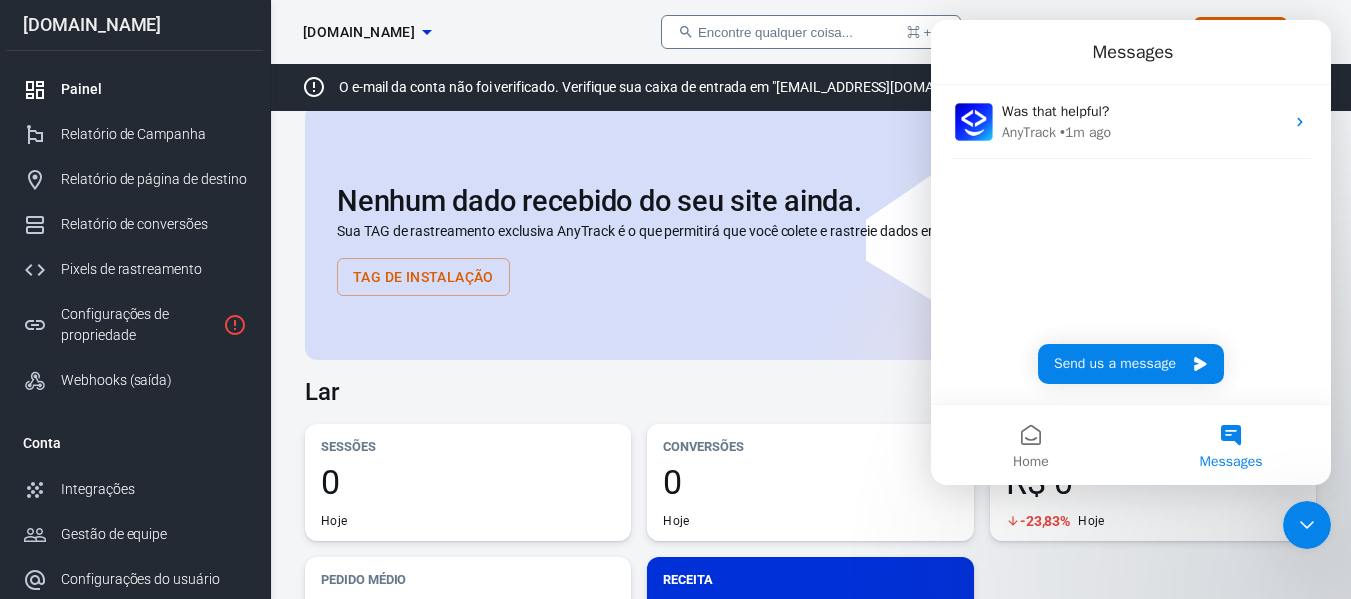 scroll, scrollTop: 3963, scrollLeft: 0, axis: vertical 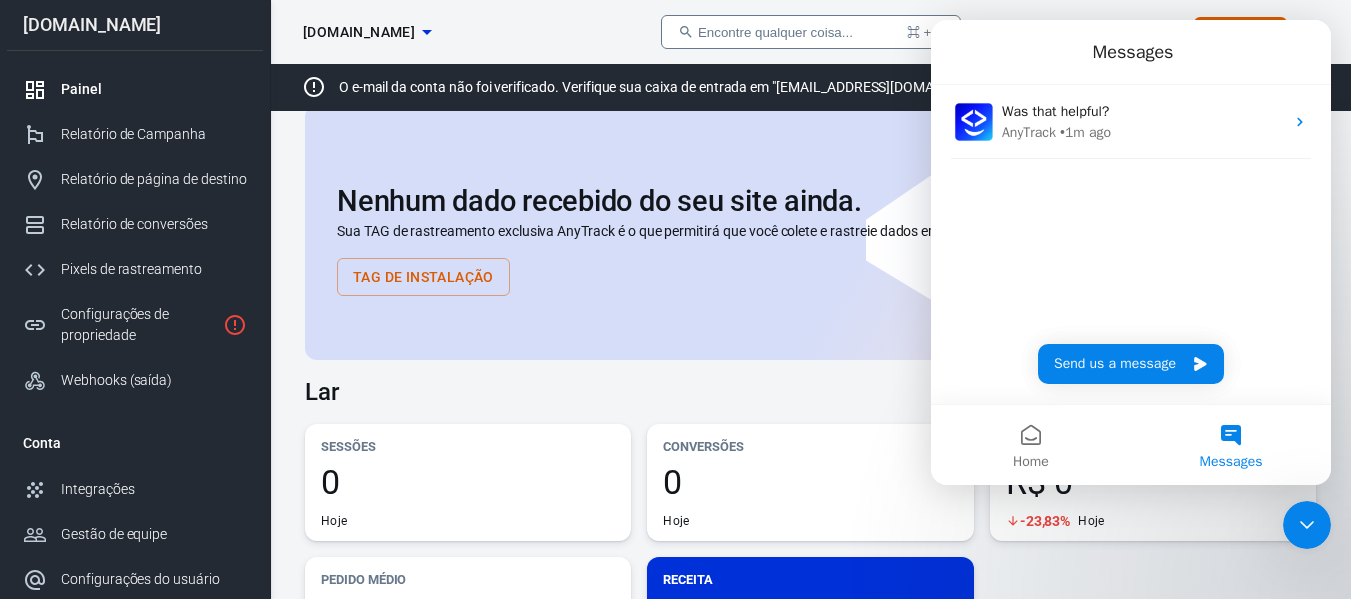 click on "Nenhum dado recebido do seu site ainda. Sua TAG de rastreamento exclusiva AnyTrack é o que permitirá que você colete e rastreie dados em seu site ou funil. Tag de instalação Lar Hoje 9 de julho - 9 de julho de 2025   Sessões 0 Hoje Conversões 0 Hoje Gastos totais R$ 0 -23,83% Hoje Pedido médio R$ 0 CPA  :   R$ 5,32 -100% Hoje Receita R$ 0 Hoje Receita por fonte Hoje Nenhum dado para o período selecionado Receita Hoje 9 Sessões Hoje 9 Taxa de Conversões Hoje 9 Conversões Hoje 9 Resumo das redes de anúncios Hoje Facebook R$ 5,3 Contador 0% ROAS R$ 0 AOV R$ 494,5 Gastar Automatize a segmentação de público em escala para expandir seu alcance Conecte mais redes Fontes de Conversões Hoje Nenhum dado para o período selecionado" at bounding box center (810, 1469) 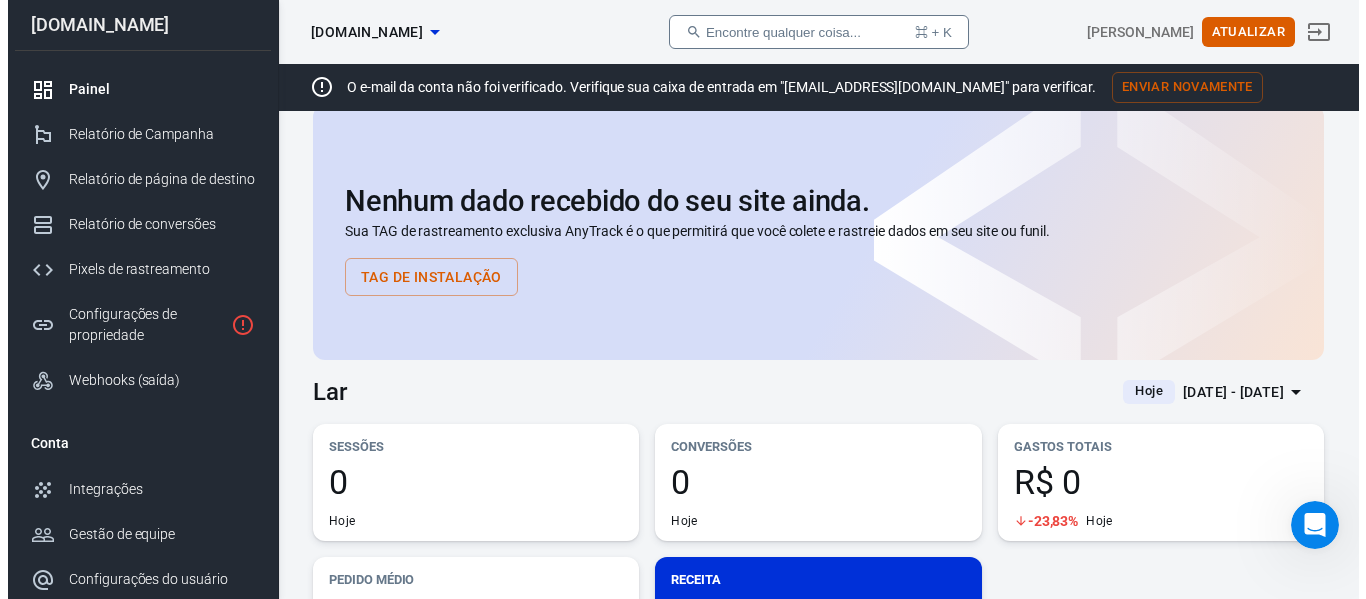 scroll, scrollTop: 0, scrollLeft: 0, axis: both 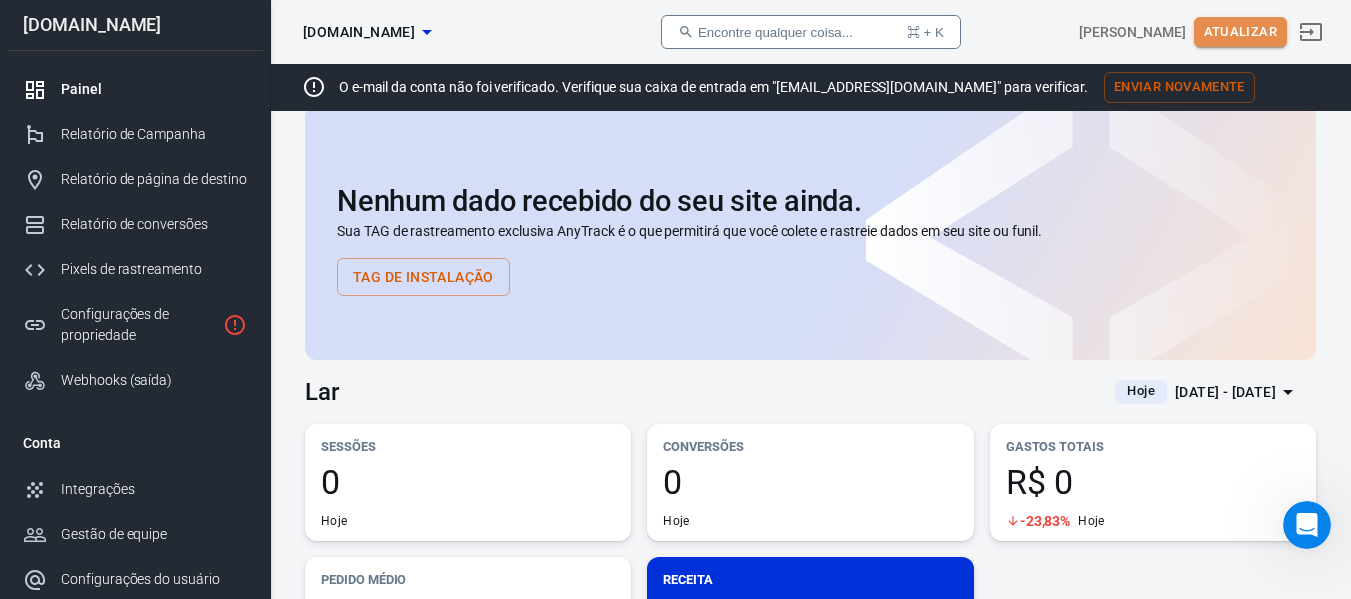 click on "Atualizar" at bounding box center [1240, 31] 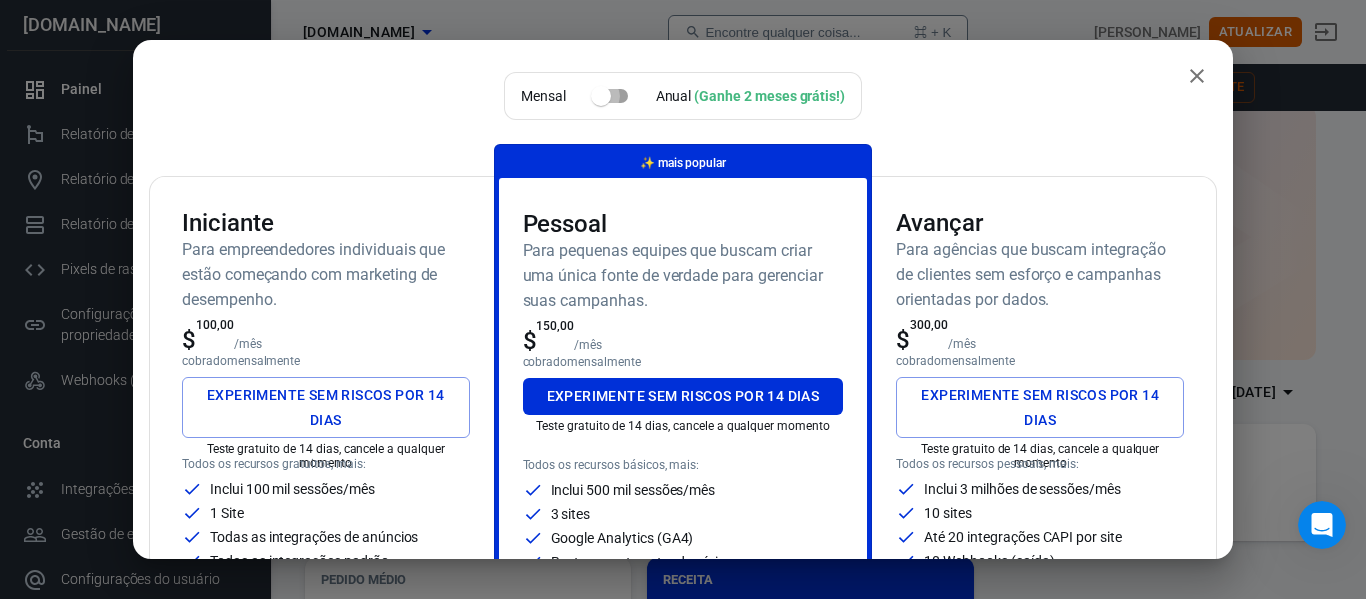 click at bounding box center [601, 96] 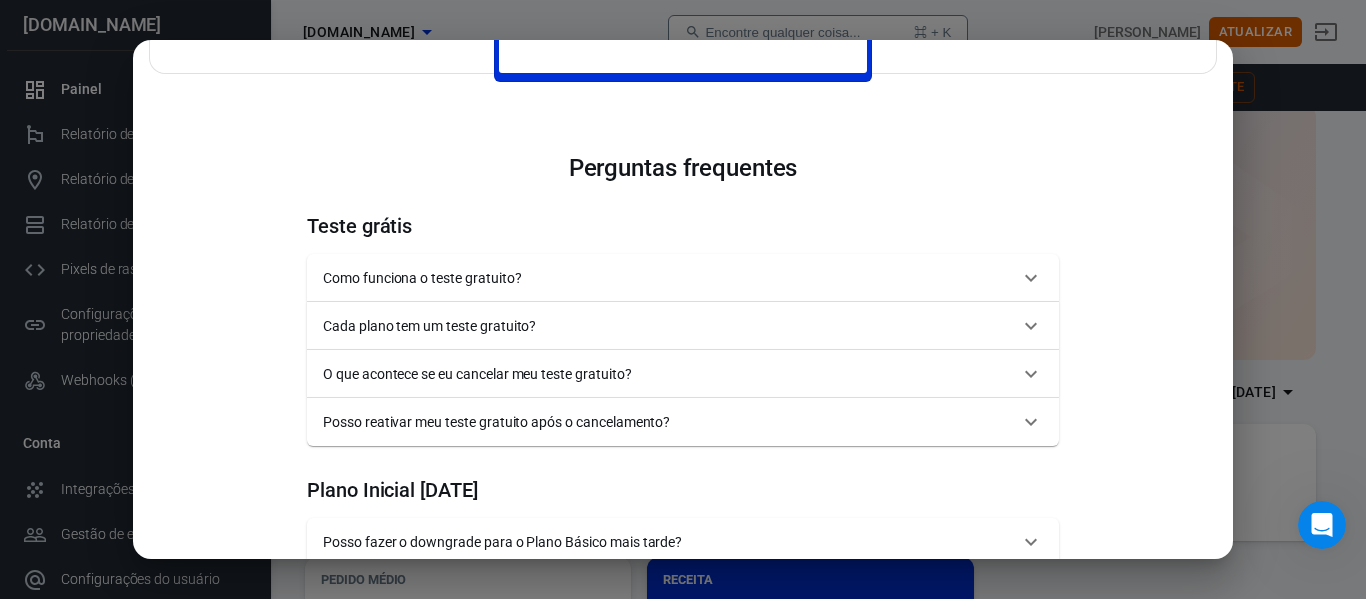 scroll, scrollTop: 787, scrollLeft: 0, axis: vertical 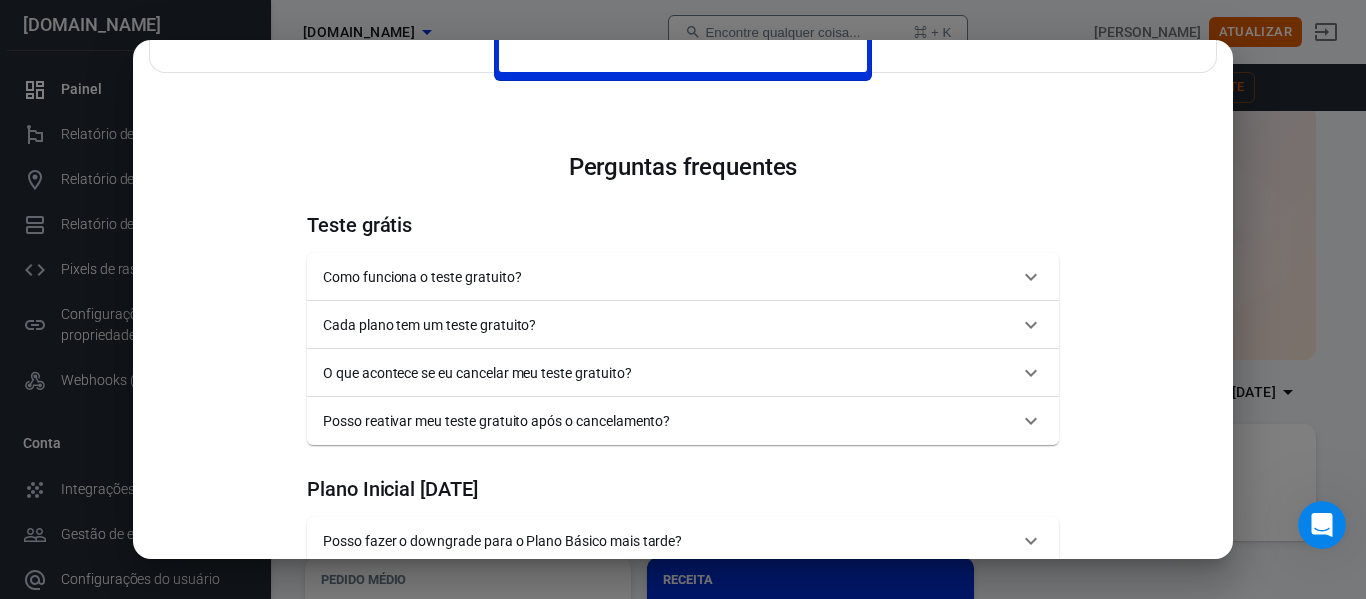 click on "Como funciona o teste gratuito?" at bounding box center (422, 277) 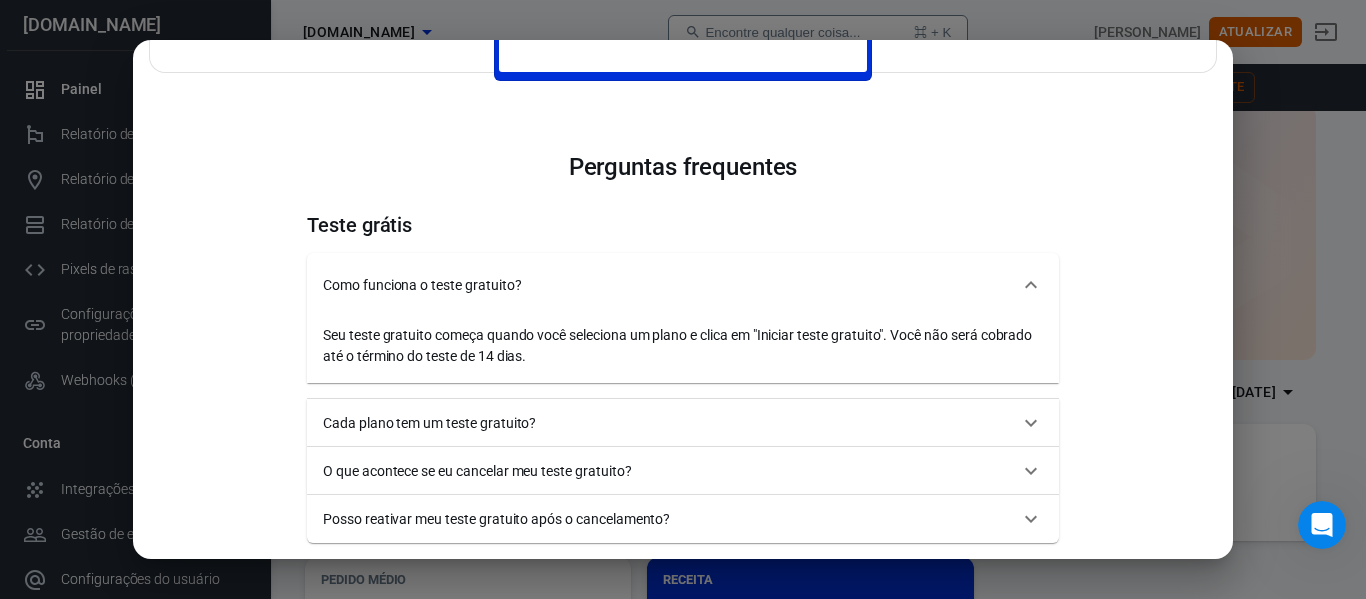 click on "Como funciona o teste gratuito?" at bounding box center [422, 285] 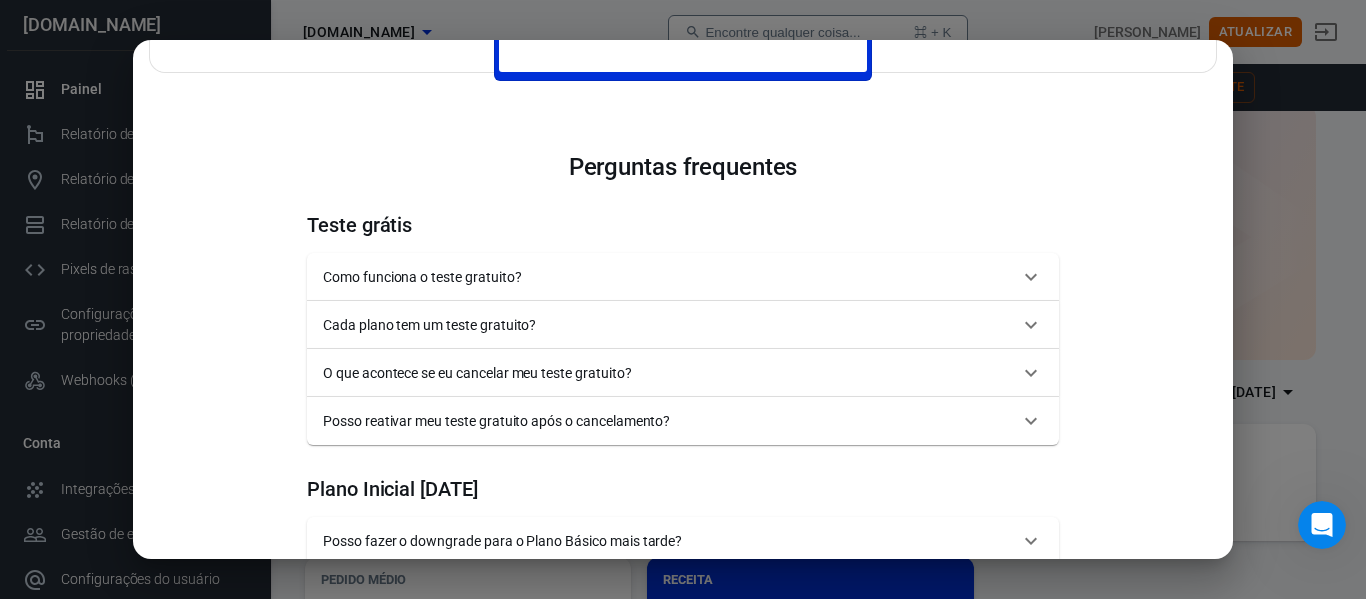 click on "Cada plano tem um teste gratuito?" at bounding box center [683, 325] 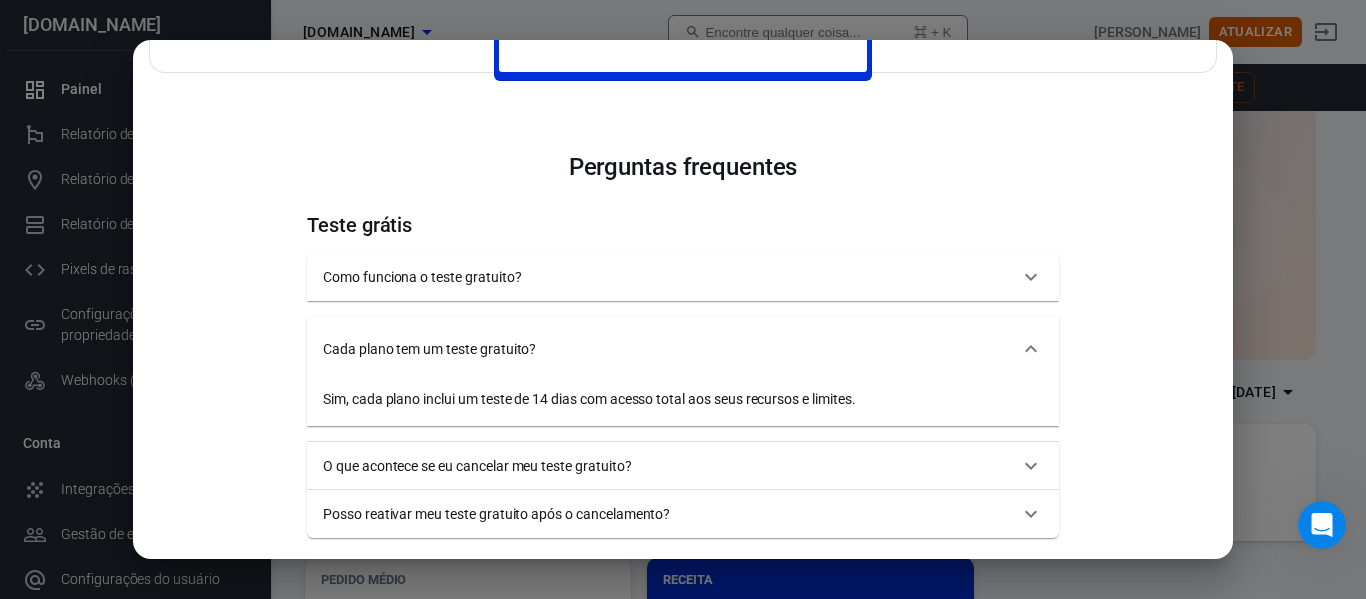 click on "Cada plano tem um teste gratuito?" at bounding box center (683, 349) 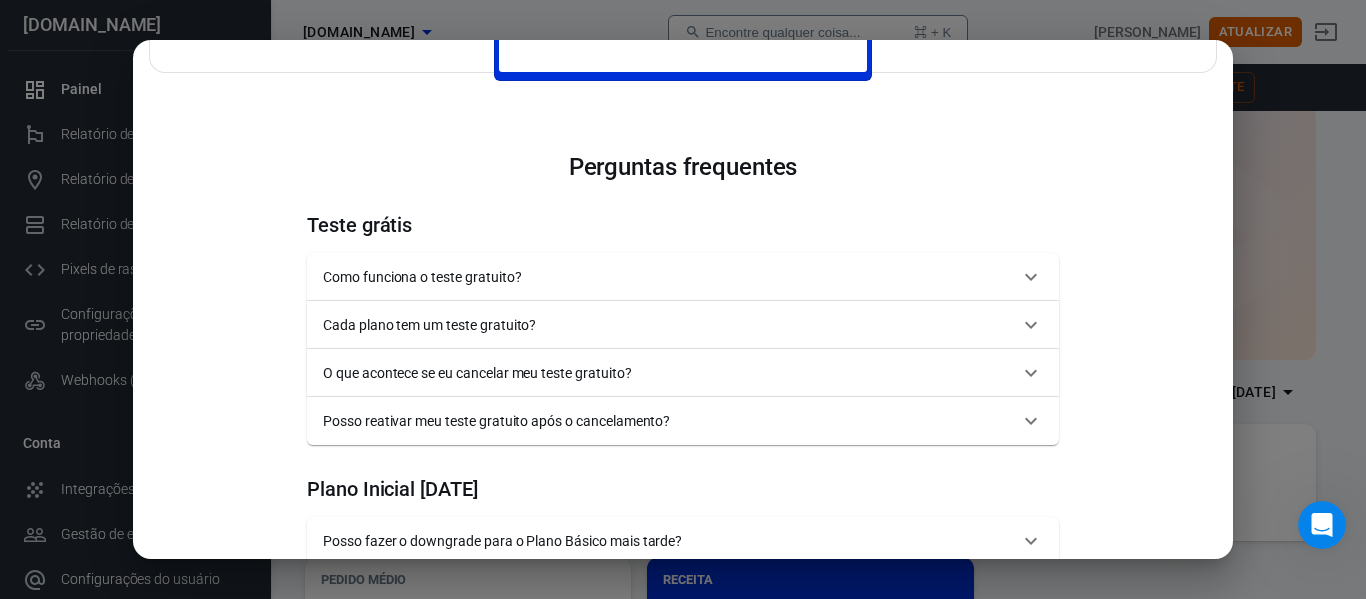 click on "Cada plano tem um teste gratuito?" at bounding box center (683, 325) 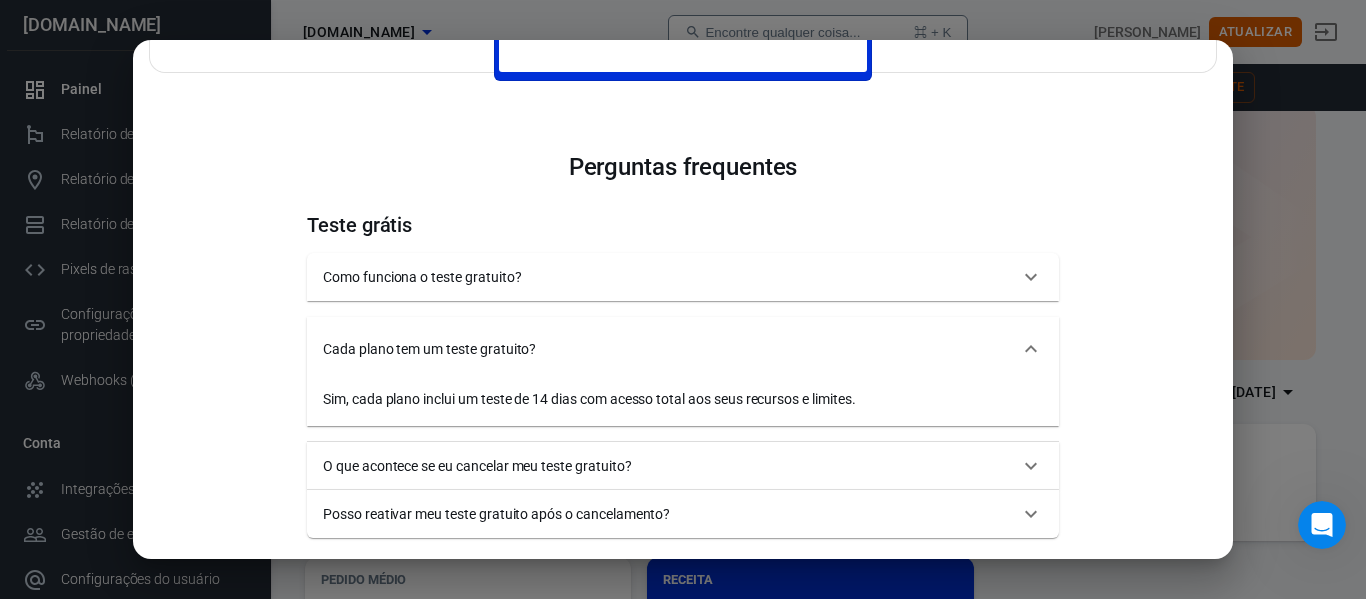click on "Cada plano tem um teste gratuito?" at bounding box center (683, 349) 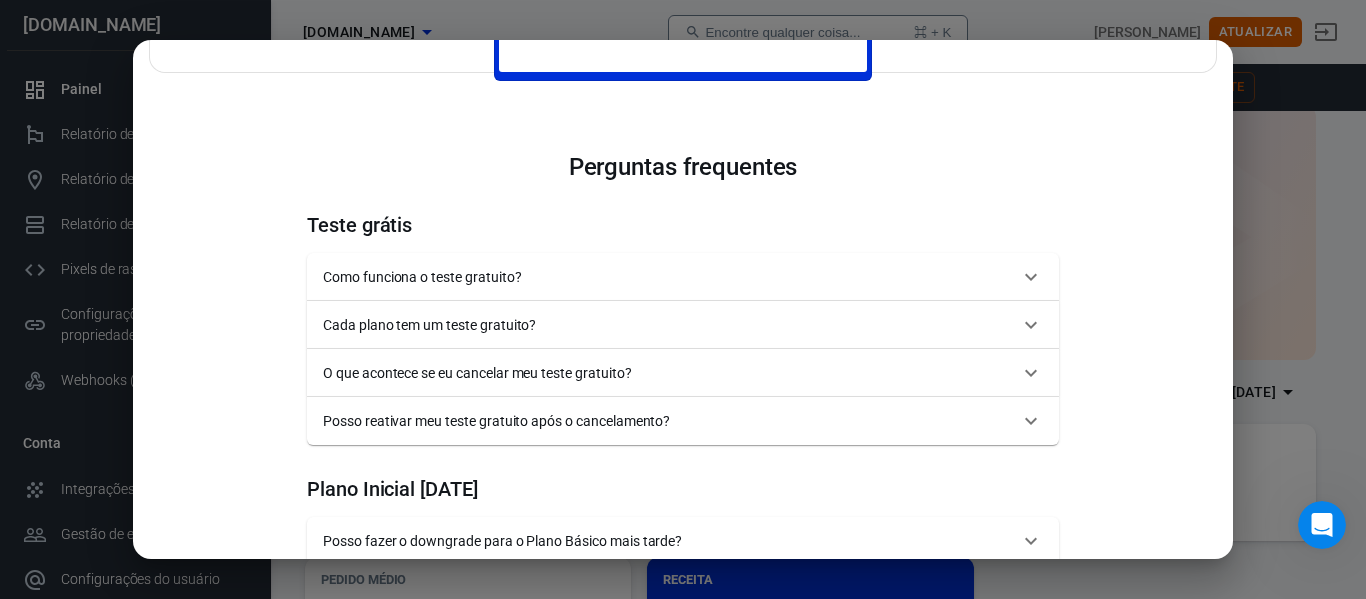 click on "O que acontece se eu cancelar meu teste gratuito?" at bounding box center (683, 373) 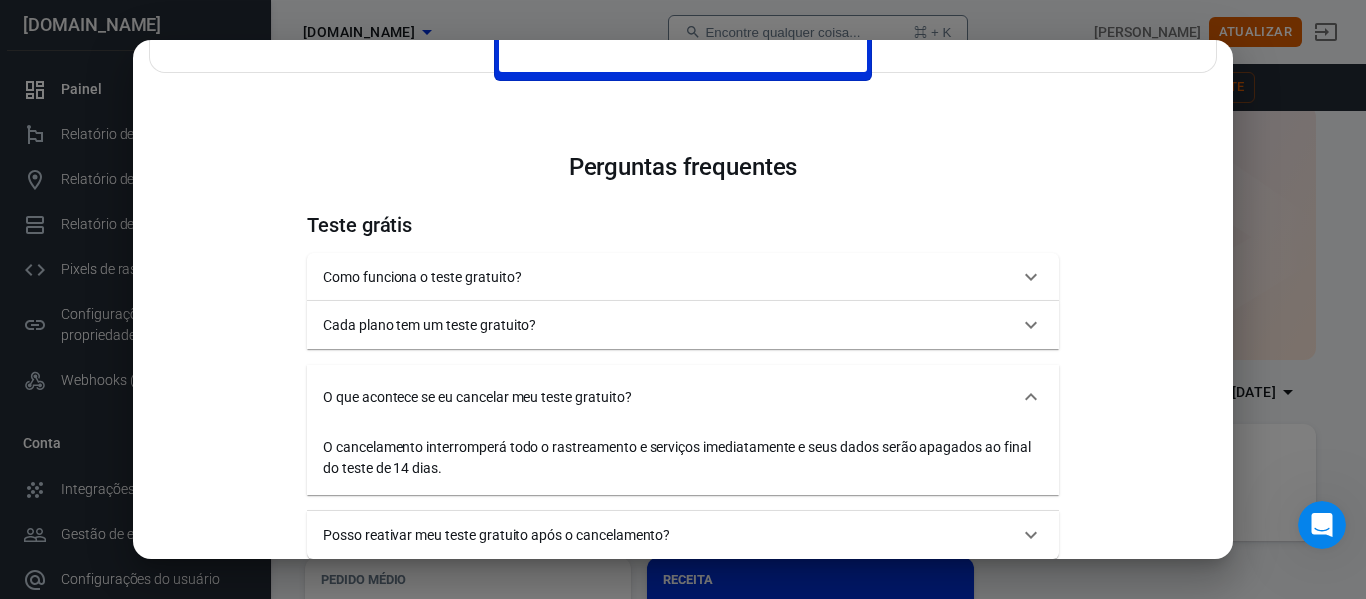 click on "O que acontece se eu cancelar meu teste gratuito? O cancelamento interromperá todo o rastreamento e serviços imediatamente e seus dados serão apagados ao final do teste de 14 dias." at bounding box center (683, 430) 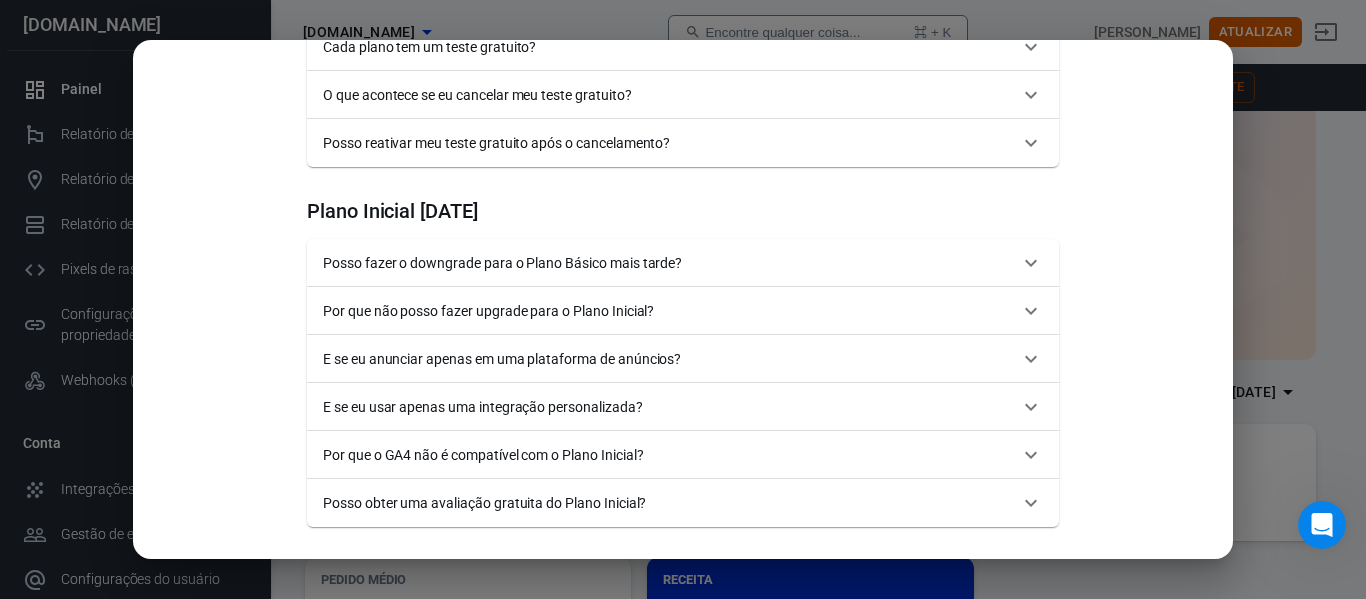 scroll, scrollTop: 1067, scrollLeft: 0, axis: vertical 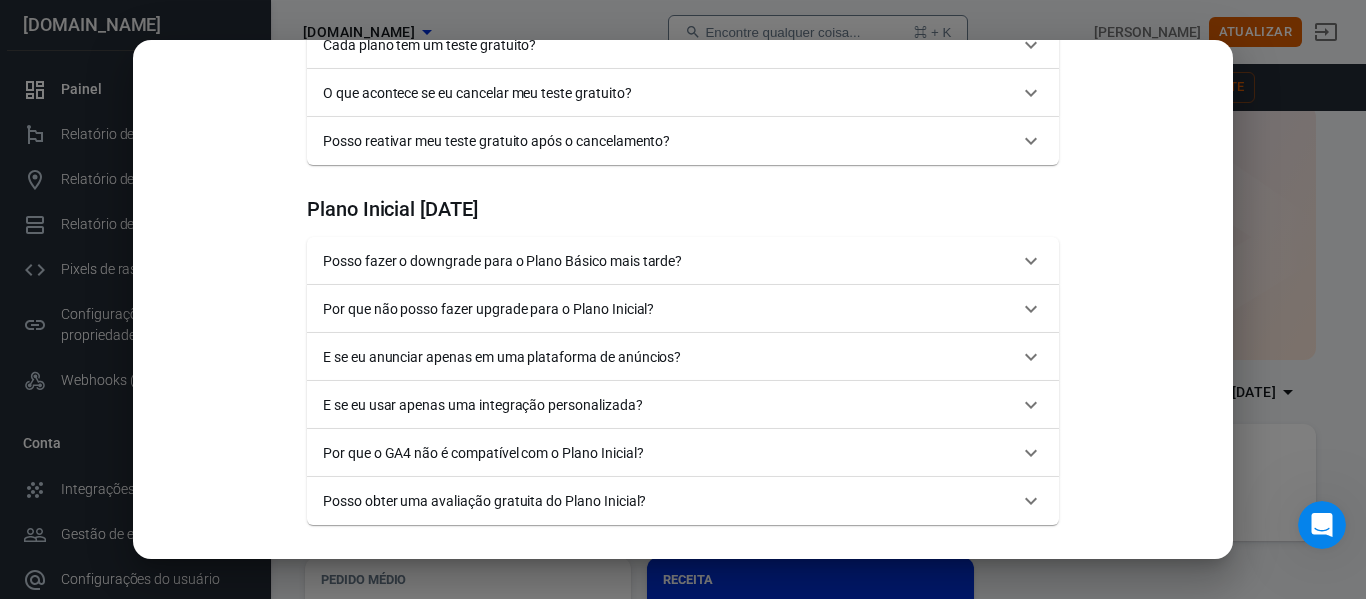 click on "Posso fazer o downgrade para o Plano Básico mais tarde?" at bounding box center (683, 261) 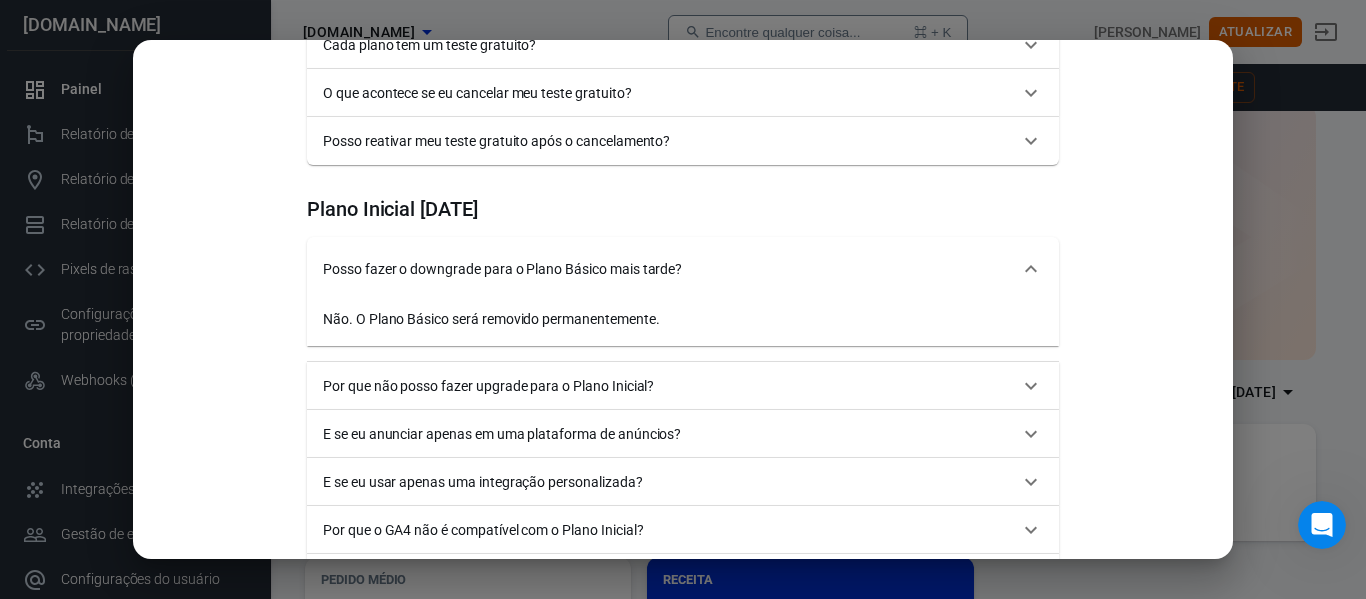 click on "Posso fazer o downgrade para o Plano Básico mais tarde?" at bounding box center (683, 269) 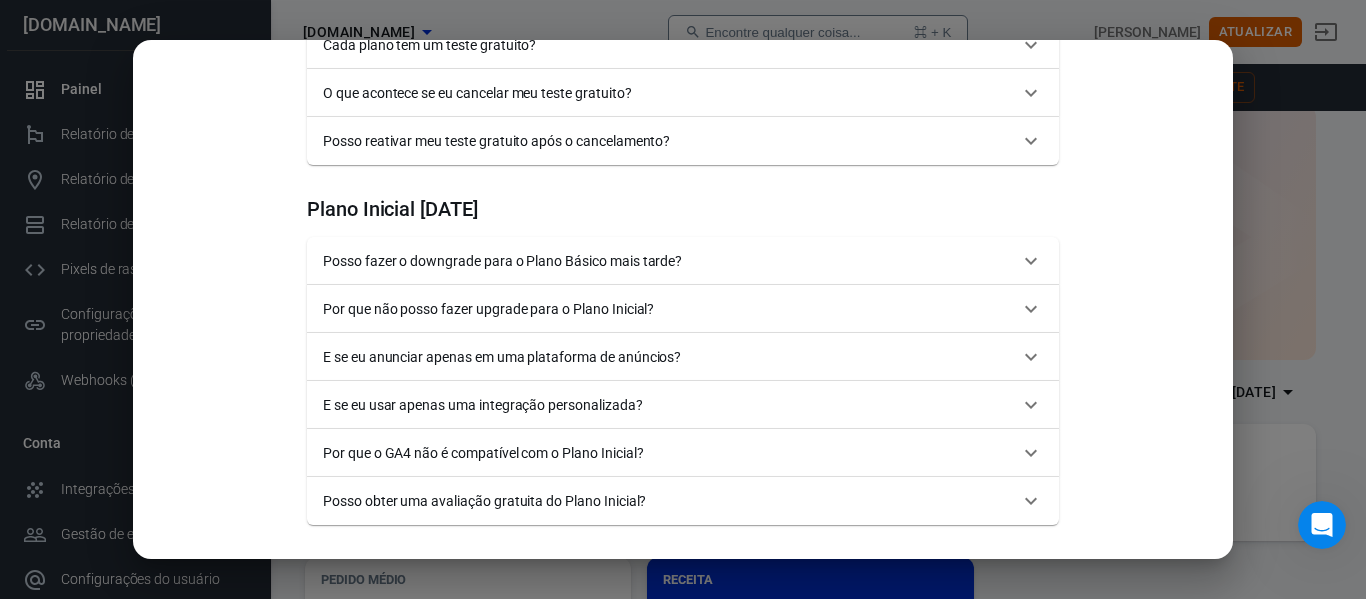 click on "Por que não posso fazer upgrade para o Plano Inicial?" at bounding box center (488, 309) 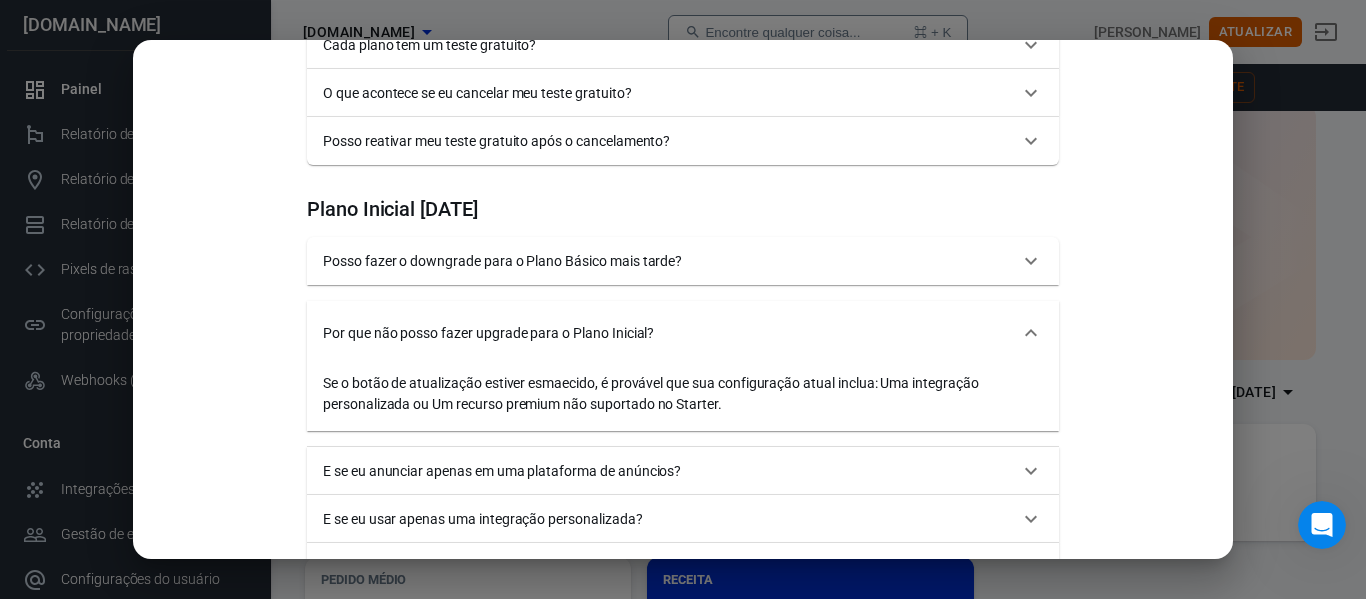 click on "Por que não posso fazer upgrade para o Plano Inicial?" at bounding box center (683, 333) 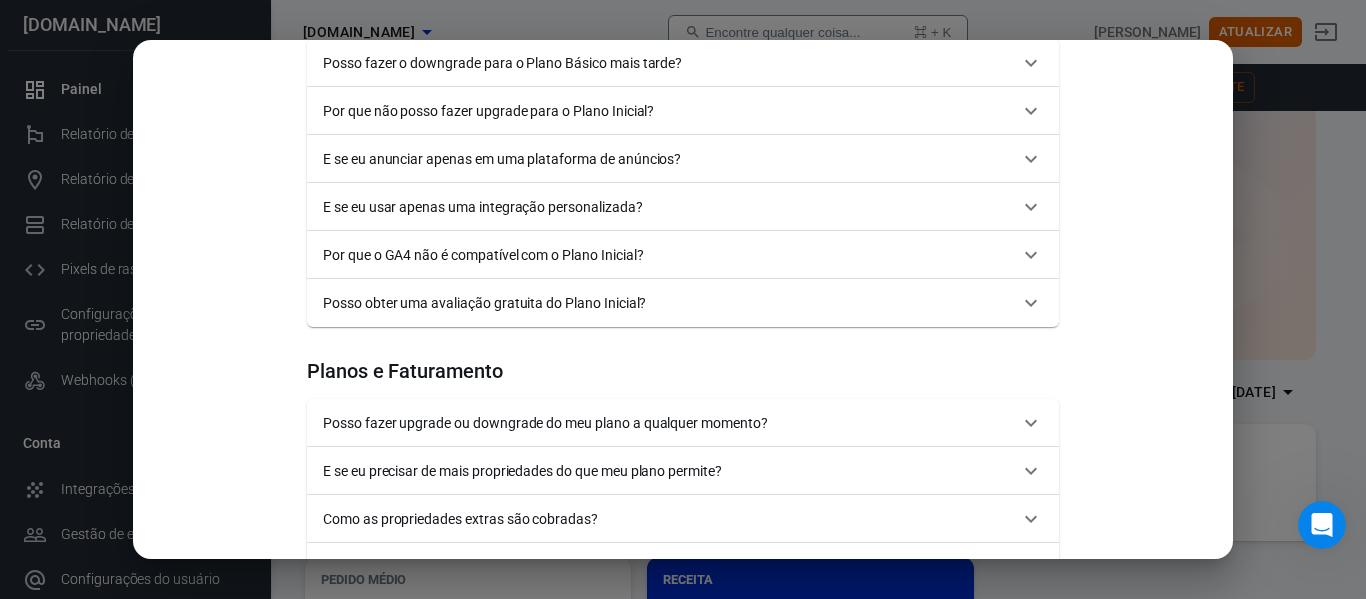 scroll, scrollTop: 1276, scrollLeft: 0, axis: vertical 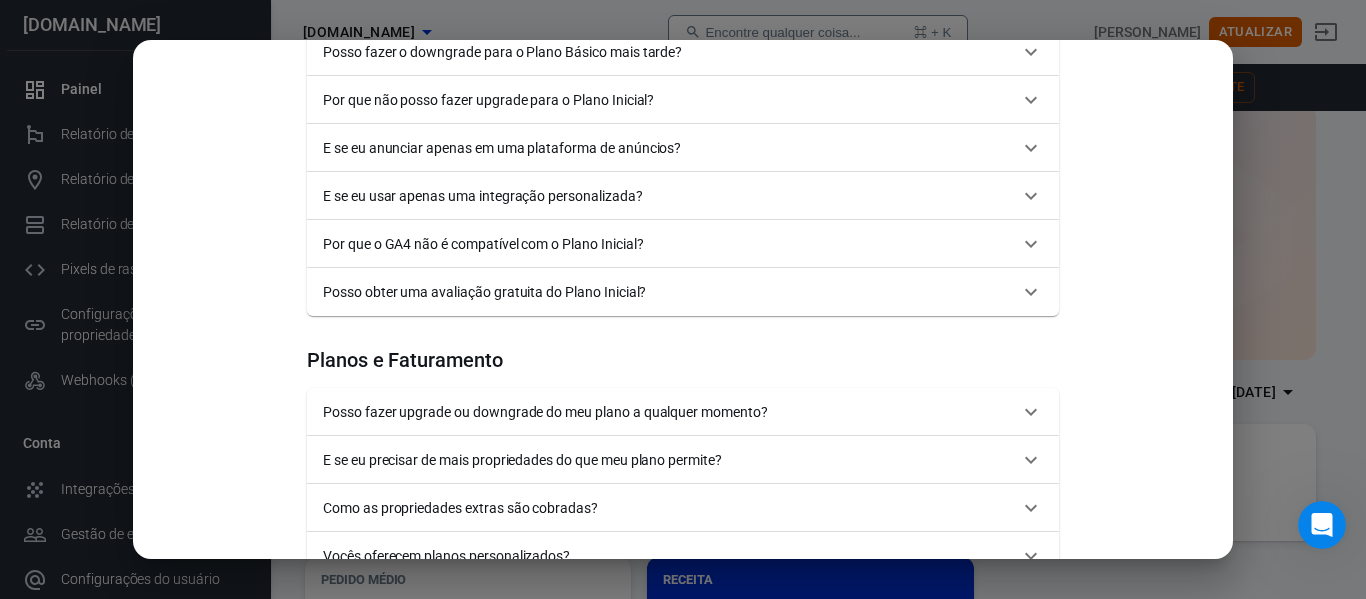 click on "Por que o GA4 não é compatível com o Plano Inicial?" at bounding box center [683, 244] 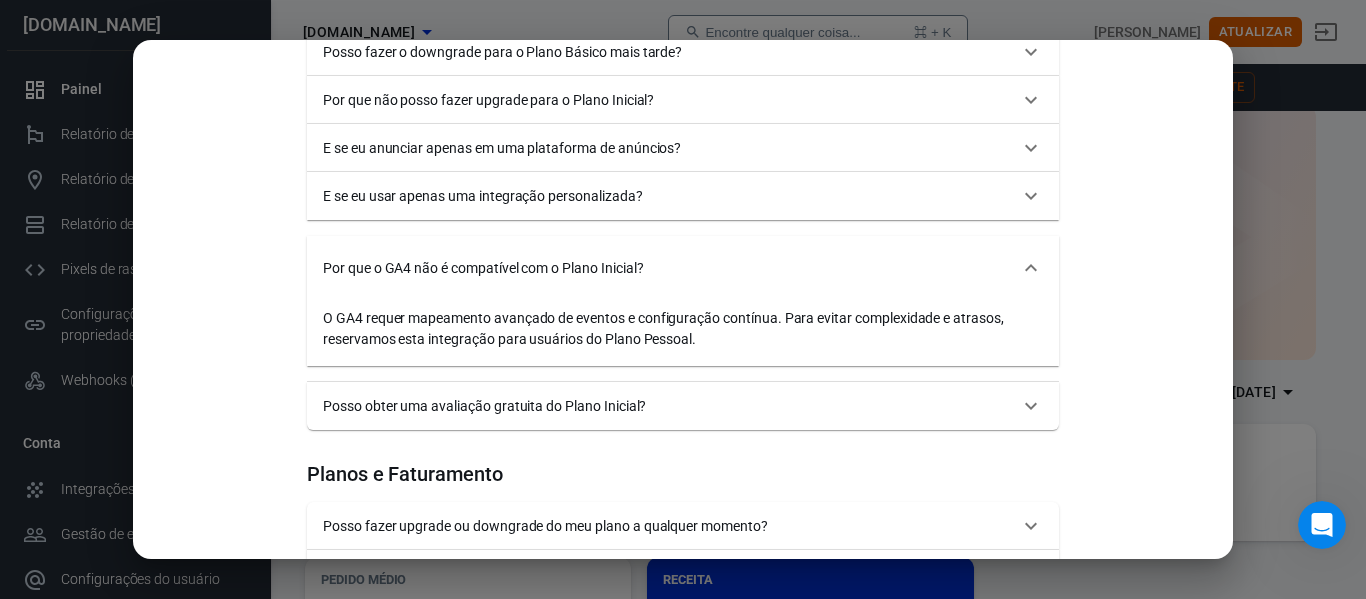 click on "Por que o GA4 não é compatível com o Plano Inicial?" at bounding box center (671, 268) 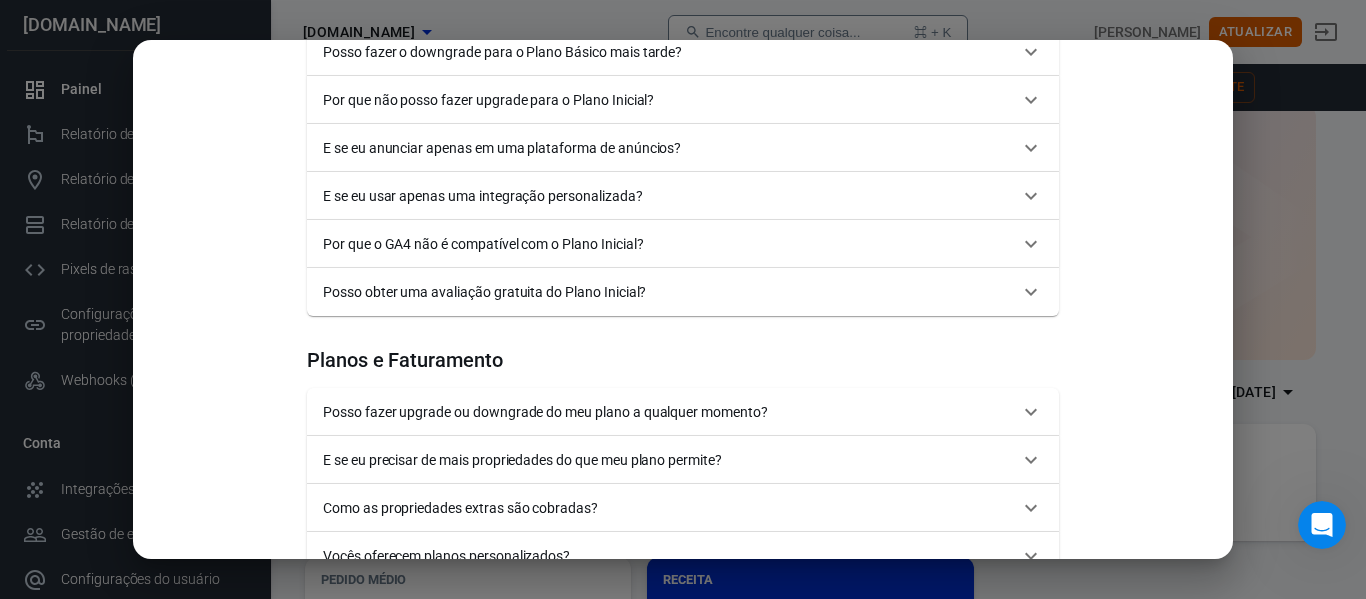 click on "Posso obter uma avaliação gratuita do Plano Inicial?" at bounding box center [683, 292] 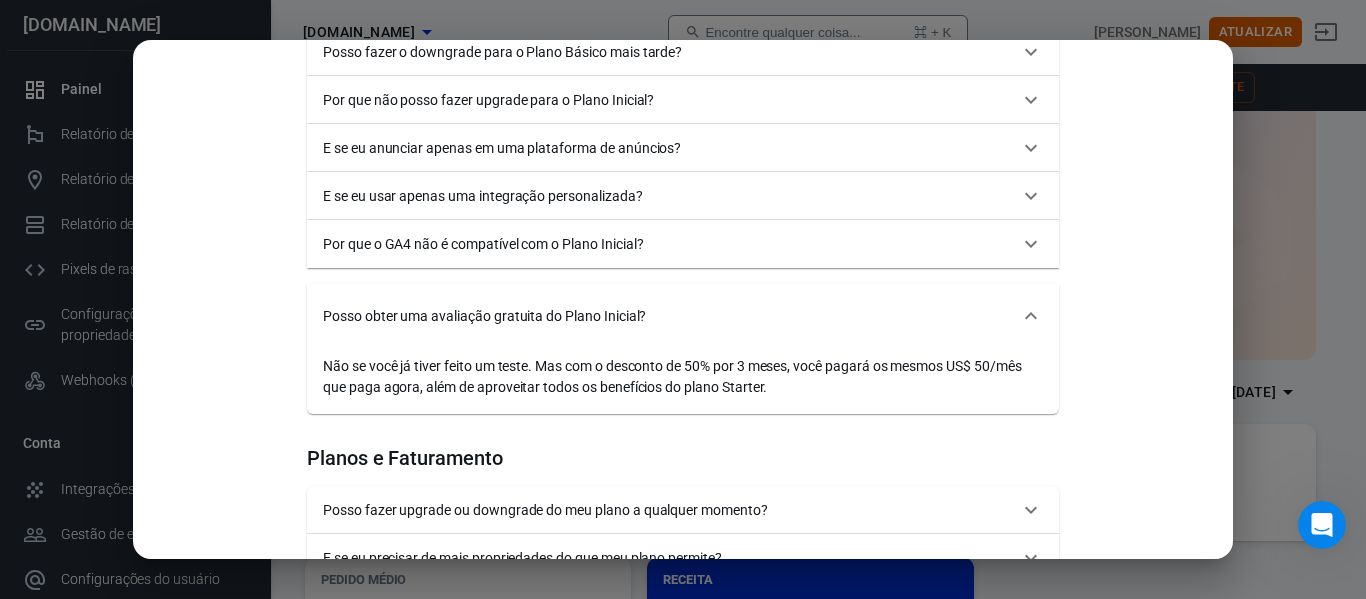 click on "Posso obter uma avaliação gratuita do Plano Inicial?" at bounding box center (671, 316) 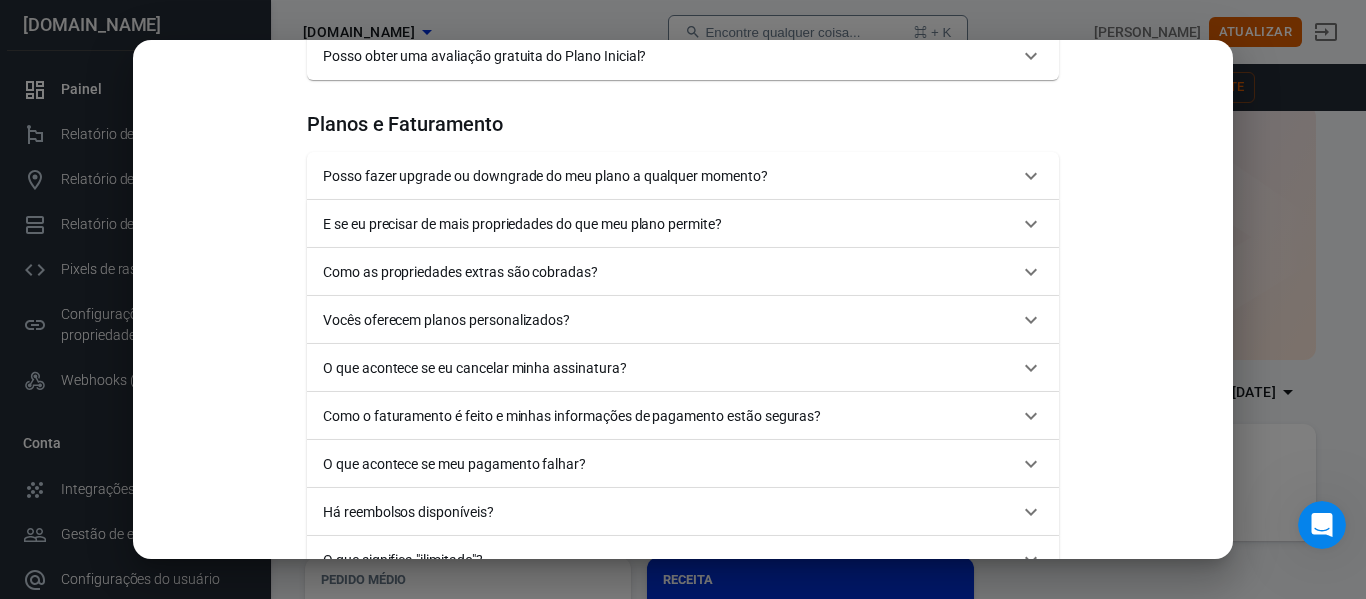 scroll, scrollTop: 1513, scrollLeft: 0, axis: vertical 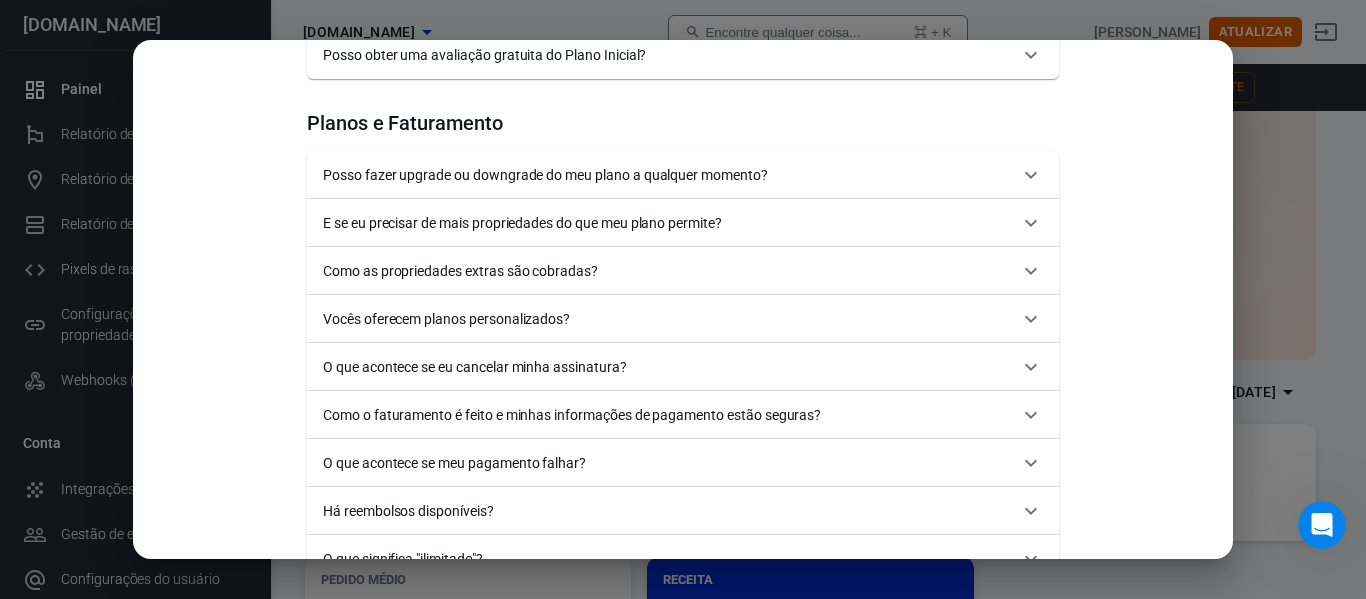 click on "O que acontece se eu cancelar minha assinatura?" at bounding box center [671, 367] 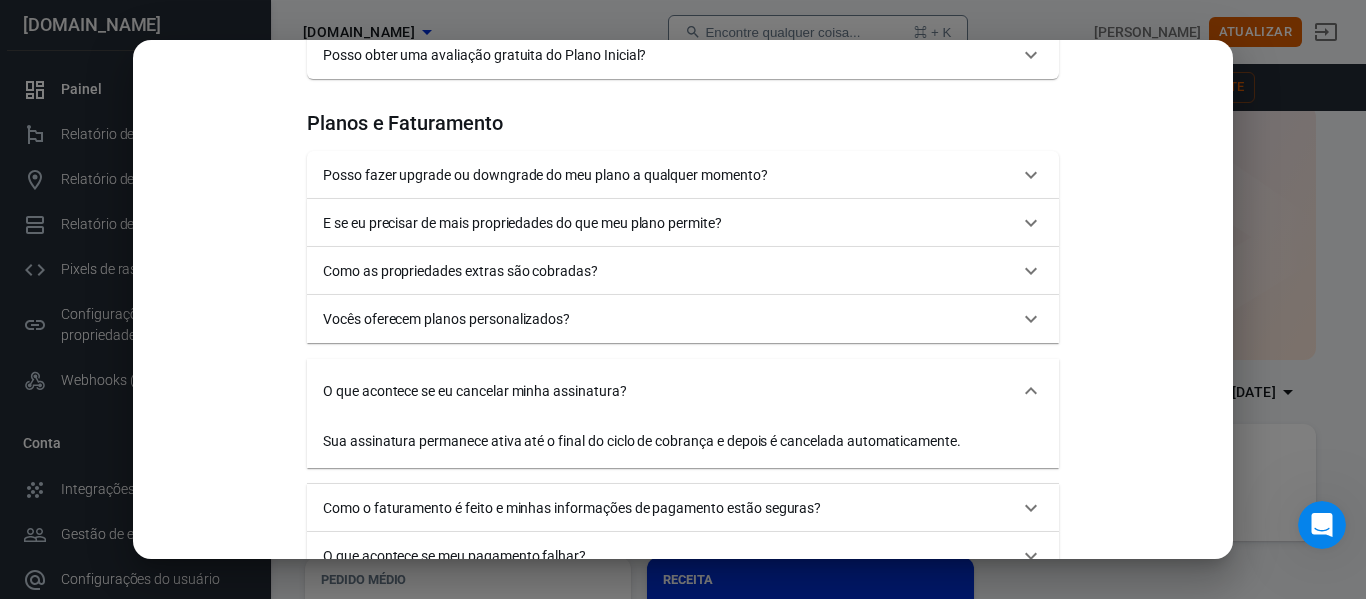 click on "O que acontece se eu cancelar minha assinatura?" at bounding box center [683, 391] 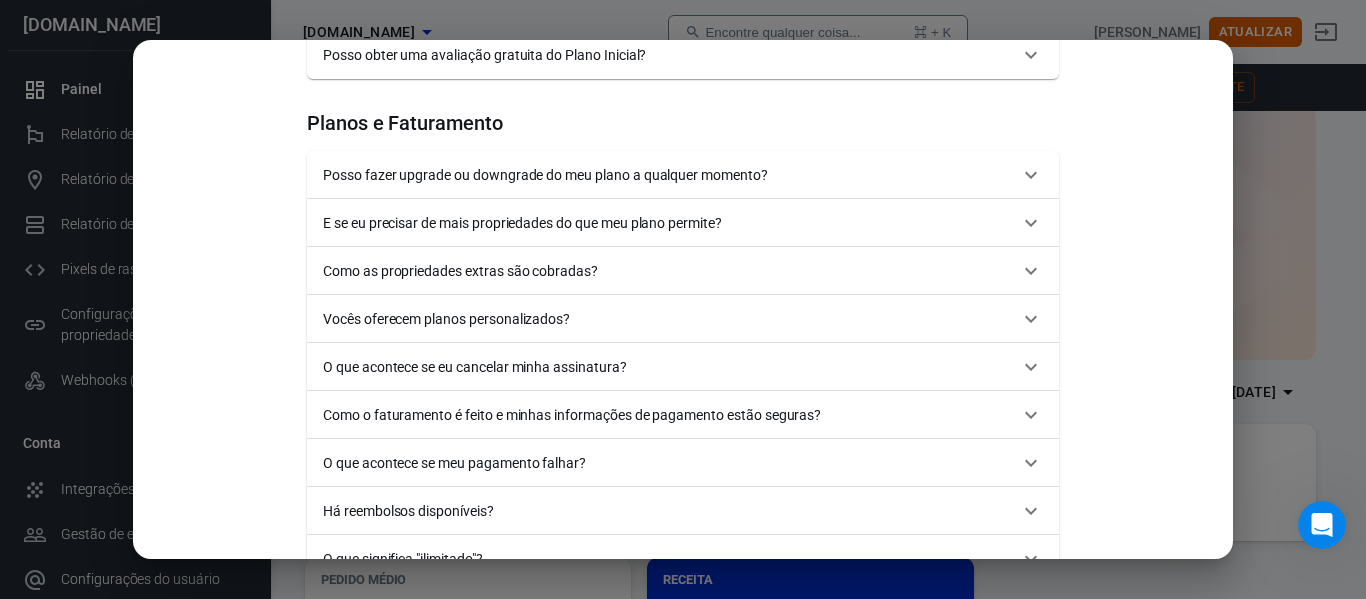 click on "Vocês oferecem planos personalizados?" at bounding box center [671, 319] 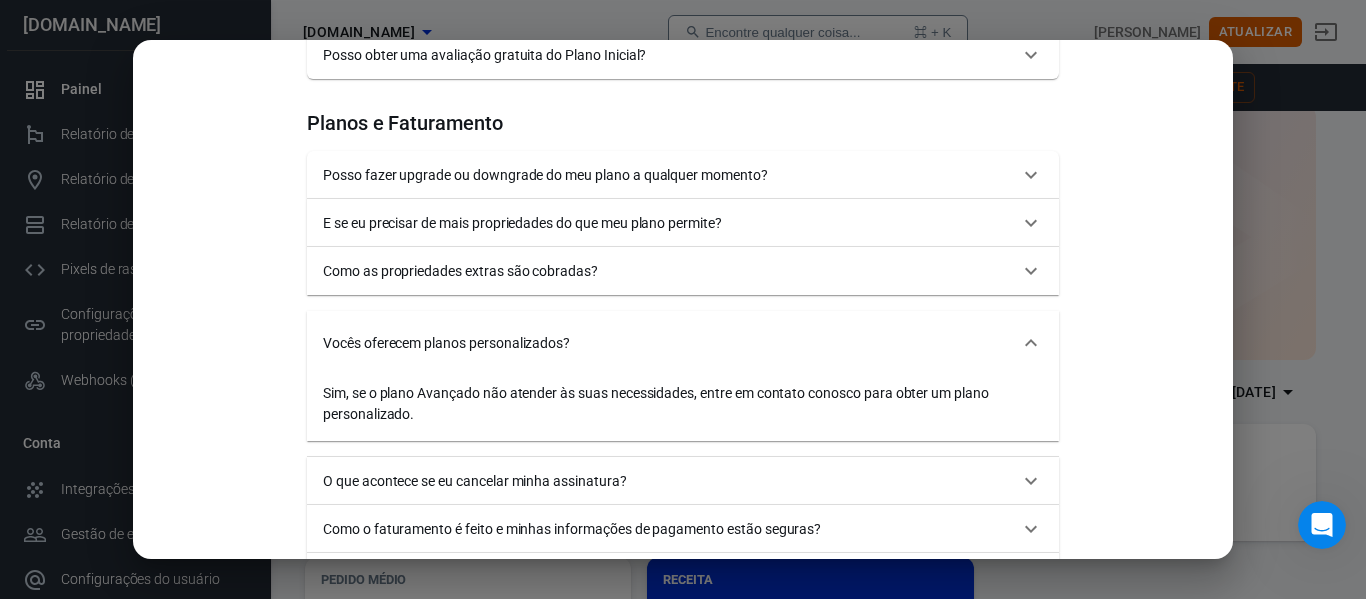 click on "Vocês oferecem planos personalizados?" at bounding box center (683, 343) 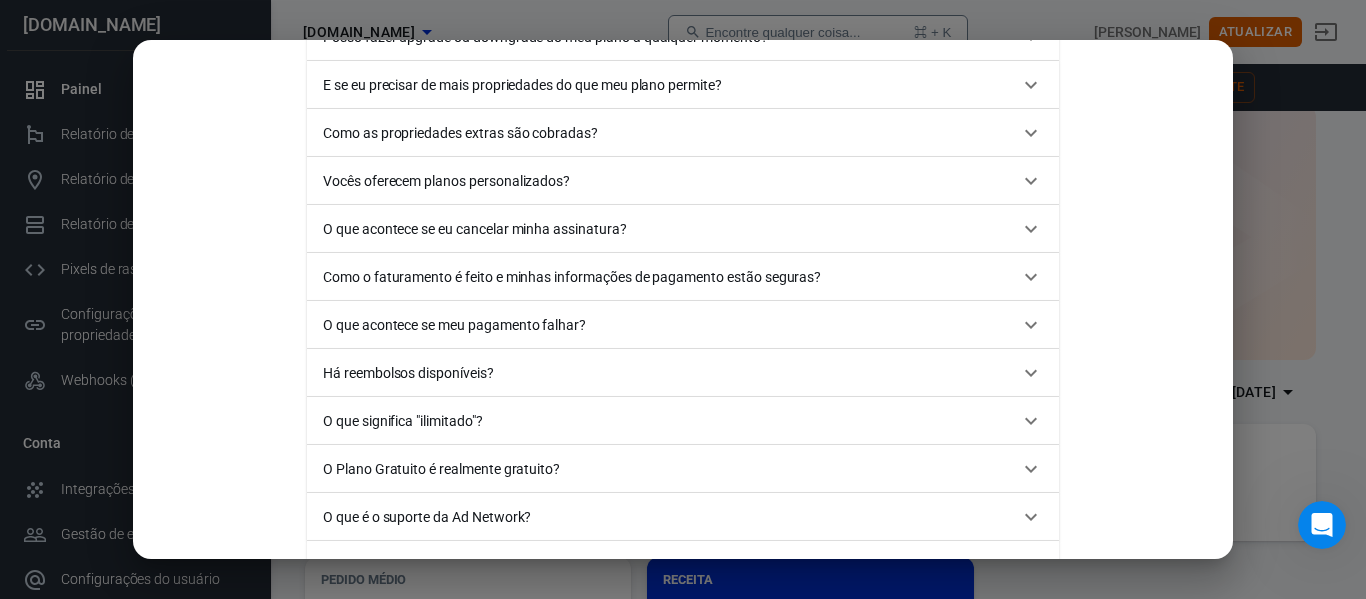 scroll, scrollTop: 1657, scrollLeft: 0, axis: vertical 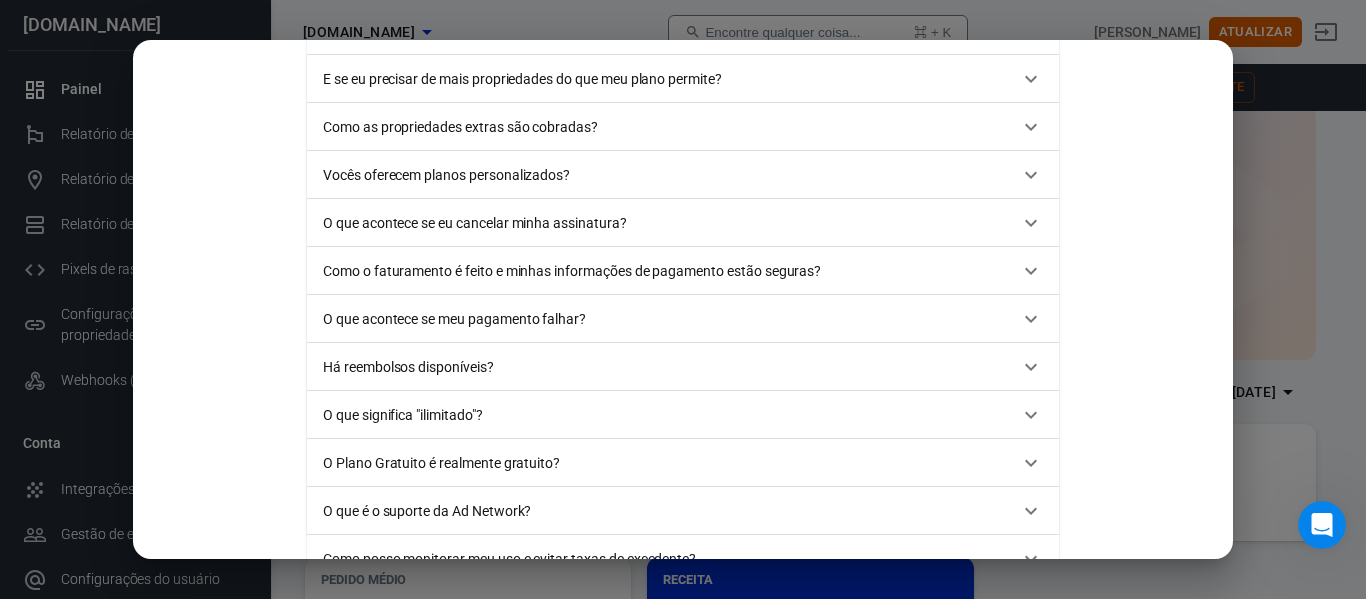 click on "Há reembolsos disponíveis?" at bounding box center (683, 367) 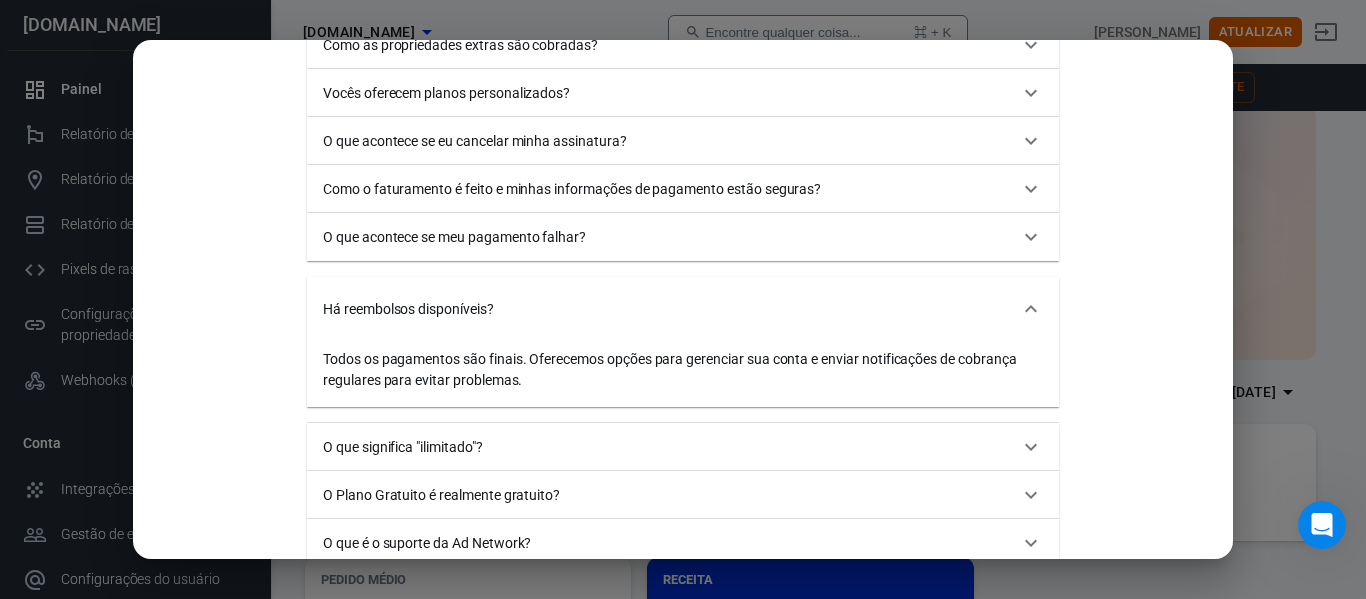 scroll, scrollTop: 1765, scrollLeft: 0, axis: vertical 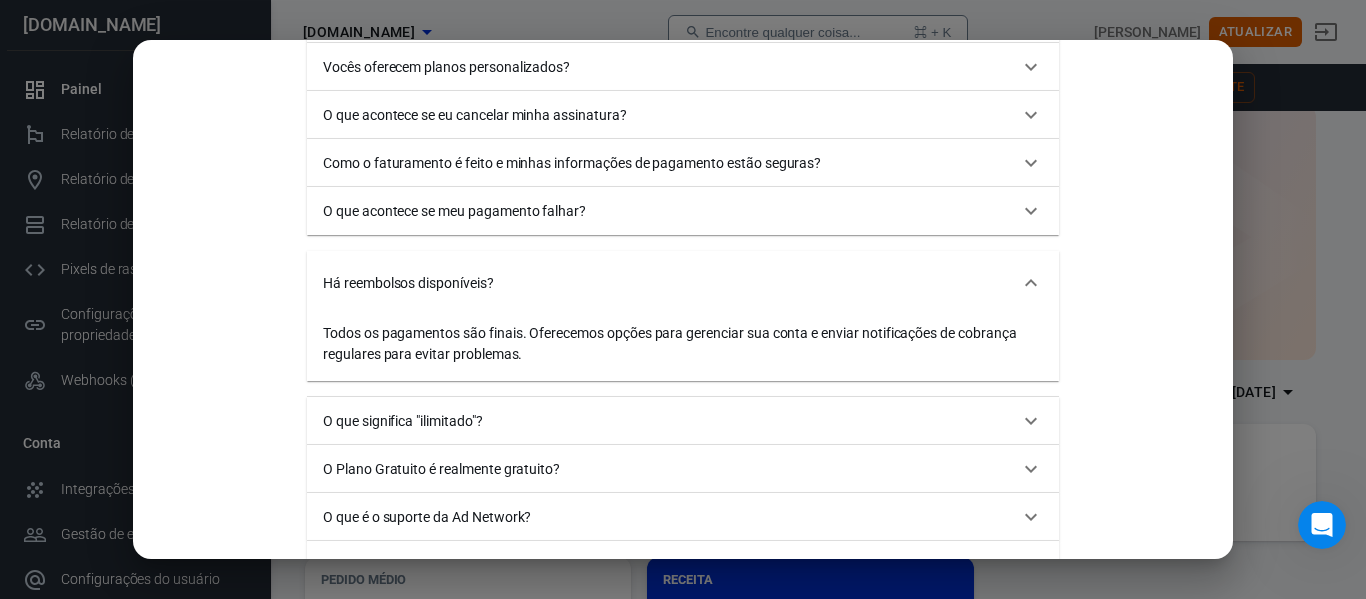 click on "Há reembolsos disponíveis?" at bounding box center (683, 283) 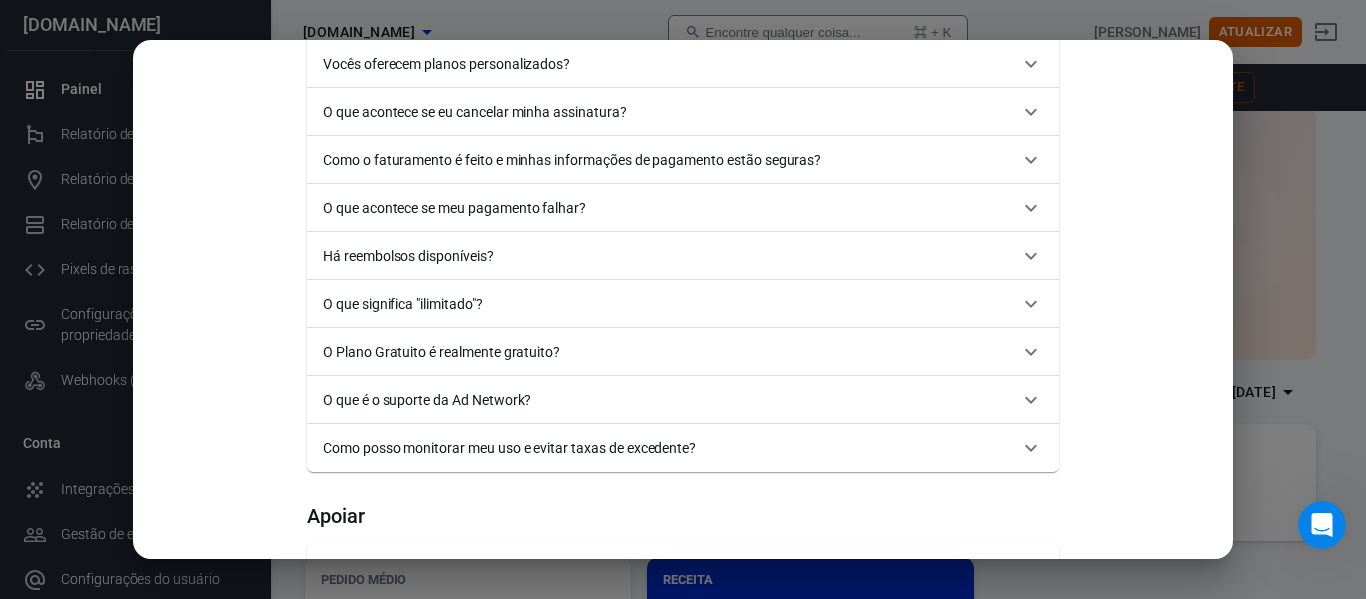 scroll, scrollTop: 1774, scrollLeft: 0, axis: vertical 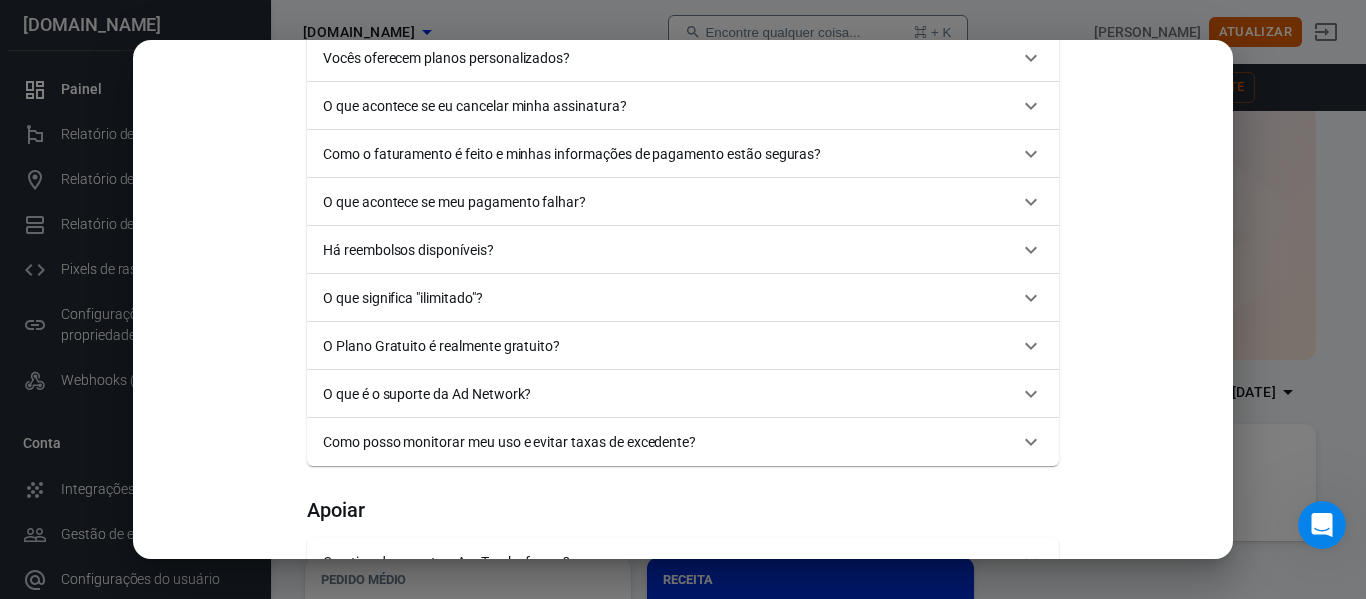 click 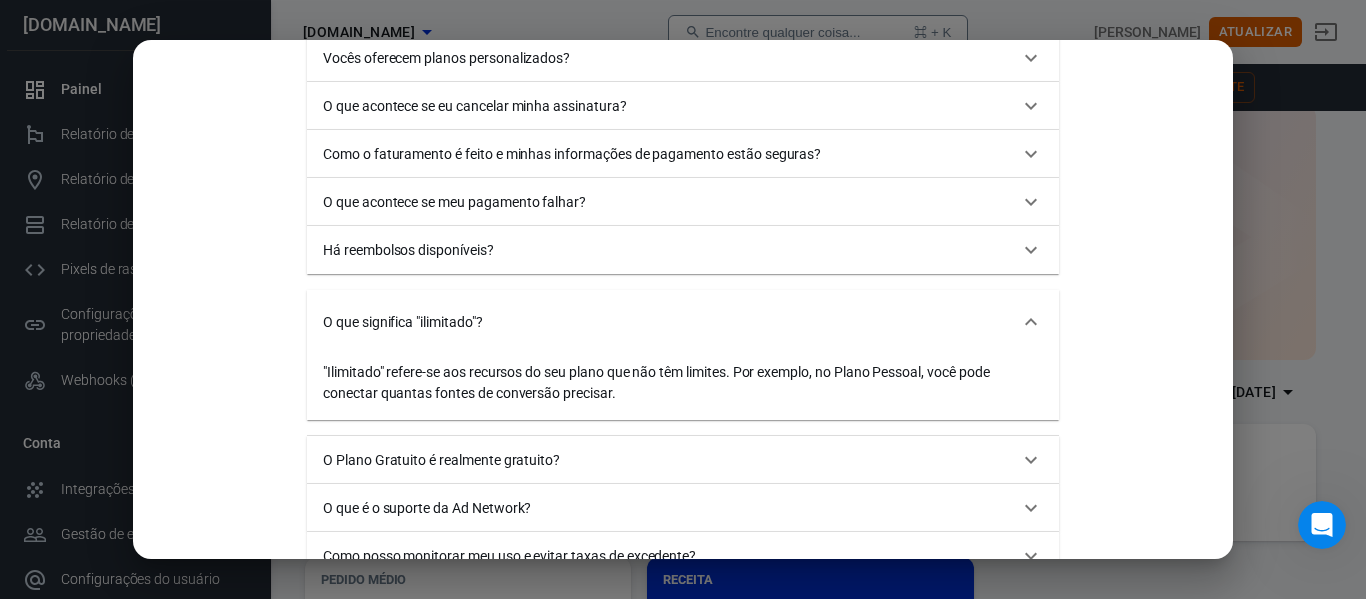 click on "O que significa "ilimitado"?" at bounding box center (683, 322) 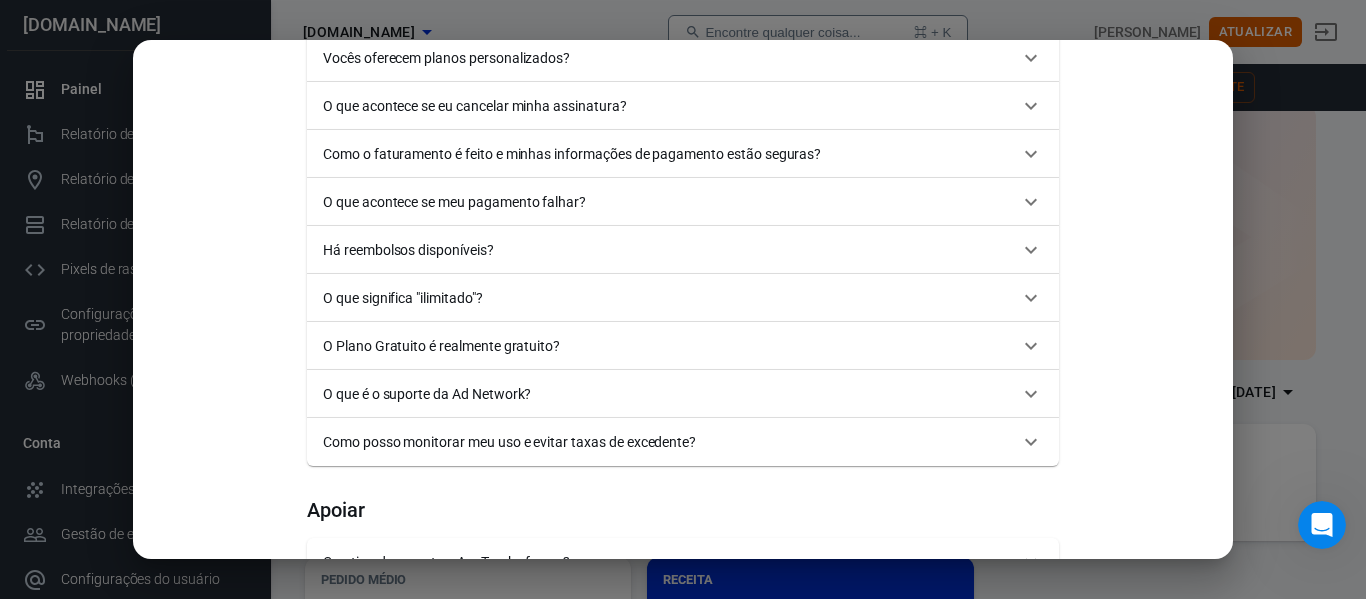 click on "O Plano Gratuito é realmente gratuito?" at bounding box center (671, 346) 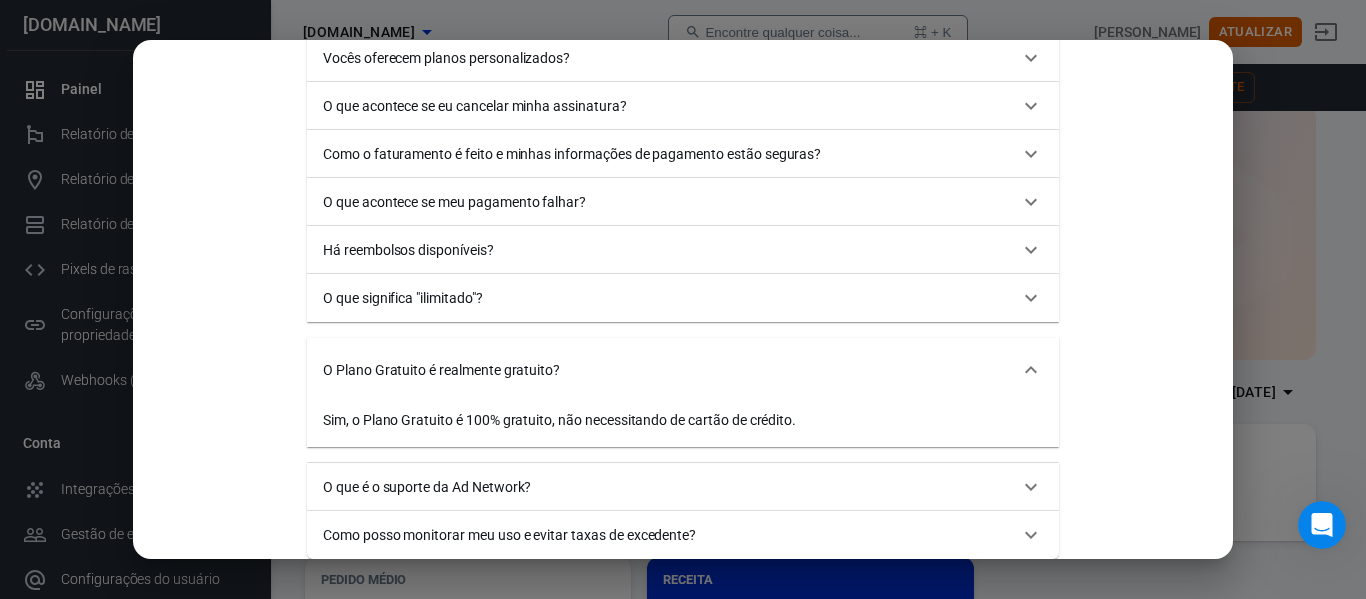 click on "O Plano Gratuito é realmente gratuito? Sim, o Plano Gratuito é 100% gratuito, não necessitando de cartão de crédito." at bounding box center (683, 392) 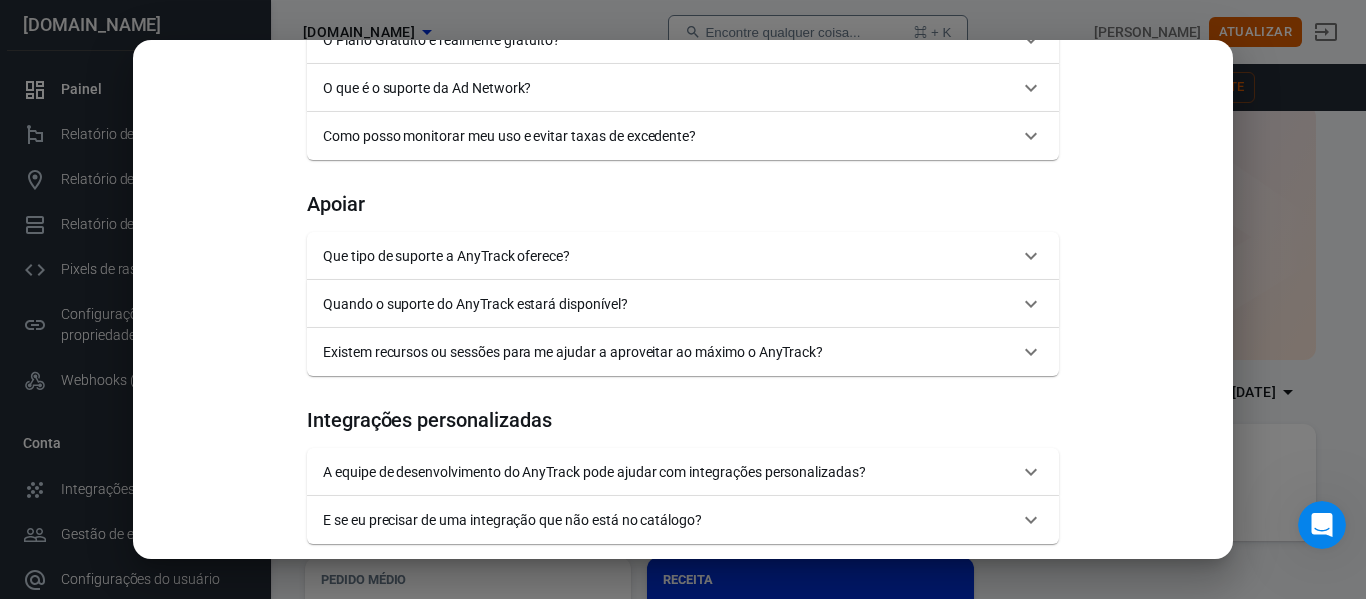 scroll, scrollTop: 2129, scrollLeft: 0, axis: vertical 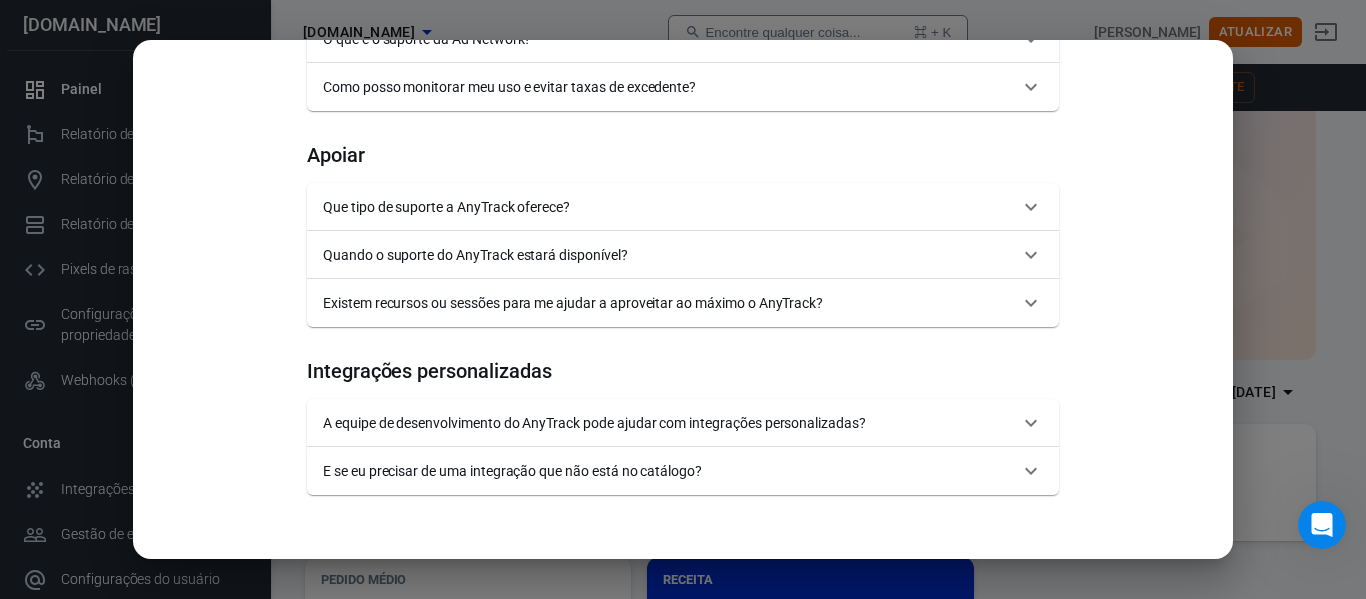 click on "Mensal Anual   (Ganhe 2 meses grátis!) Iniciante Para empreendedores individuais que estão começando com marketing de desempenho. $ 100 $  .33 /mês 2 meses grátis cobrado  mensalmente Experimente sem riscos por 14 dias Teste gratuito de 14 dias, cancele a qualquer momento Todos os recursos gratuitos, mais: Inclui 100 mil sessões/mês 1 Site Todas as integrações de anúncios Todas as integrações padrão API de todas as conversões (CAPI) Sincronização CAPI em tempo real Sincronização de público em tempo real Rastreamento do lado do servidor e sem cookies Resolução de identidade Rastreamento sem redirecionamento Conversões aprimoradas (Meta, Google) Relatórios de landing page e campanha Integrações de um clique com +100 plataformas 2 meses grátis com cobrança anual ✨    mais popular Pessoal Para pequenas equipes que buscam criar uma única fonte de verdade para gerenciar suas campanhas. $ 150 $  150,00 /mês 2 meses grátis cobrado  mensalmente Experimente sem riscos por 14 dias 3 sites" at bounding box center (683, 299) 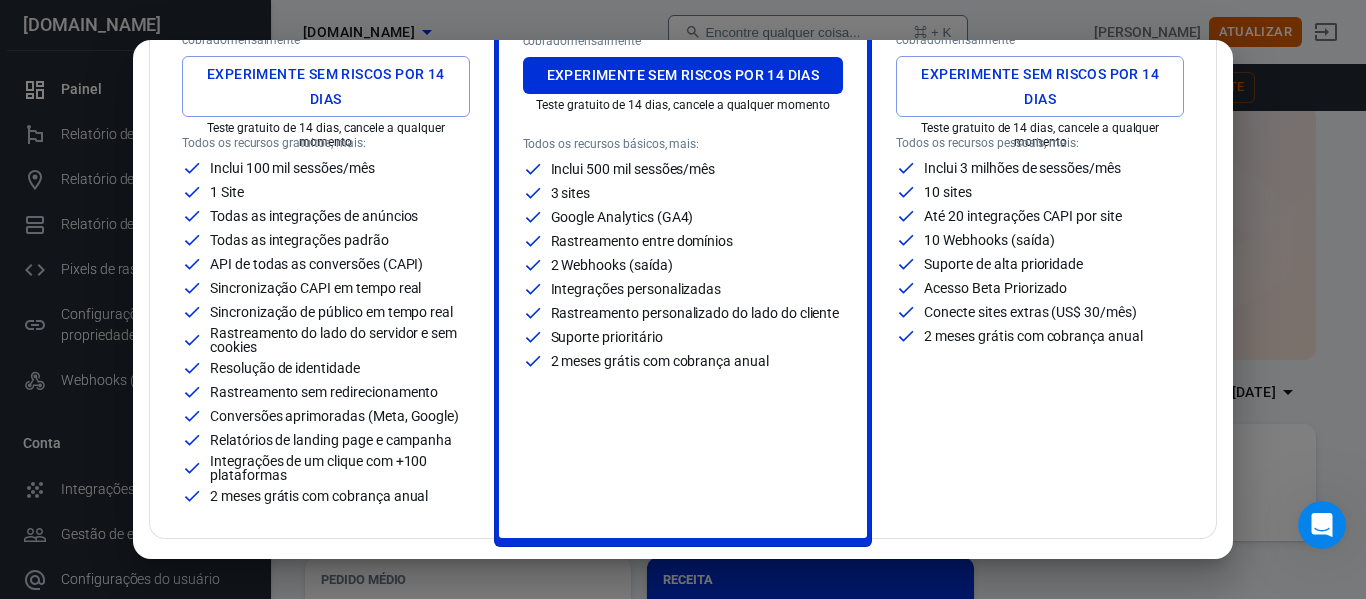 scroll, scrollTop: 322, scrollLeft: 0, axis: vertical 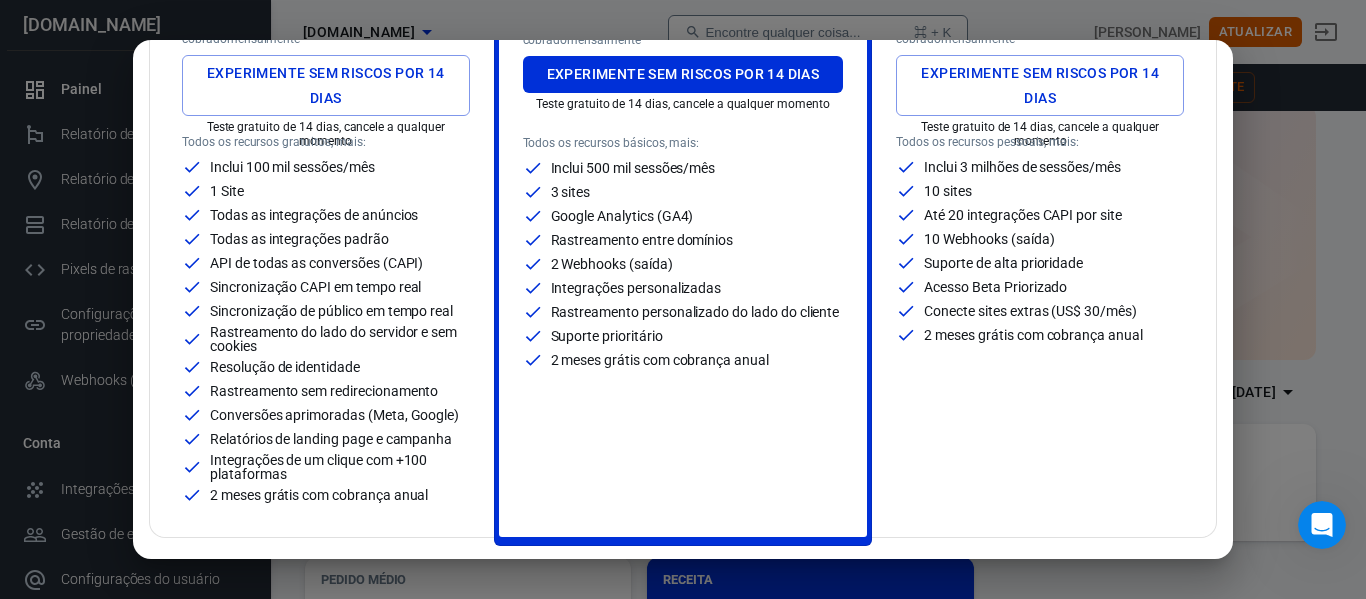 click on "Rastreamento do lado do servidor e sem cookies" at bounding box center (340, 339) 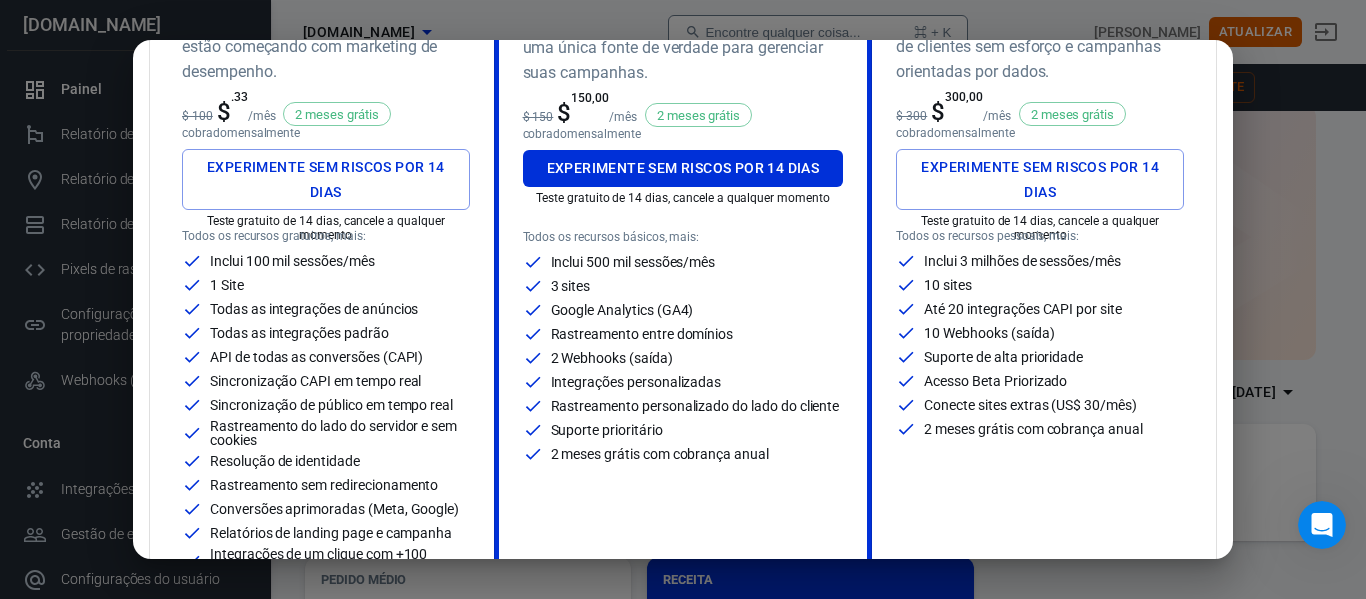 scroll, scrollTop: 227, scrollLeft: 0, axis: vertical 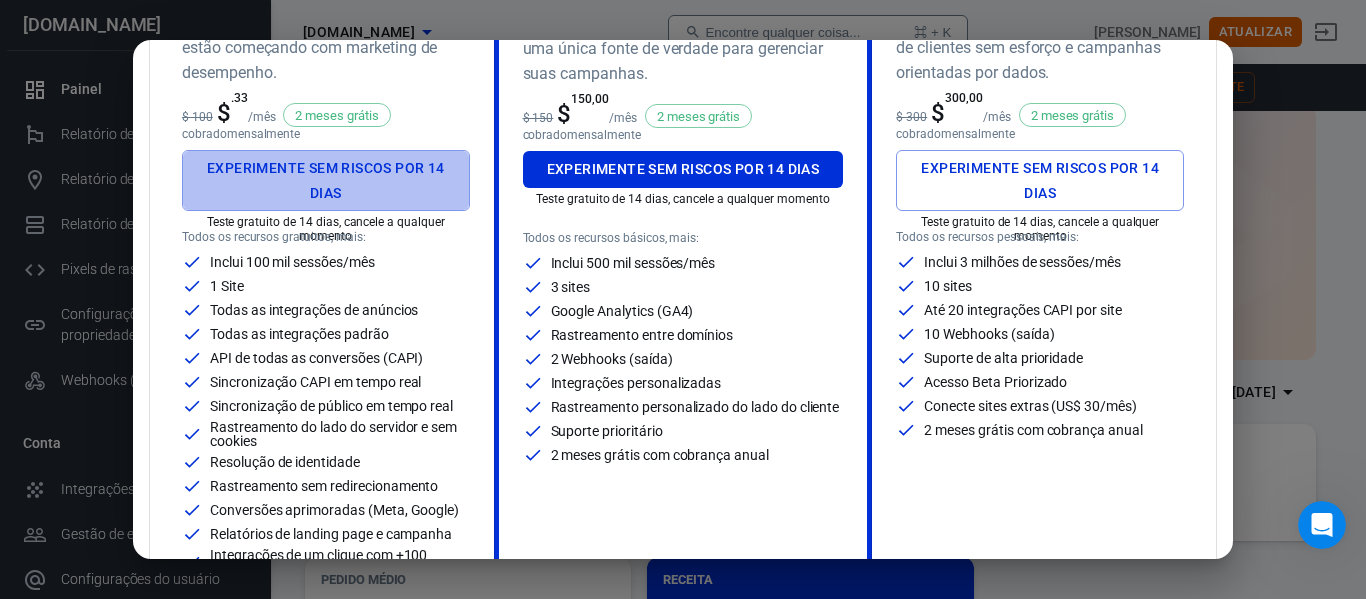 click on "Experimente sem riscos por 14 dias" at bounding box center (326, 180) 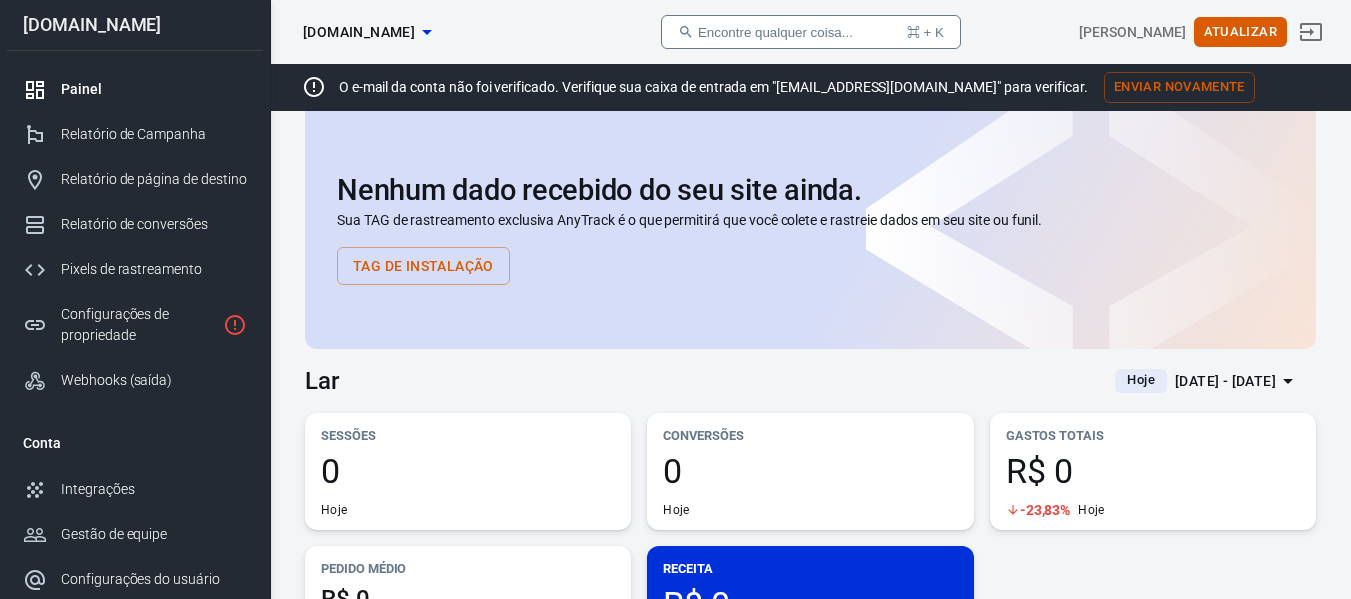 scroll, scrollTop: 37, scrollLeft: 0, axis: vertical 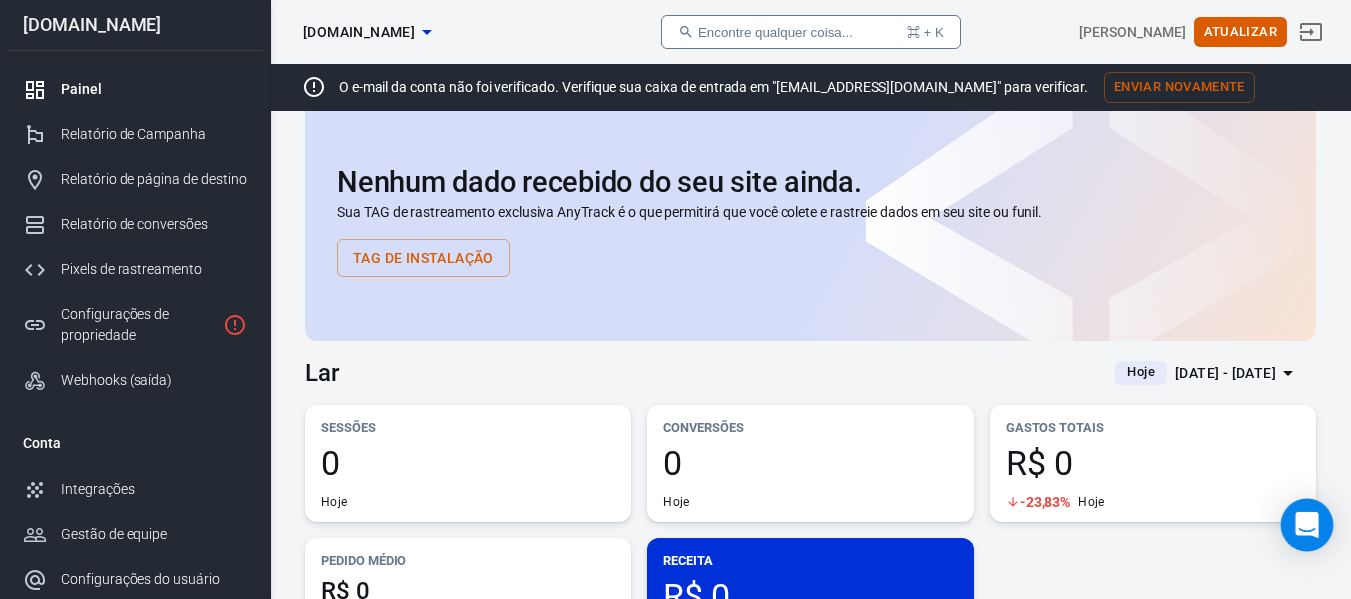 click 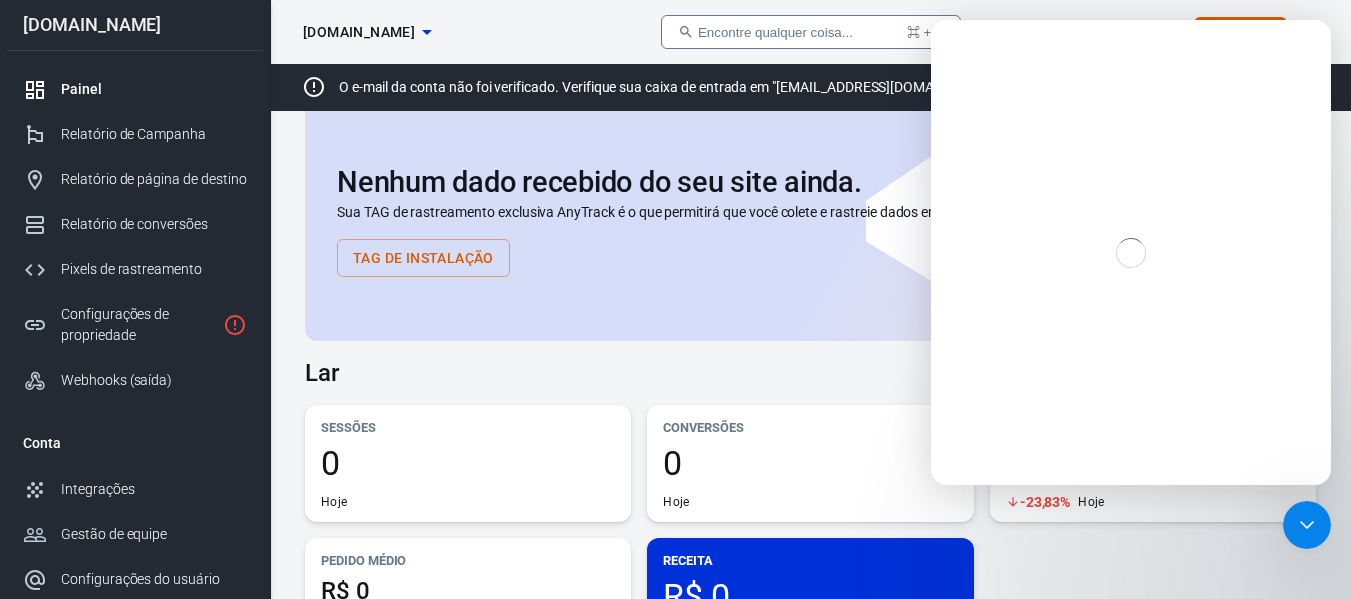 scroll, scrollTop: 0, scrollLeft: 0, axis: both 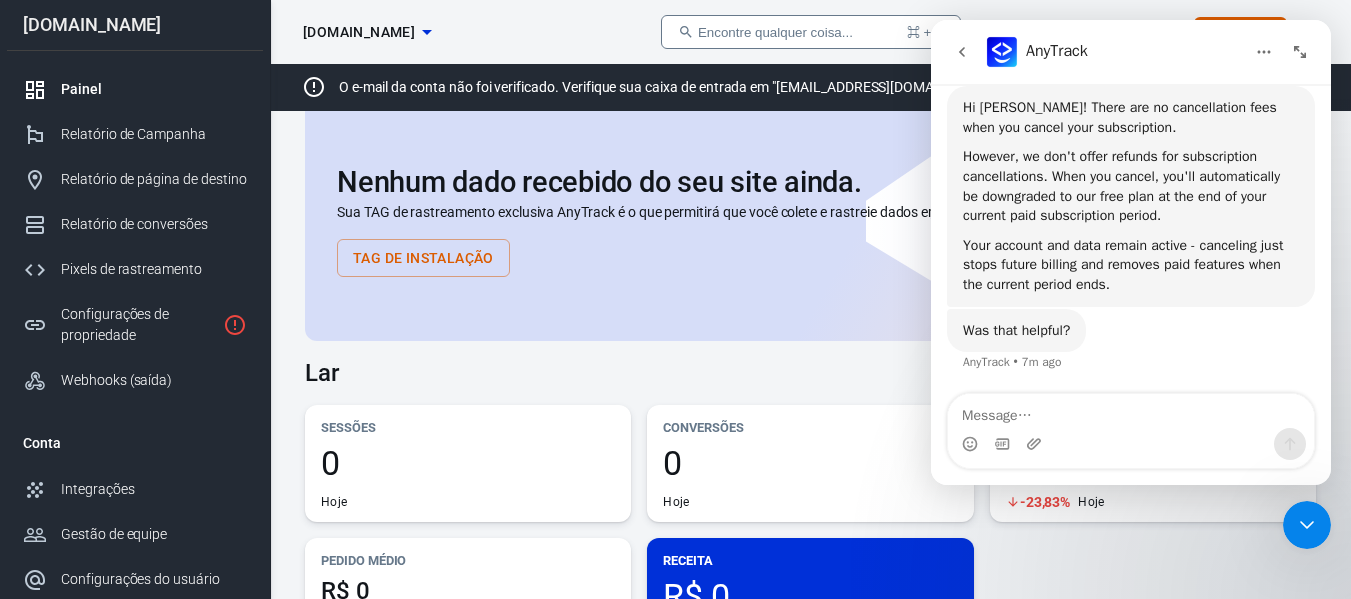 click at bounding box center (1131, 411) 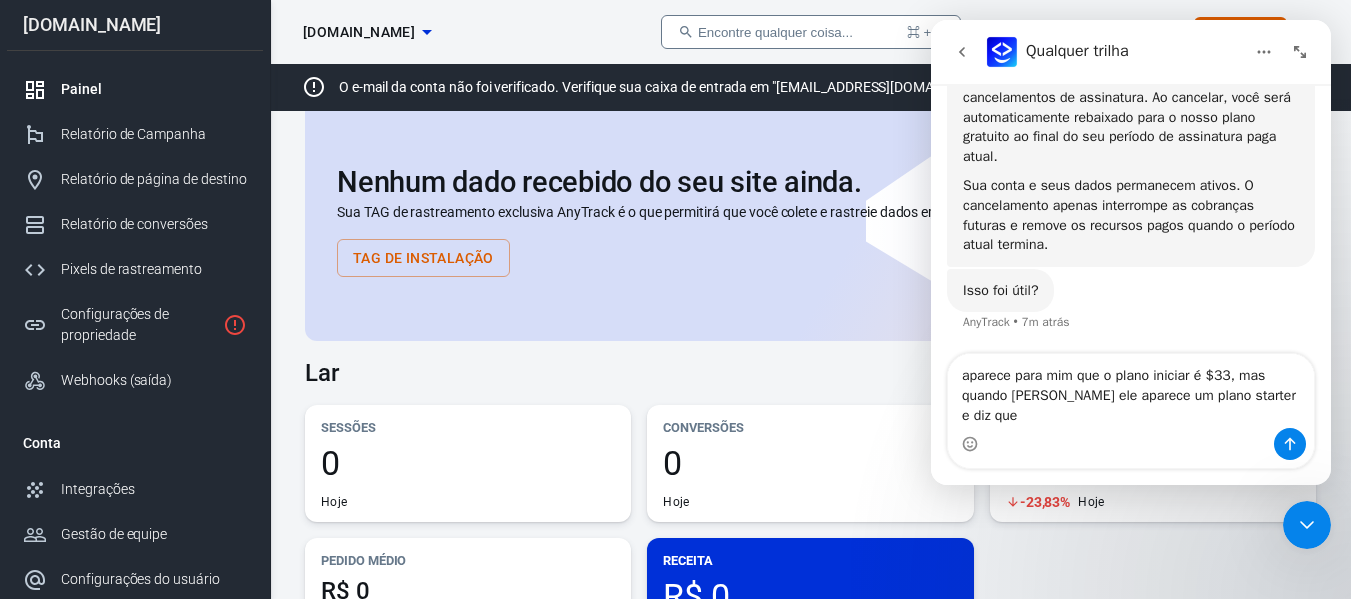 scroll, scrollTop: 4388, scrollLeft: 0, axis: vertical 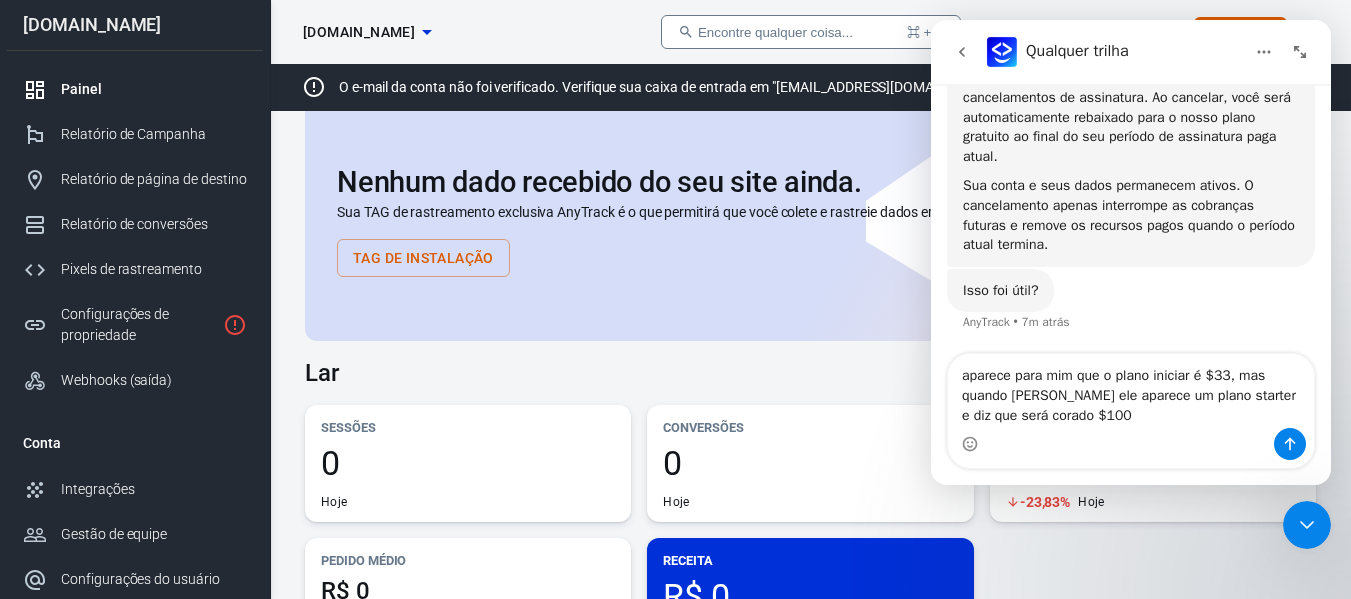 type on "aparece para mim que o plano iniciar é $33, mas quando [PERSON_NAME] ele aparece um plano starter e diz que será corado $1000" 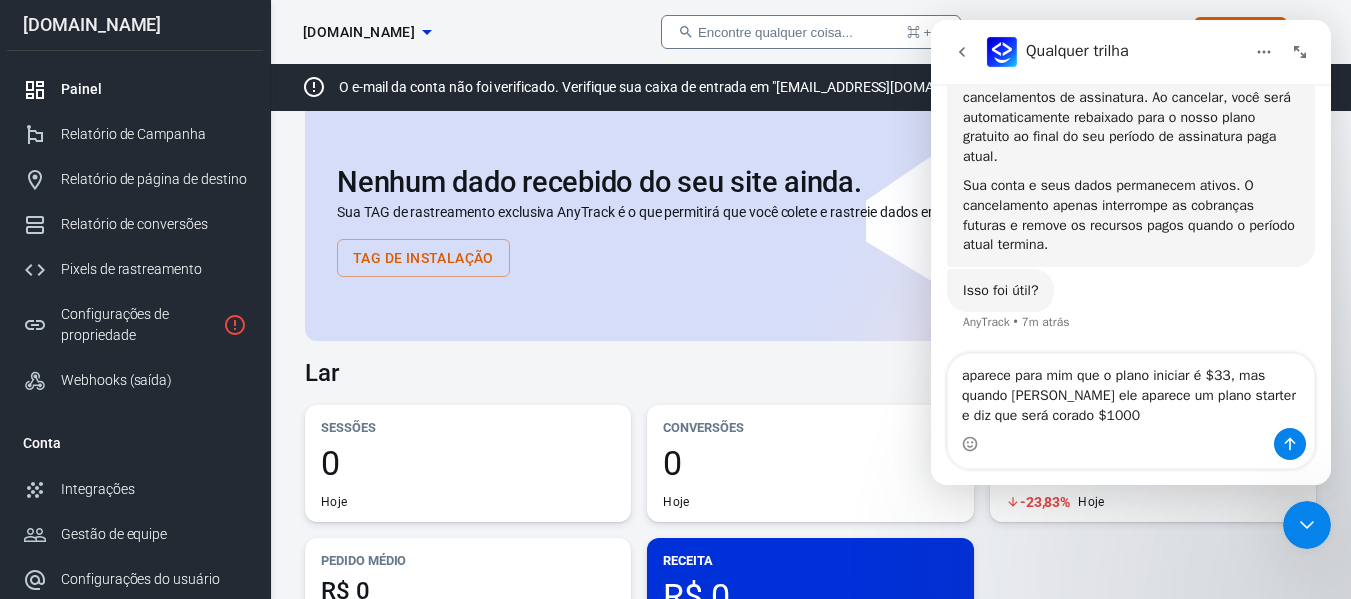 type 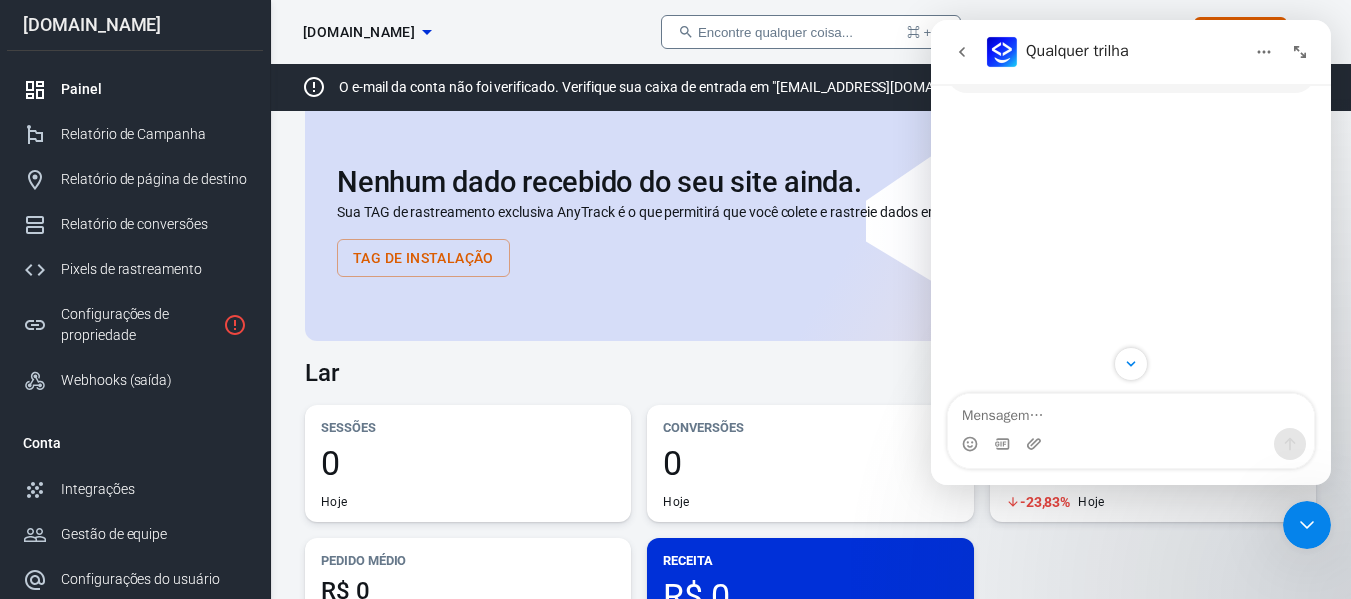 scroll, scrollTop: 4636, scrollLeft: 0, axis: vertical 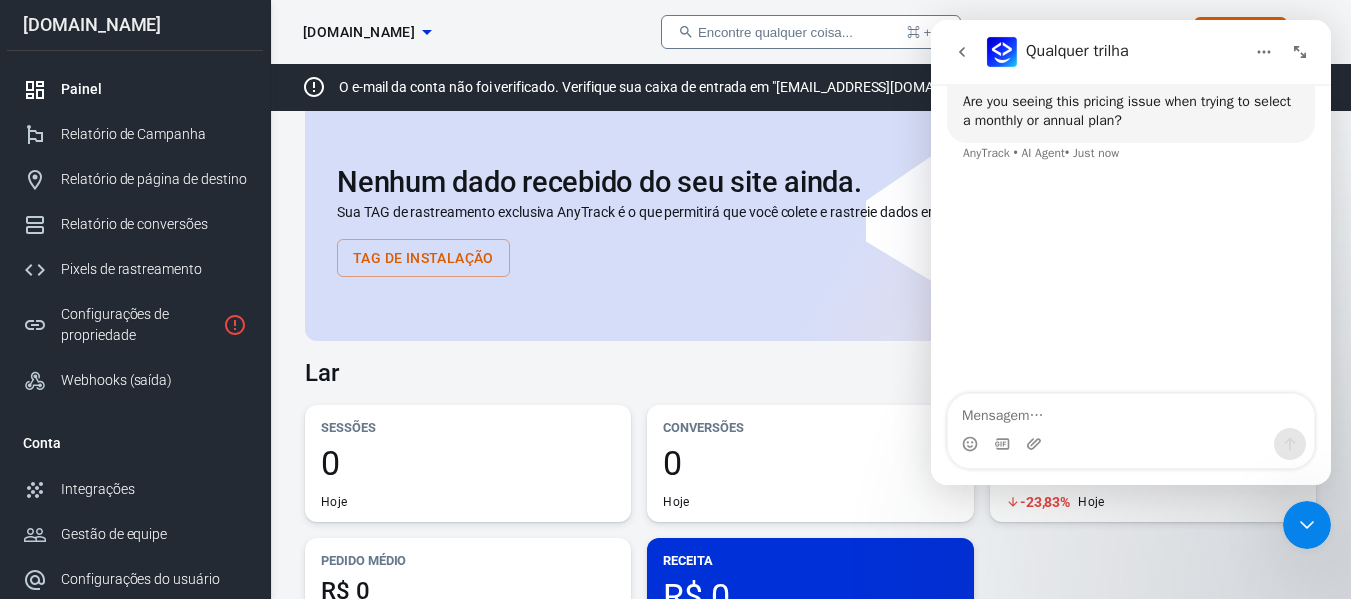 click at bounding box center (1131, 411) 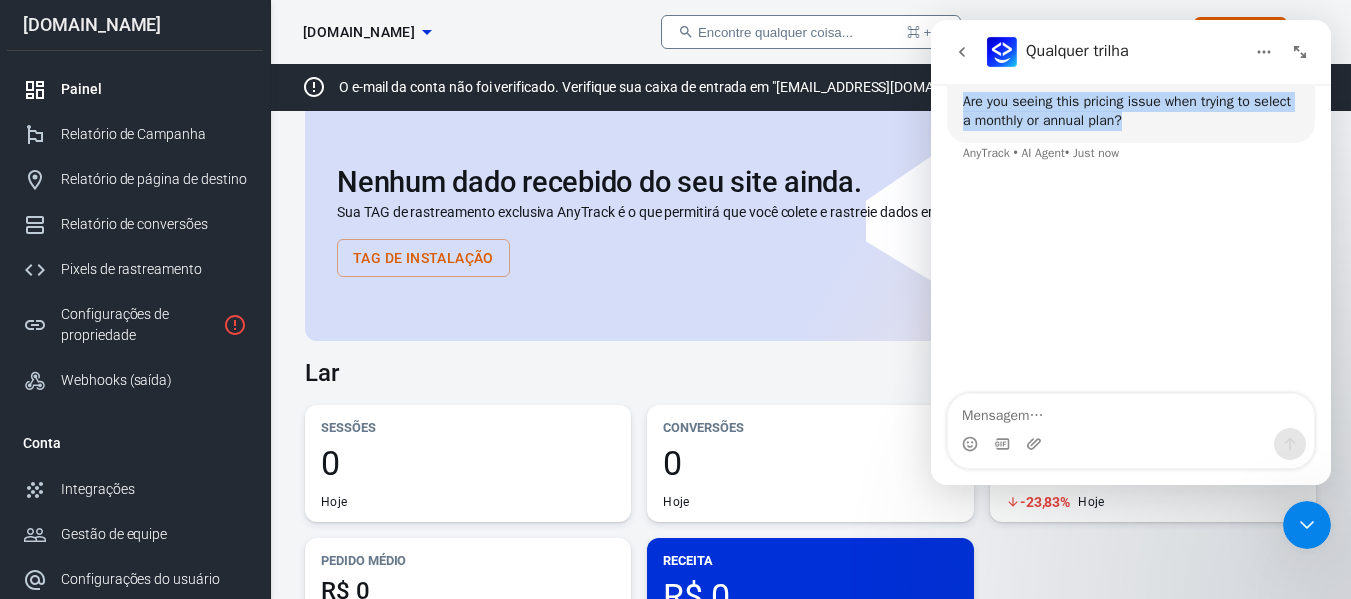 drag, startPoint x: 1040, startPoint y: 114, endPoint x: 1182, endPoint y: 369, distance: 291.87155 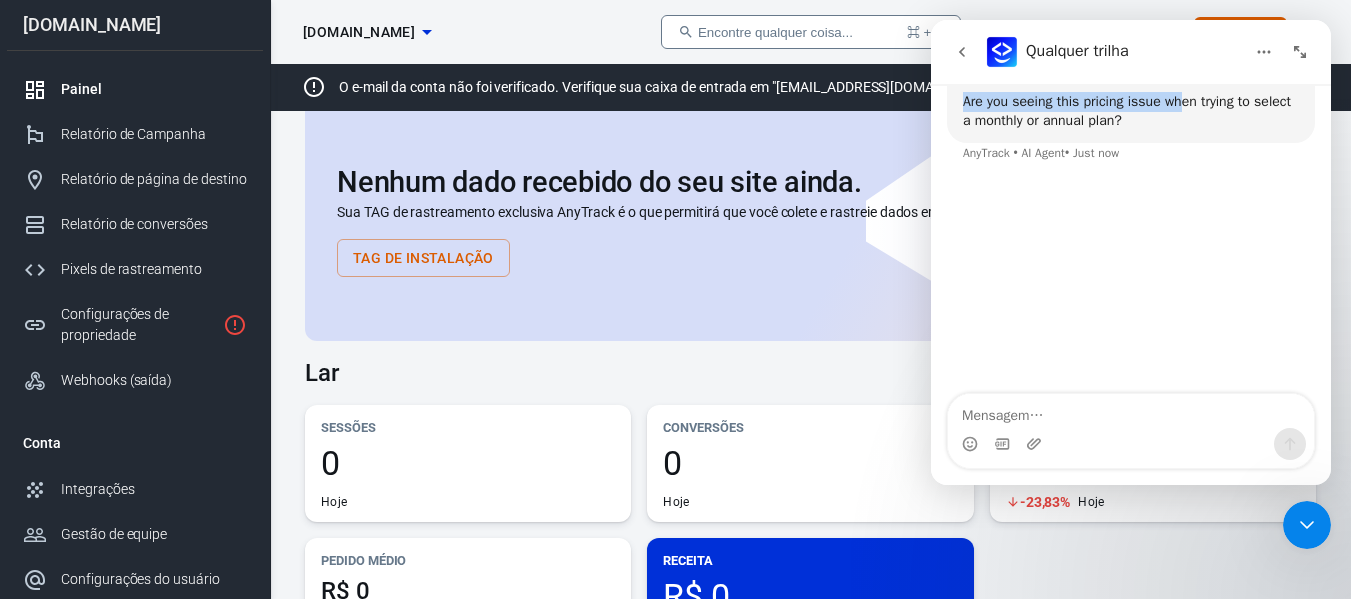 scroll, scrollTop: 4726, scrollLeft: 0, axis: vertical 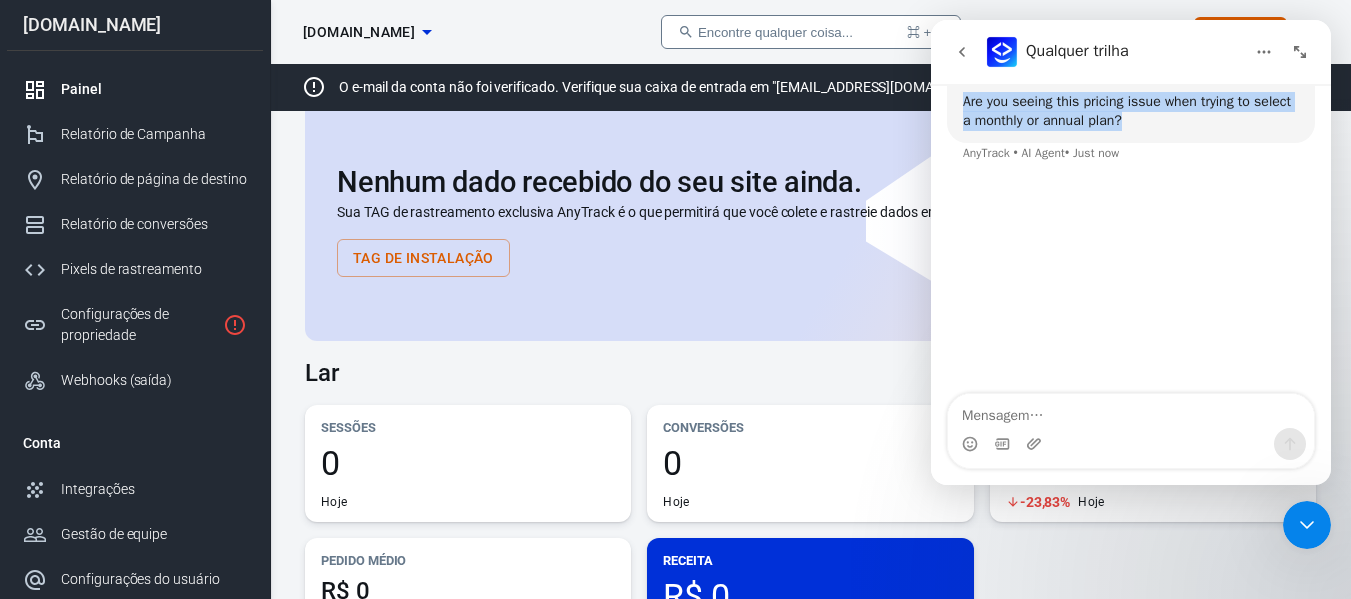 drag, startPoint x: 1165, startPoint y: 370, endPoint x: 1038, endPoint y: 108, distance: 291.15802 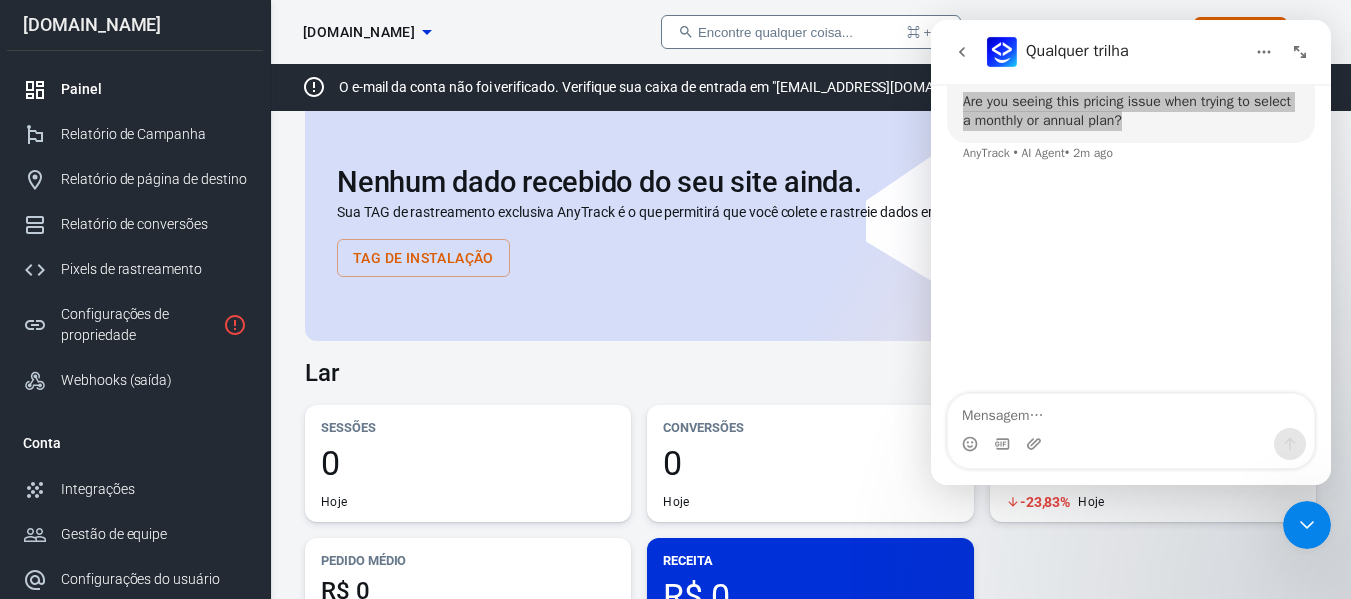click on "Nenhum dado recebido do seu site ainda. Sua TAG de rastreamento exclusiva AnyTrack é o que permitirá que você colete e rastreie dados em seu site ou funil. Tag de instalação" at bounding box center (810, 213) 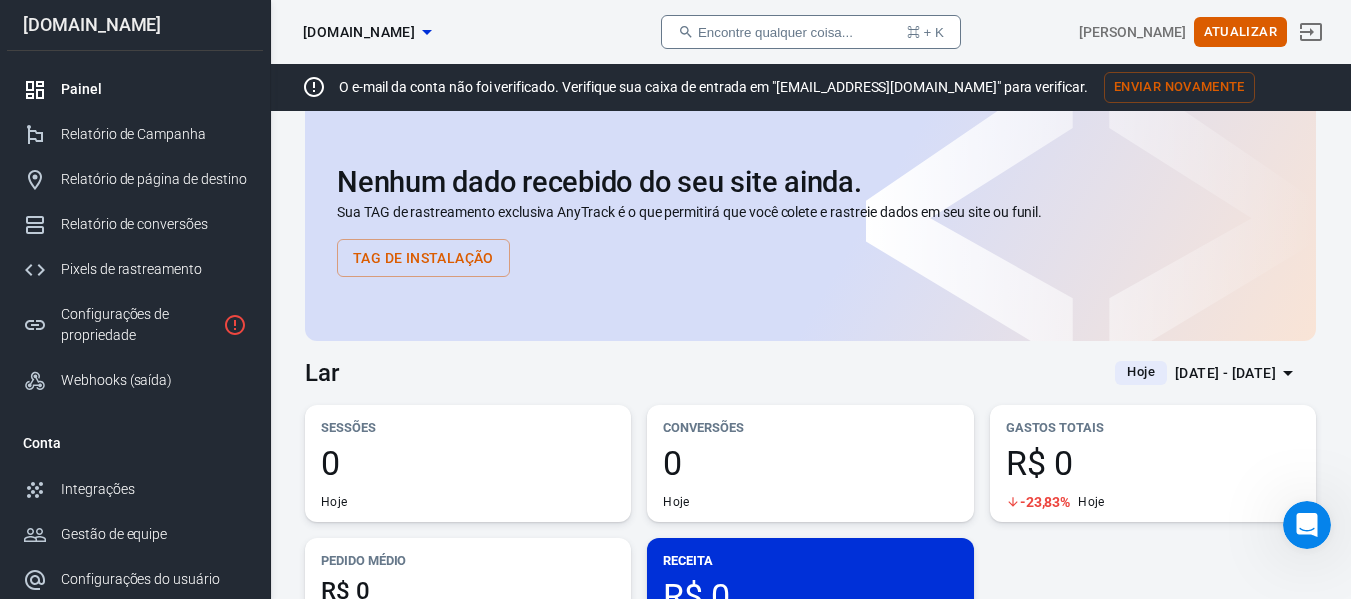 scroll, scrollTop: 0, scrollLeft: 0, axis: both 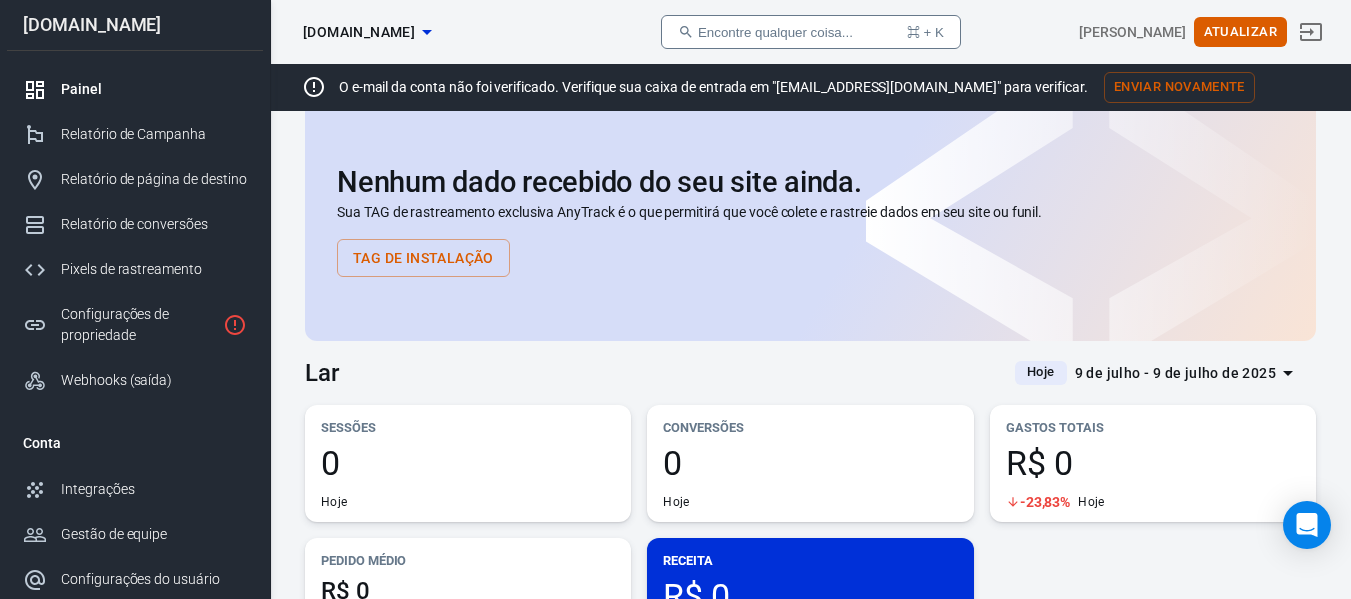 click on "Sua TAG de rastreamento exclusiva AnyTrack é o que permitirá que você colete e rastreie dados em seu site ou funil." at bounding box center [810, 212] 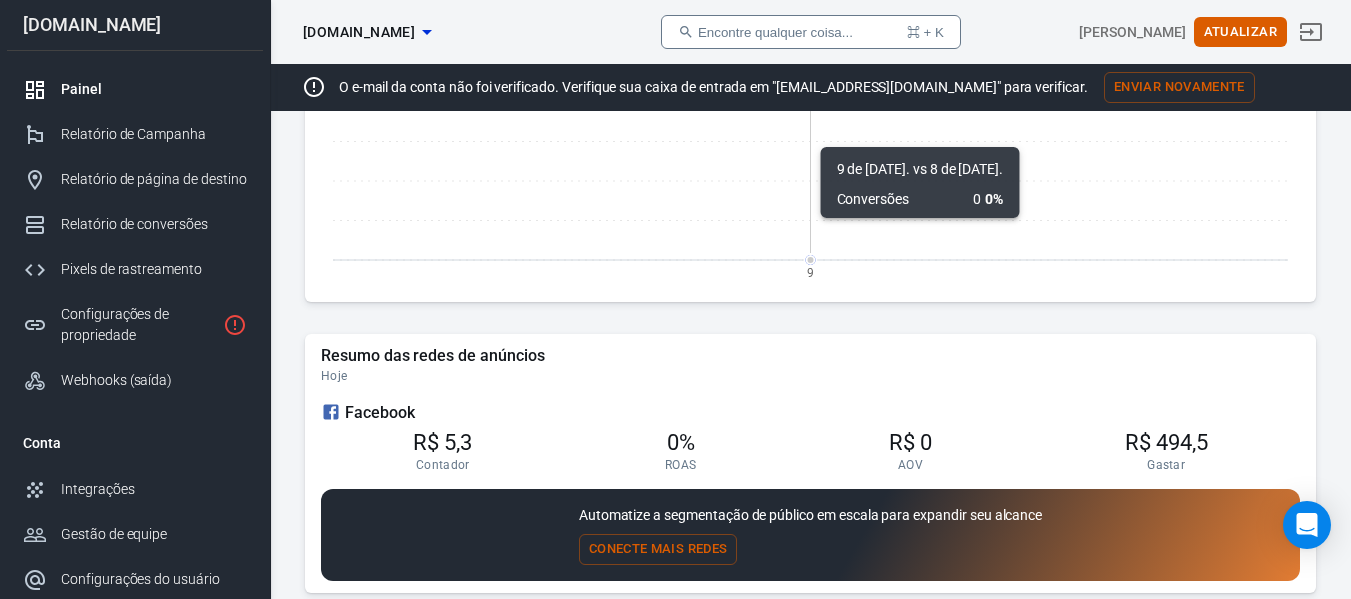 scroll, scrollTop: 1832, scrollLeft: 0, axis: vertical 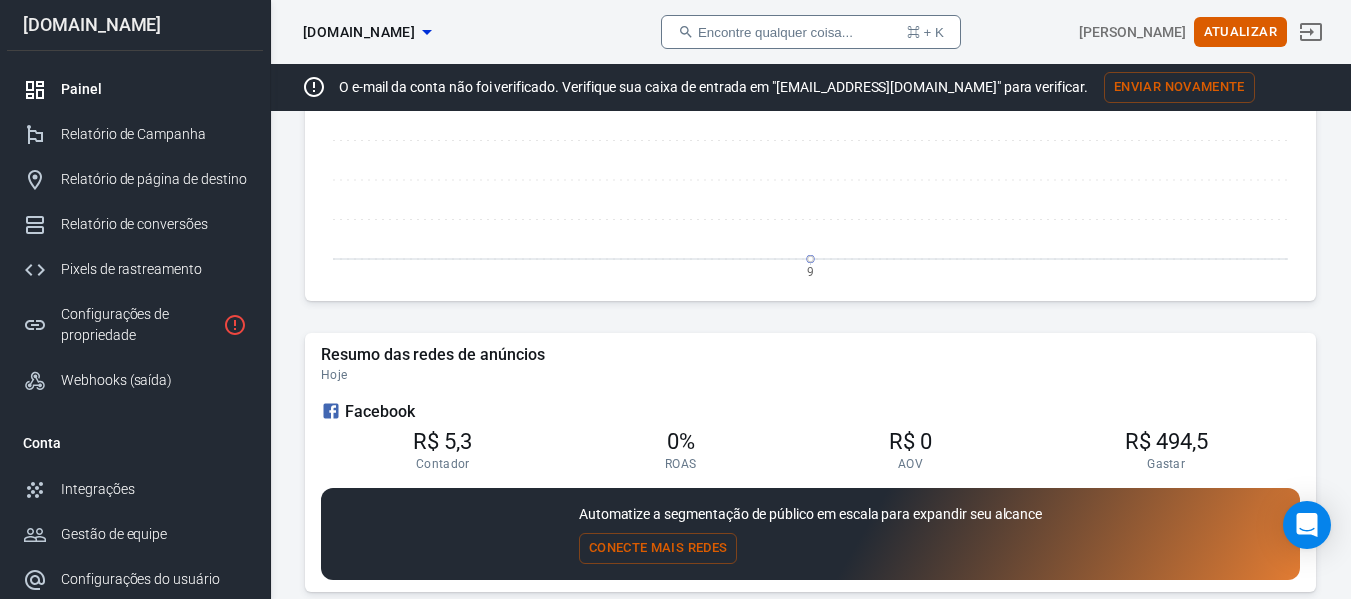 click on "Conta" at bounding box center (135, 443) 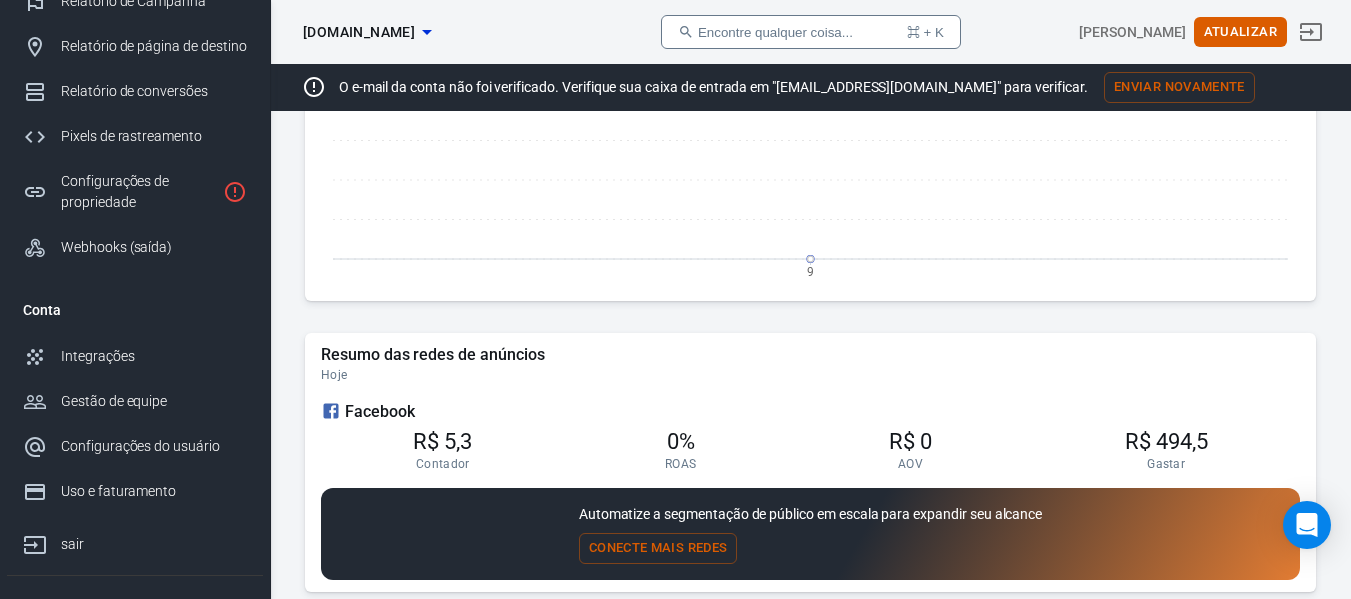 scroll, scrollTop: 211, scrollLeft: 0, axis: vertical 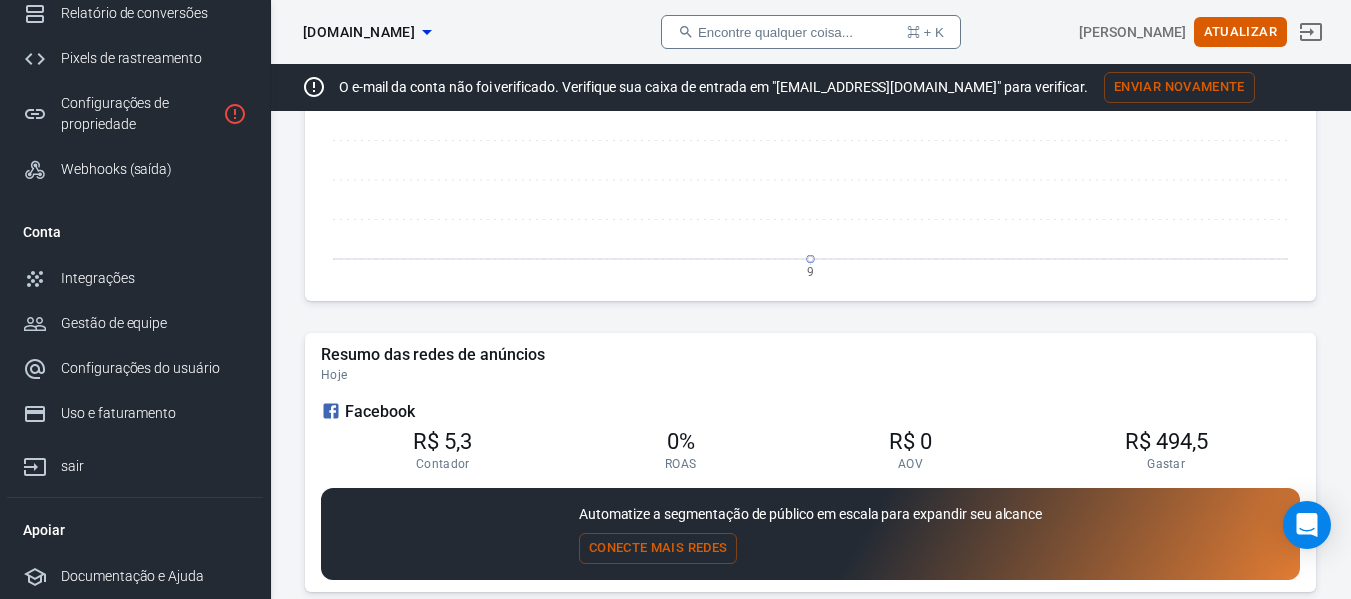click on "Apoiar" at bounding box center (135, 530) 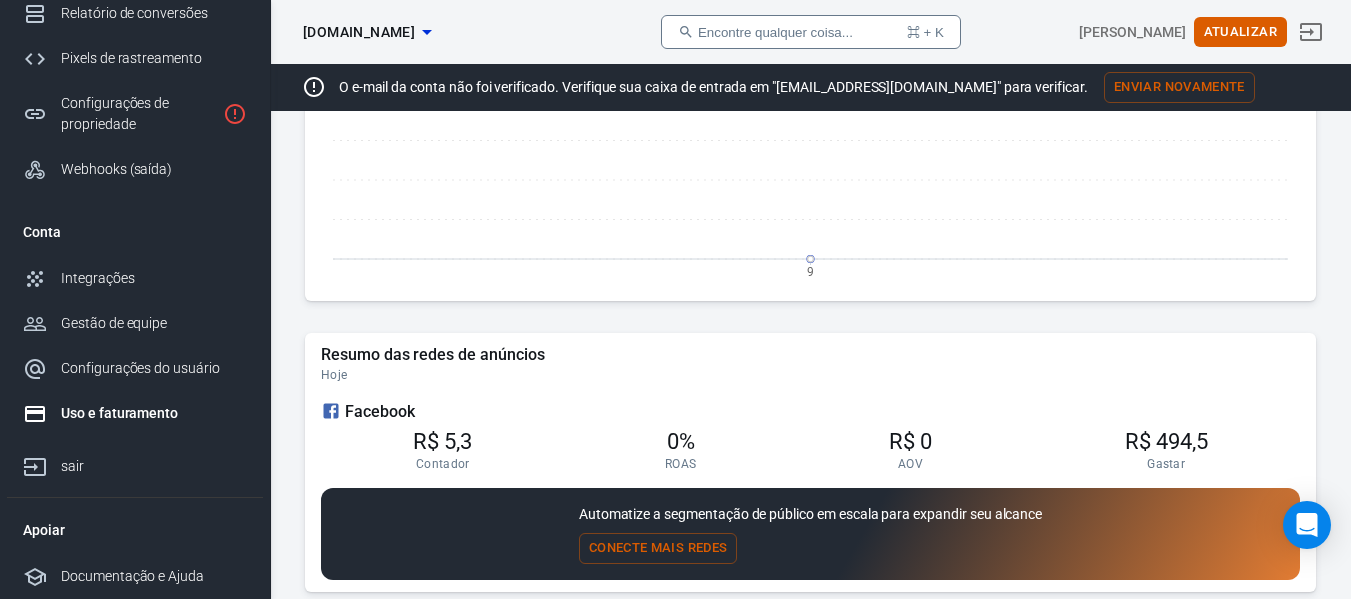 click on "Uso e faturamento" at bounding box center [119, 413] 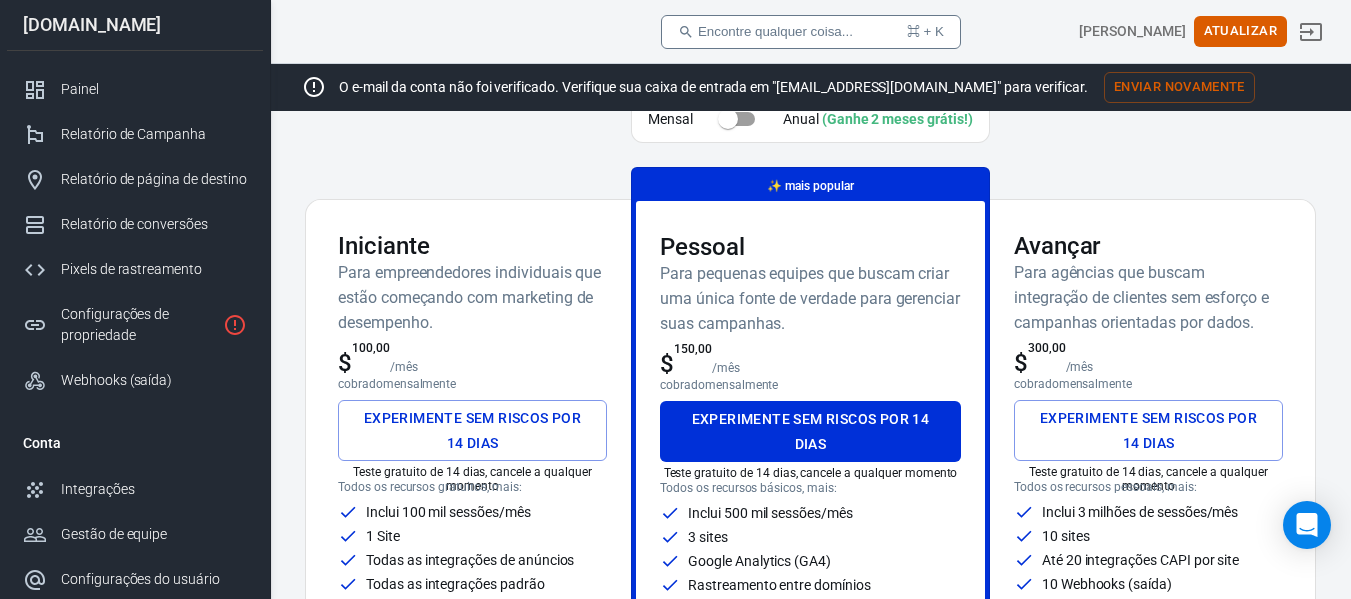 scroll, scrollTop: 0, scrollLeft: 0, axis: both 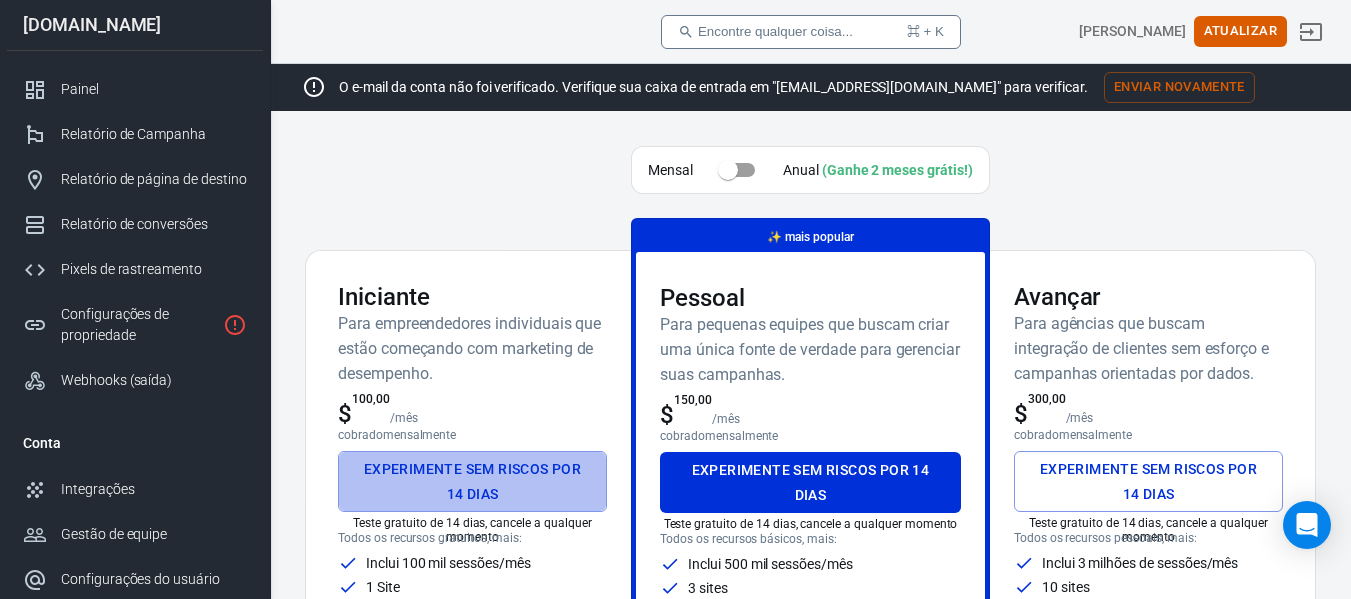 click on "Experimente sem riscos por 14 dias" at bounding box center [472, 481] 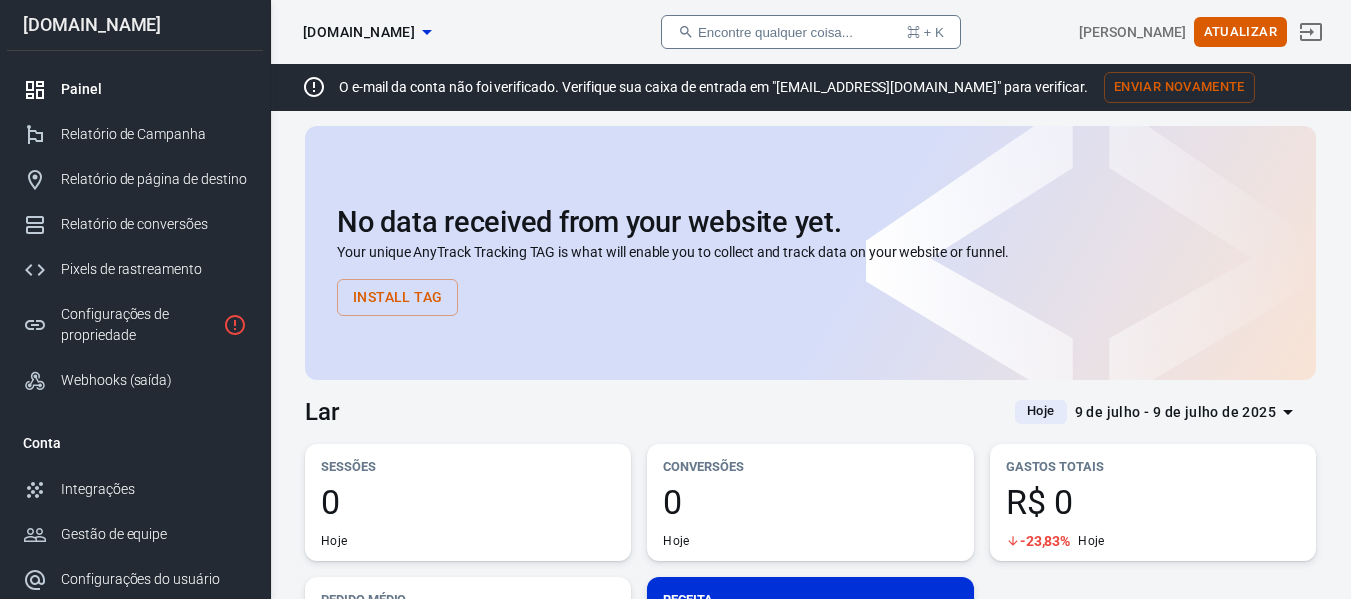 scroll, scrollTop: 0, scrollLeft: 0, axis: both 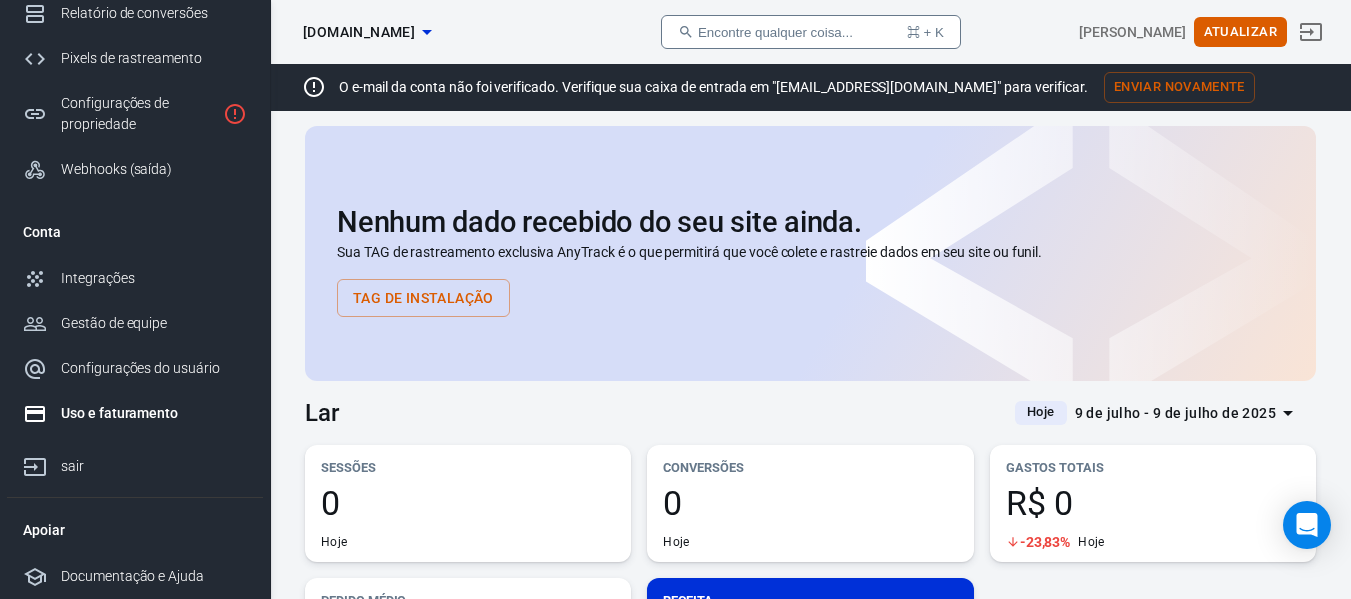 click on "Uso e faturamento" at bounding box center (119, 413) 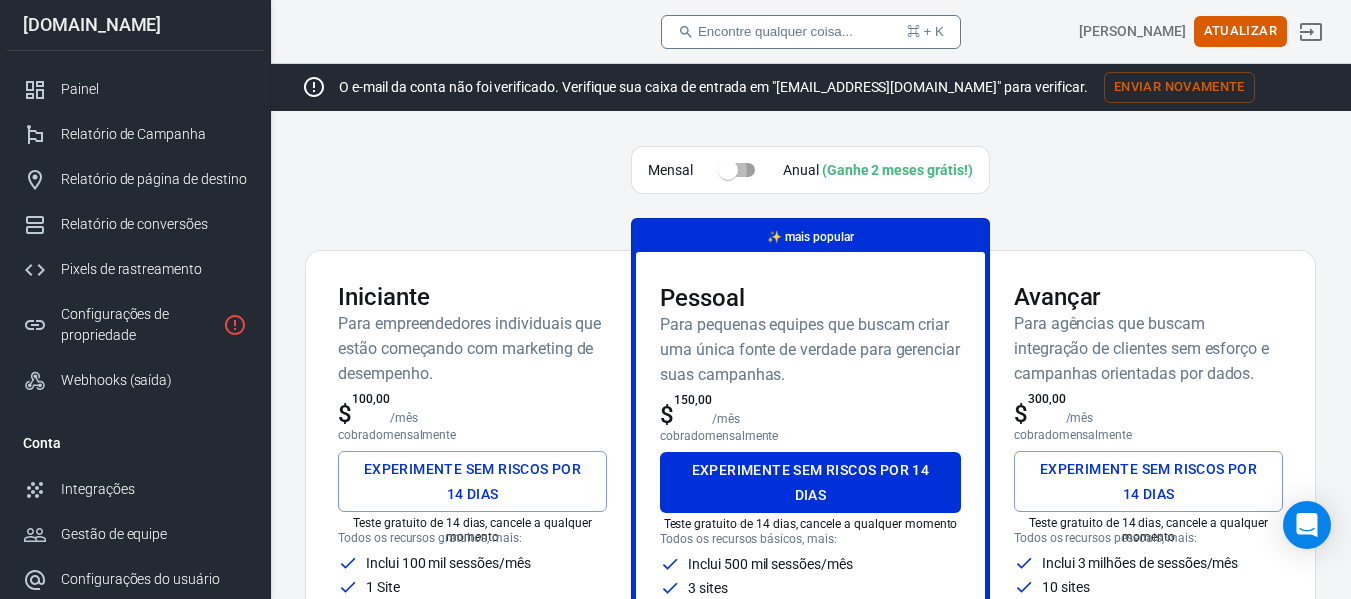 click at bounding box center [728, 170] 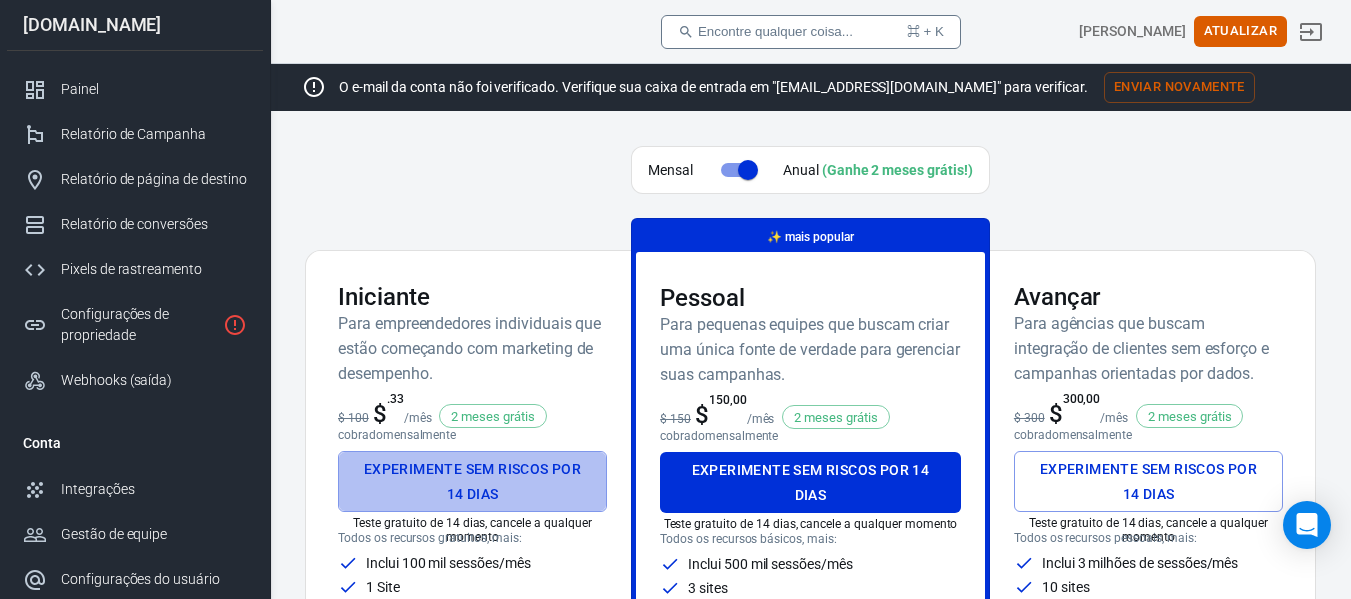 click on "Experimente sem riscos por 14 dias" at bounding box center (472, 481) 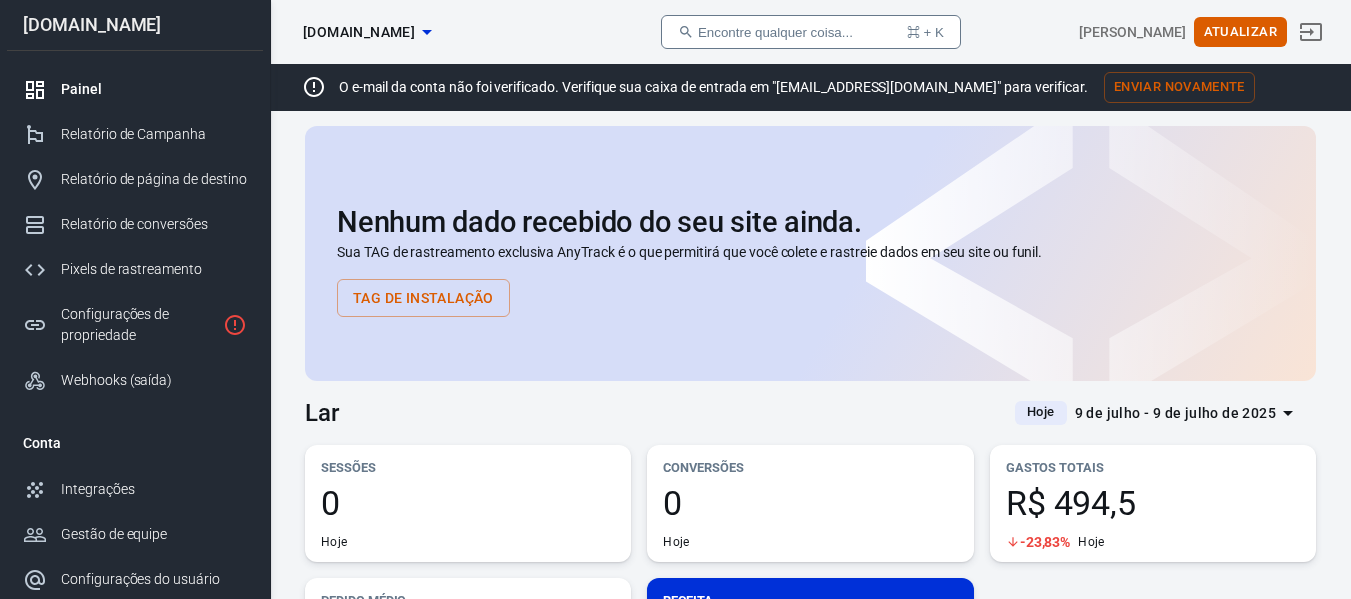 scroll, scrollTop: 46, scrollLeft: 0, axis: vertical 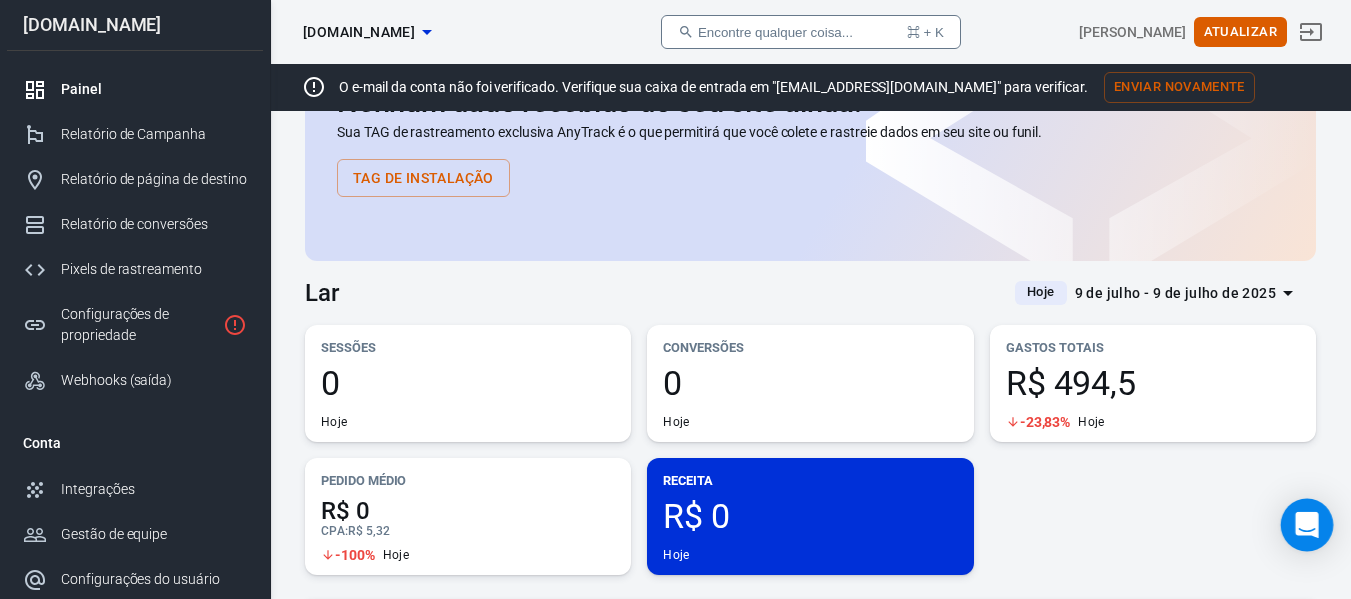 click 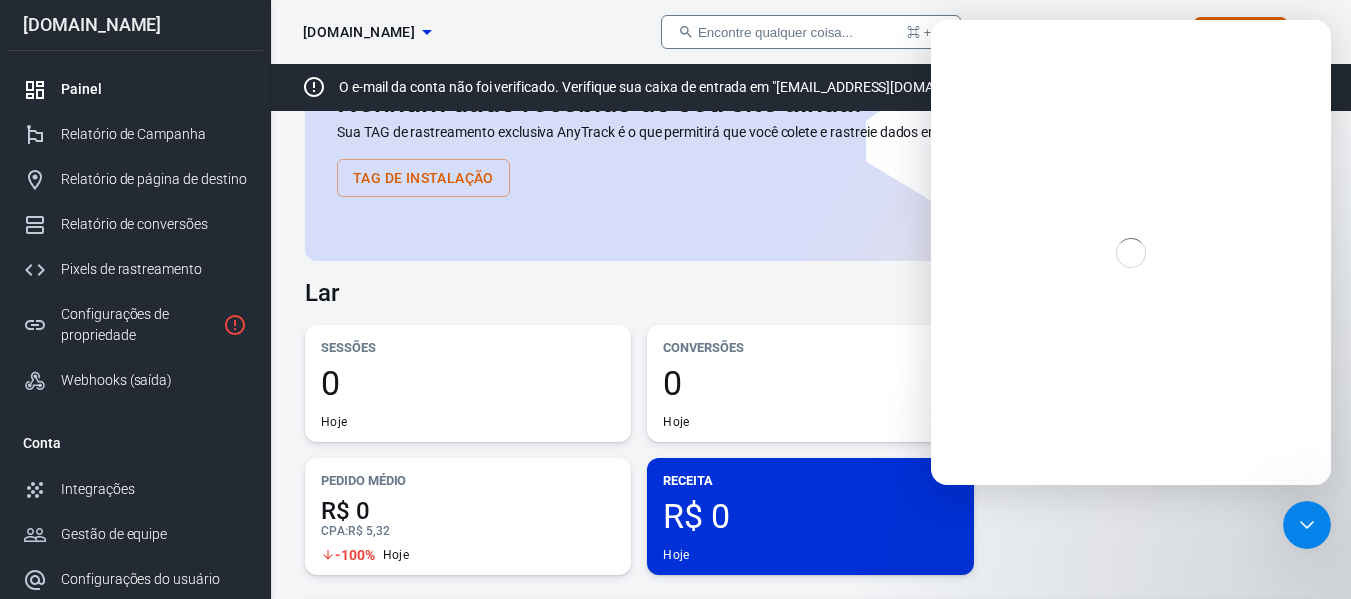 scroll, scrollTop: 0, scrollLeft: 0, axis: both 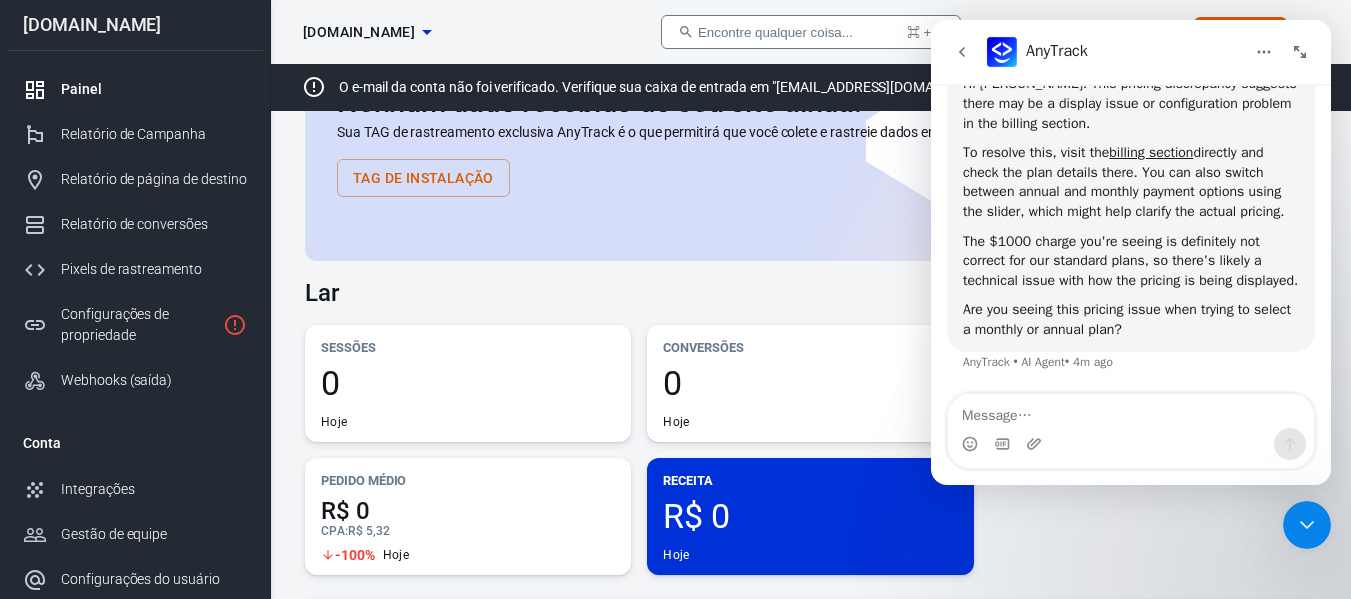 click at bounding box center (1131, 411) 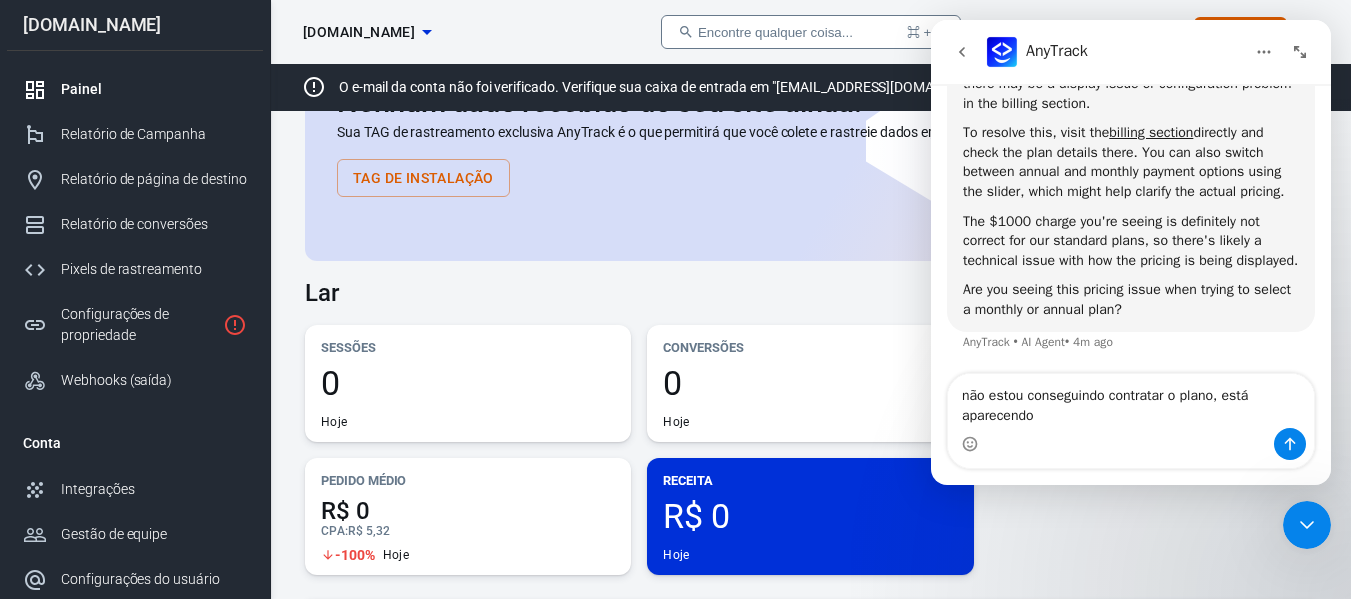 scroll, scrollTop: 4358, scrollLeft: 0, axis: vertical 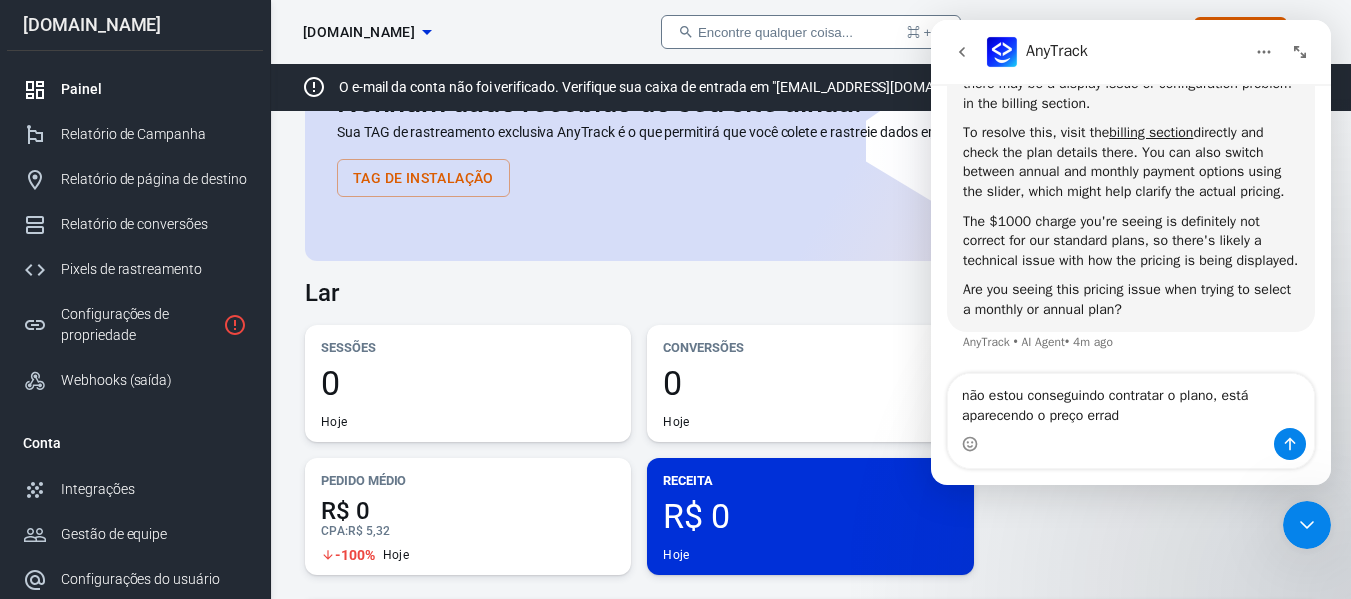 type on "não estou conseguindo contratar o plano, está aparecendo o preço errado" 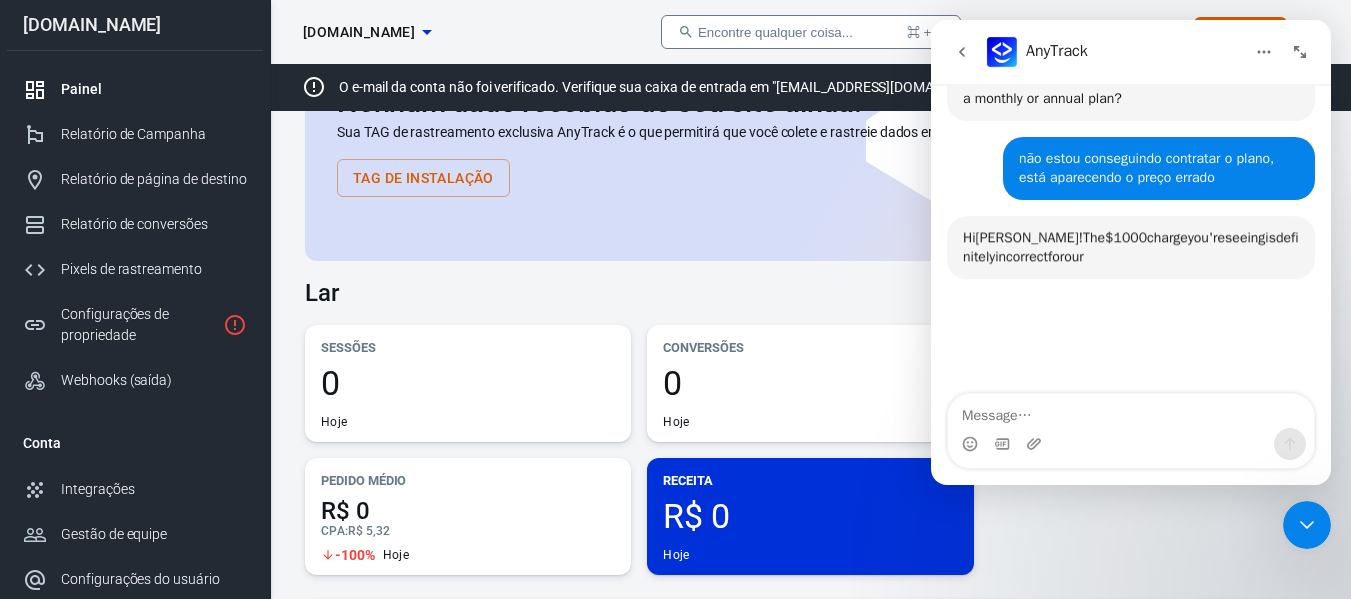 scroll, scrollTop: 4595, scrollLeft: 0, axis: vertical 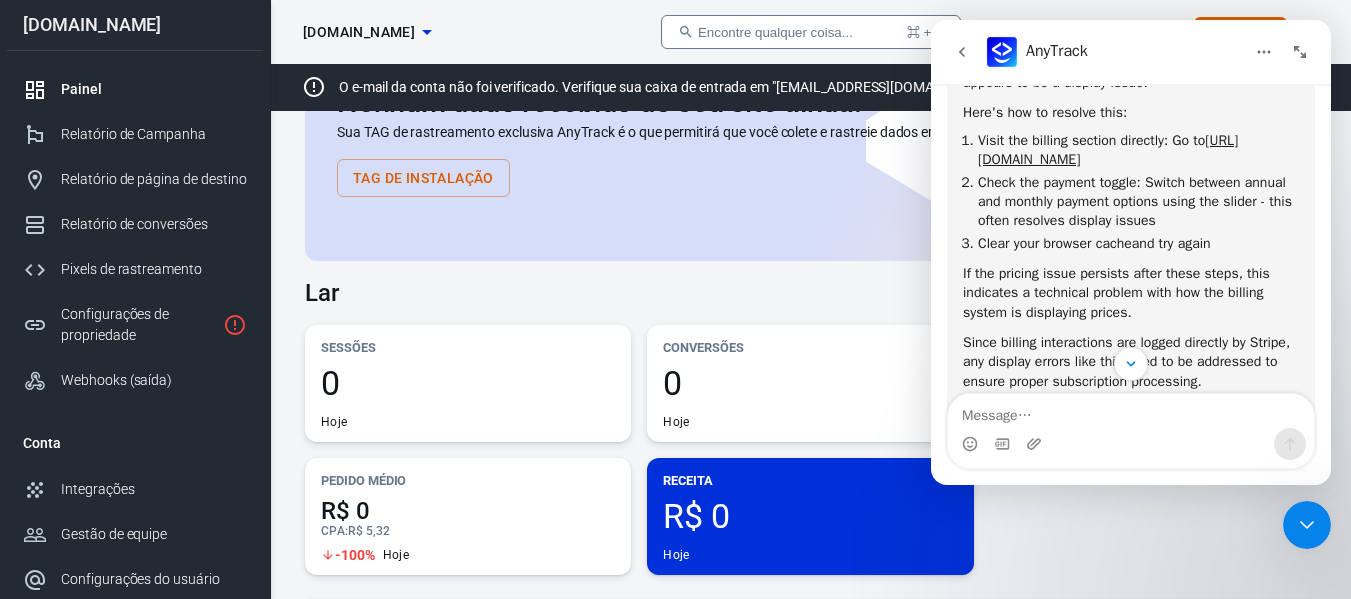 drag, startPoint x: 1041, startPoint y: 135, endPoint x: 1238, endPoint y: 340, distance: 284.3132 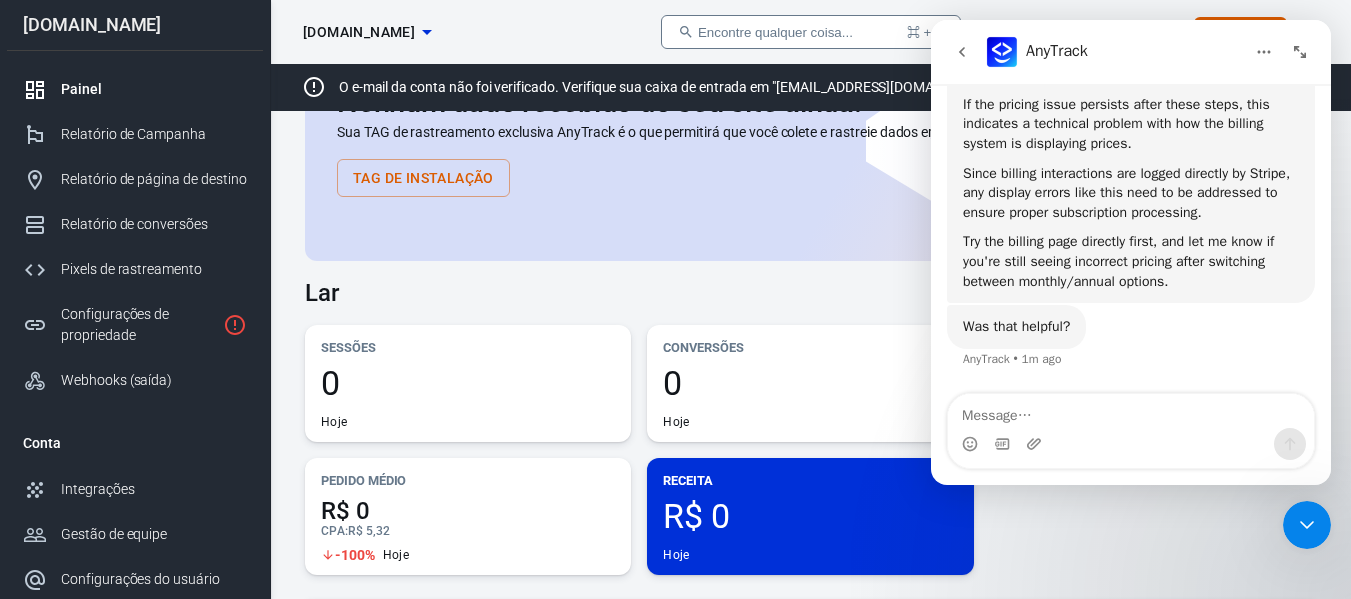scroll, scrollTop: 4925, scrollLeft: 0, axis: vertical 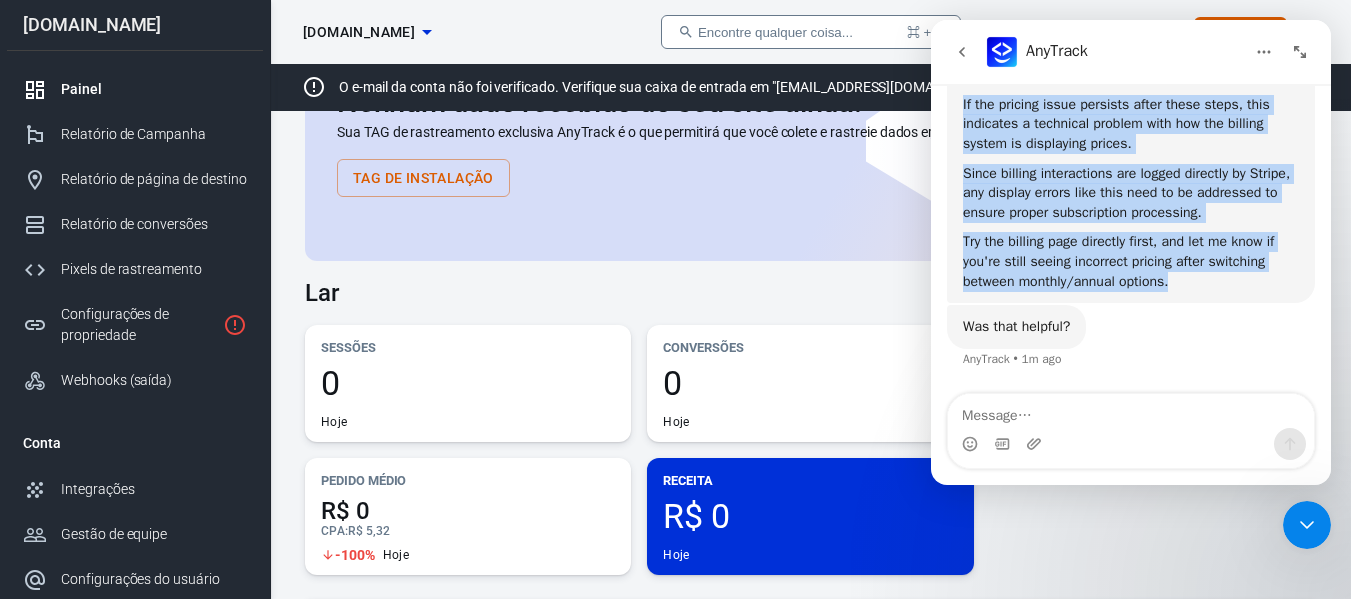 drag, startPoint x: 957, startPoint y: 108, endPoint x: 1210, endPoint y: 282, distance: 307.05862 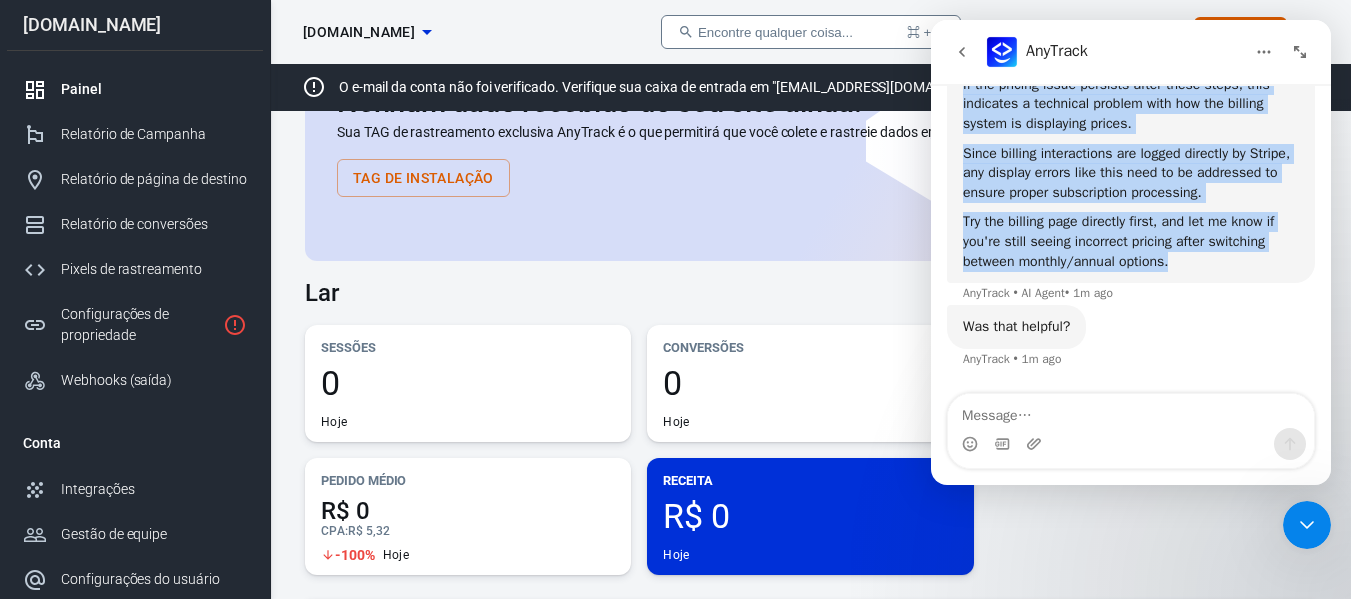 scroll, scrollTop: 4949, scrollLeft: 0, axis: vertical 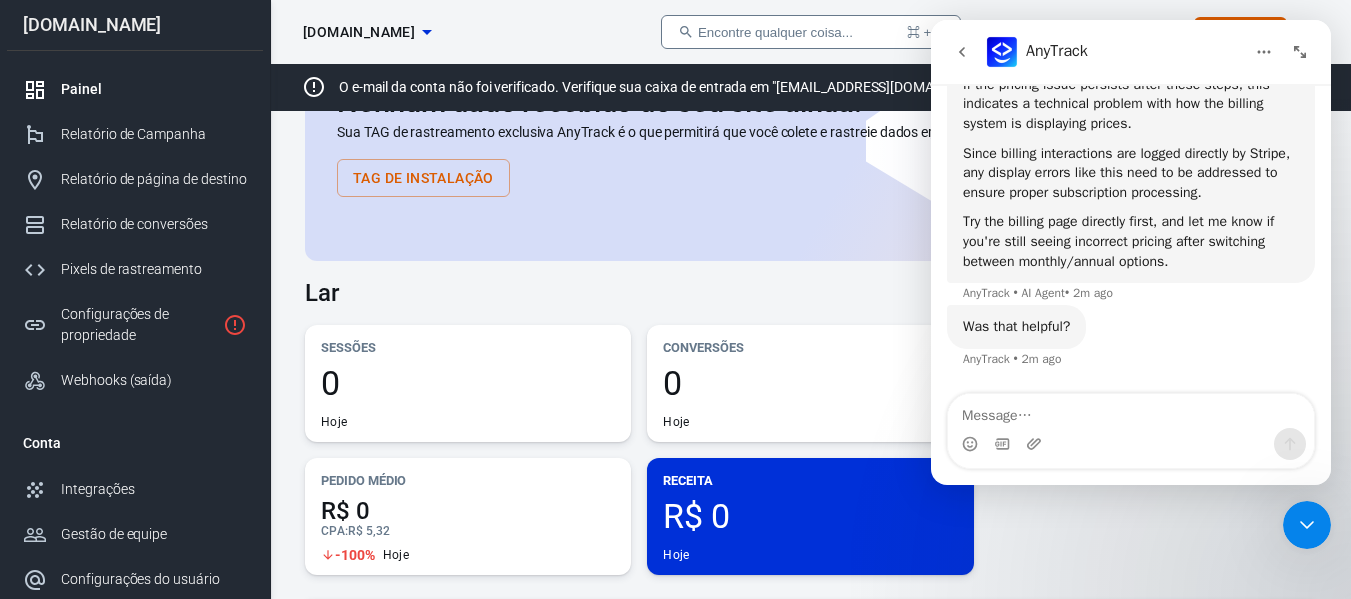 click on "Was that helpful? AnyTrack    •   2m ago" at bounding box center [1131, 349] 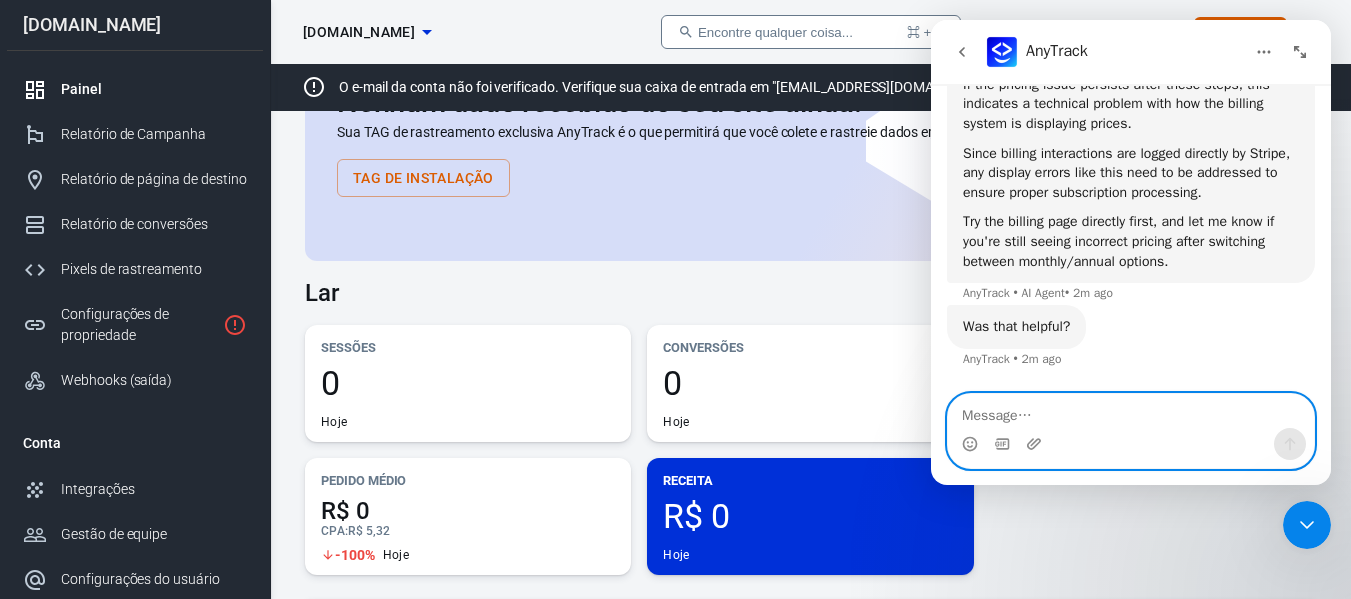 click at bounding box center (1131, 411) 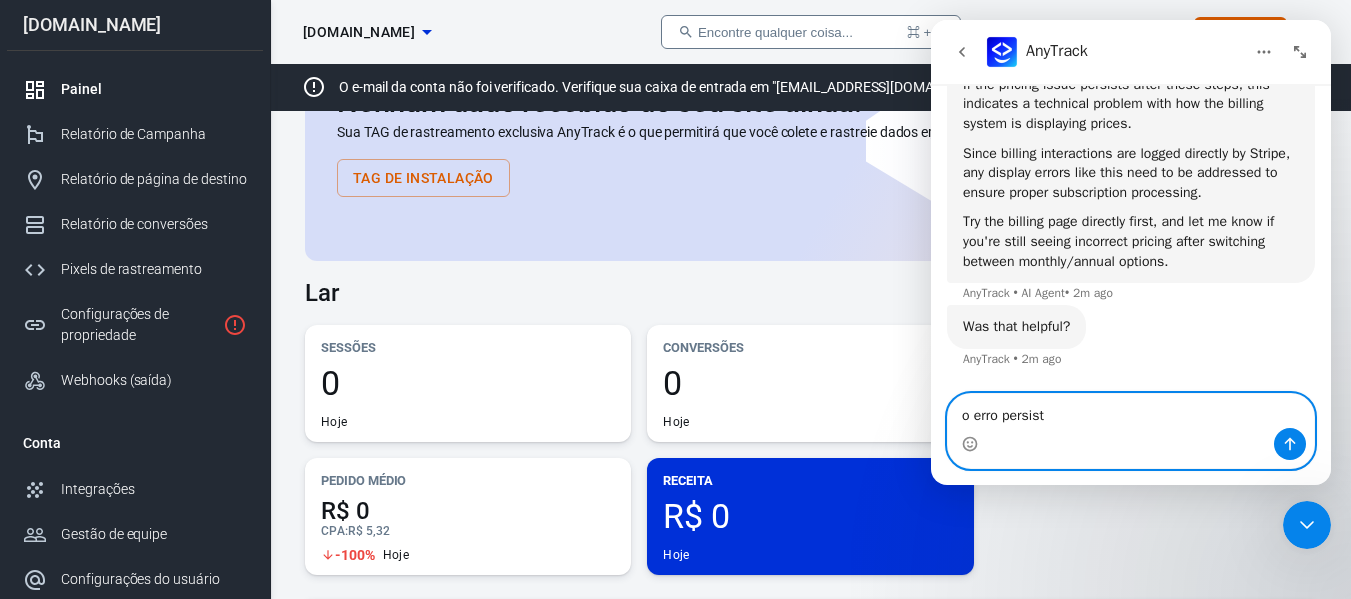 type on "o erro persiste" 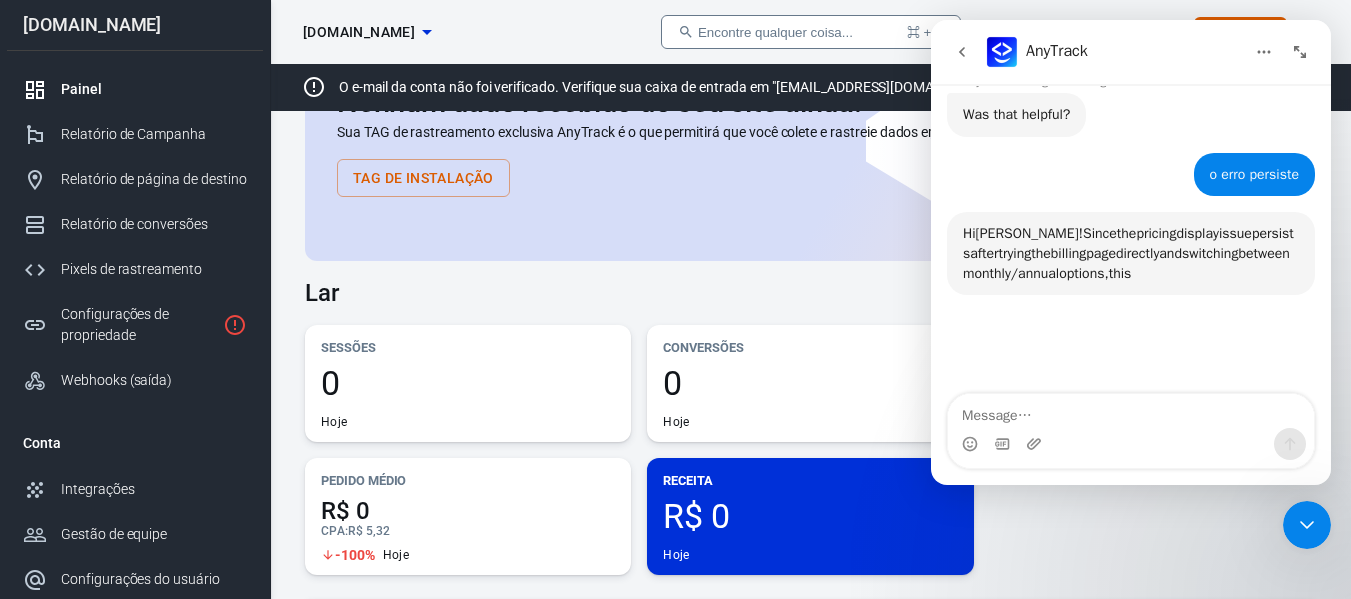 scroll, scrollTop: 5237, scrollLeft: 0, axis: vertical 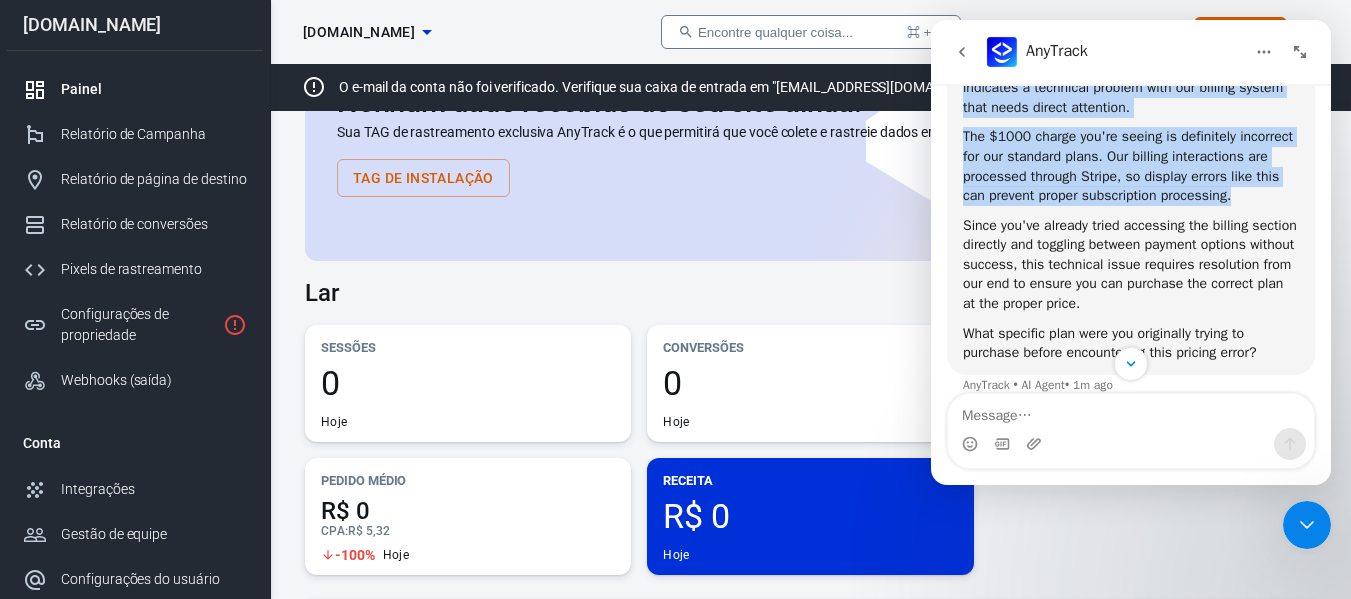 drag, startPoint x: 1038, startPoint y: 112, endPoint x: 1069, endPoint y: 303, distance: 193.49936 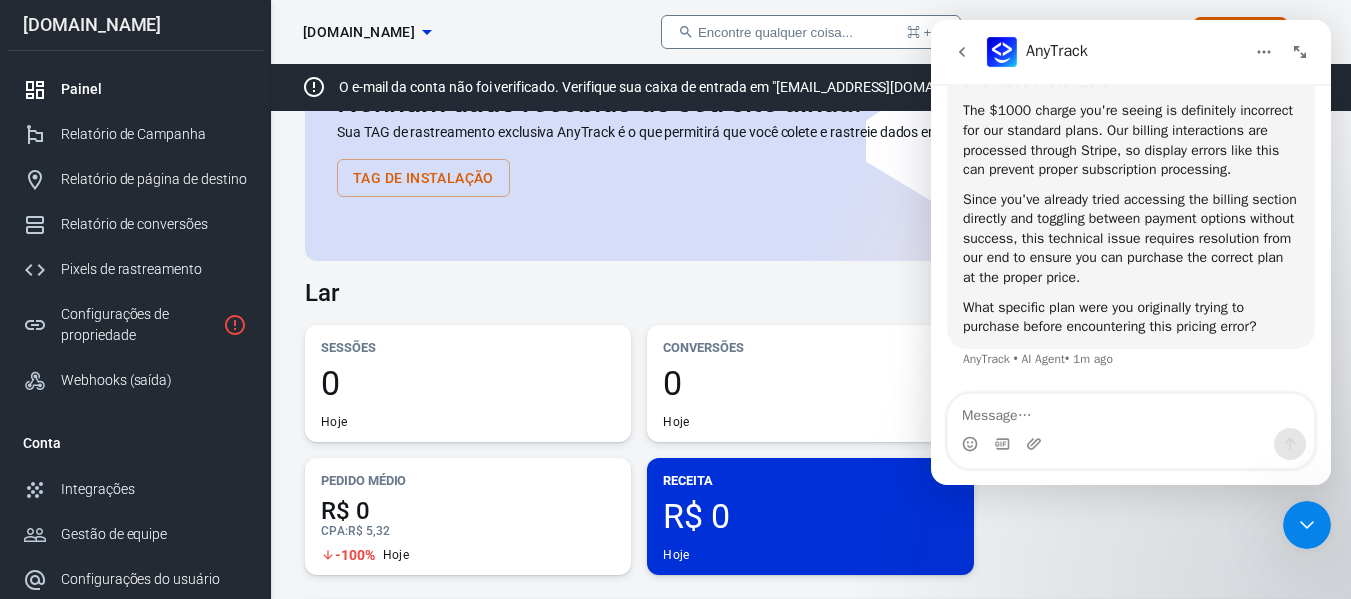 scroll, scrollTop: 5412, scrollLeft: 0, axis: vertical 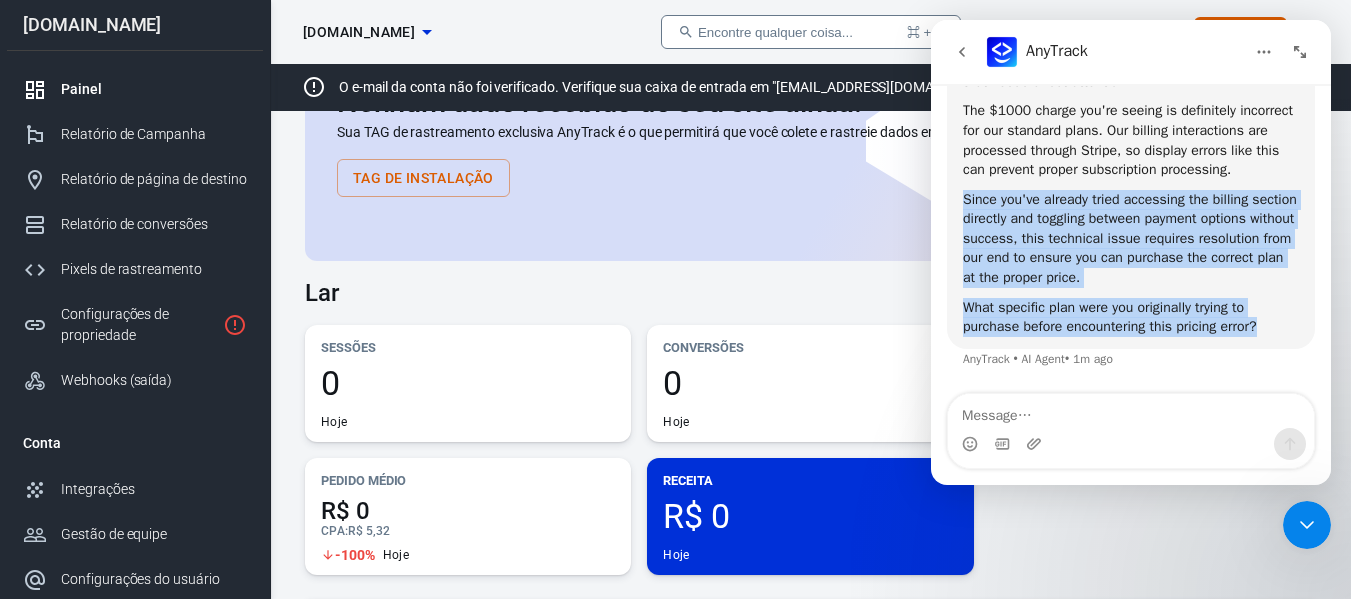 drag, startPoint x: 964, startPoint y: 200, endPoint x: 1259, endPoint y: 329, distance: 321.97205 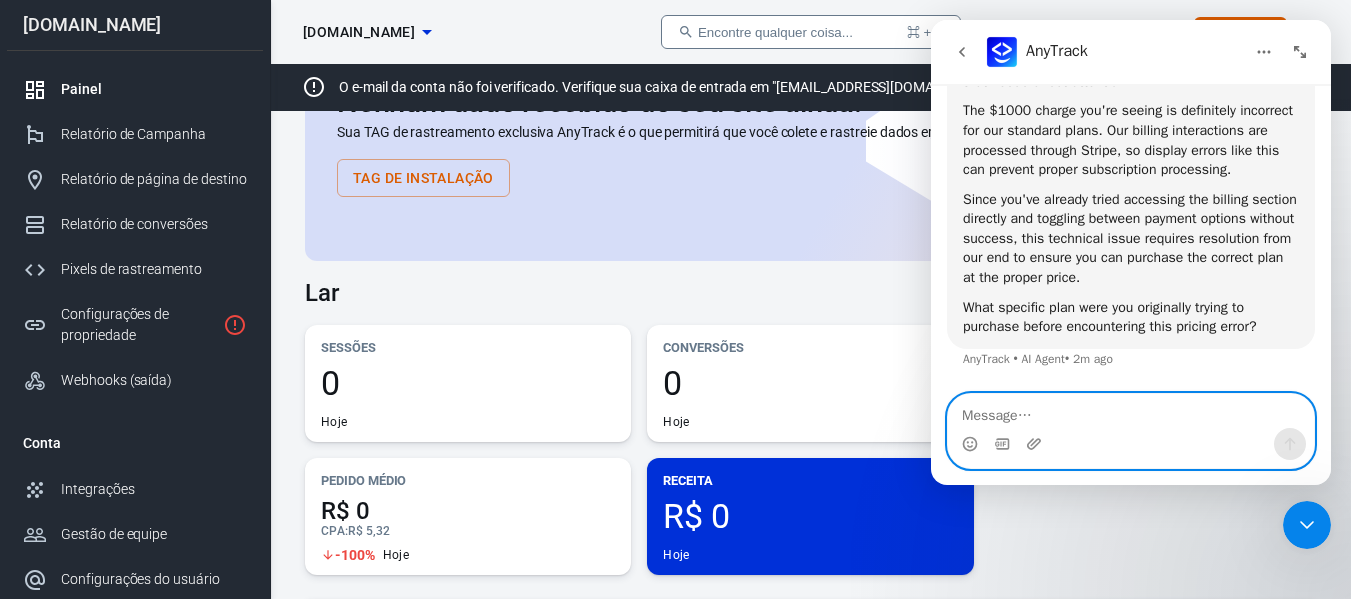 click at bounding box center [1131, 411] 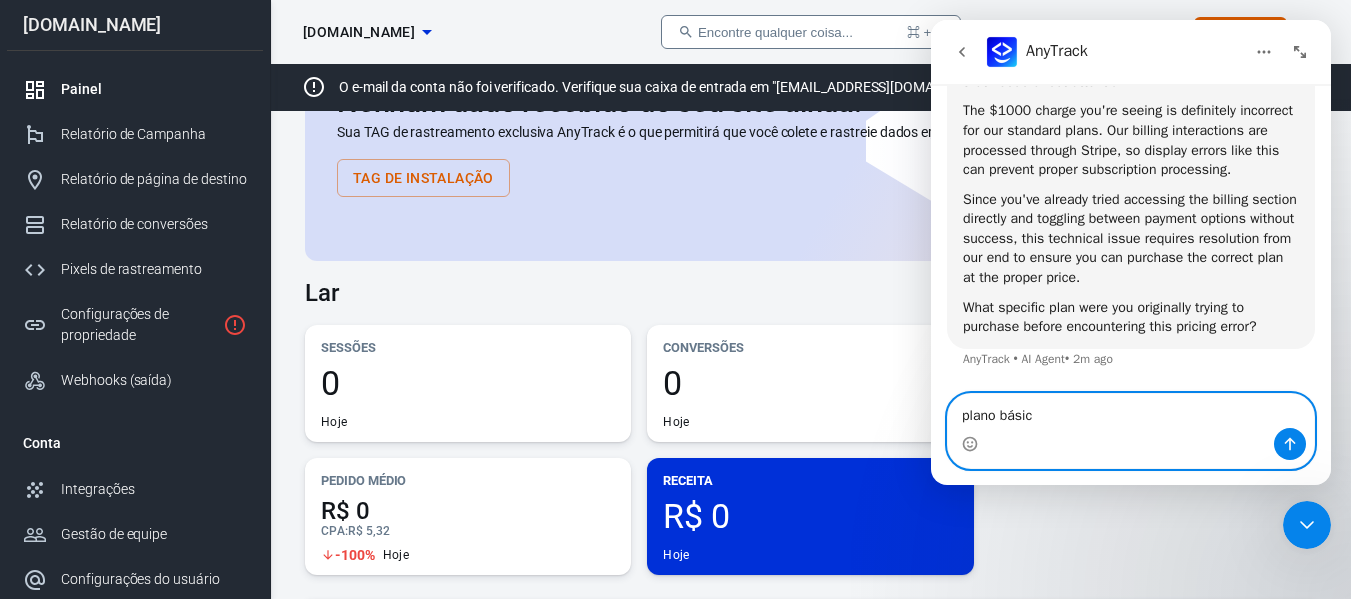 type on "plano básico" 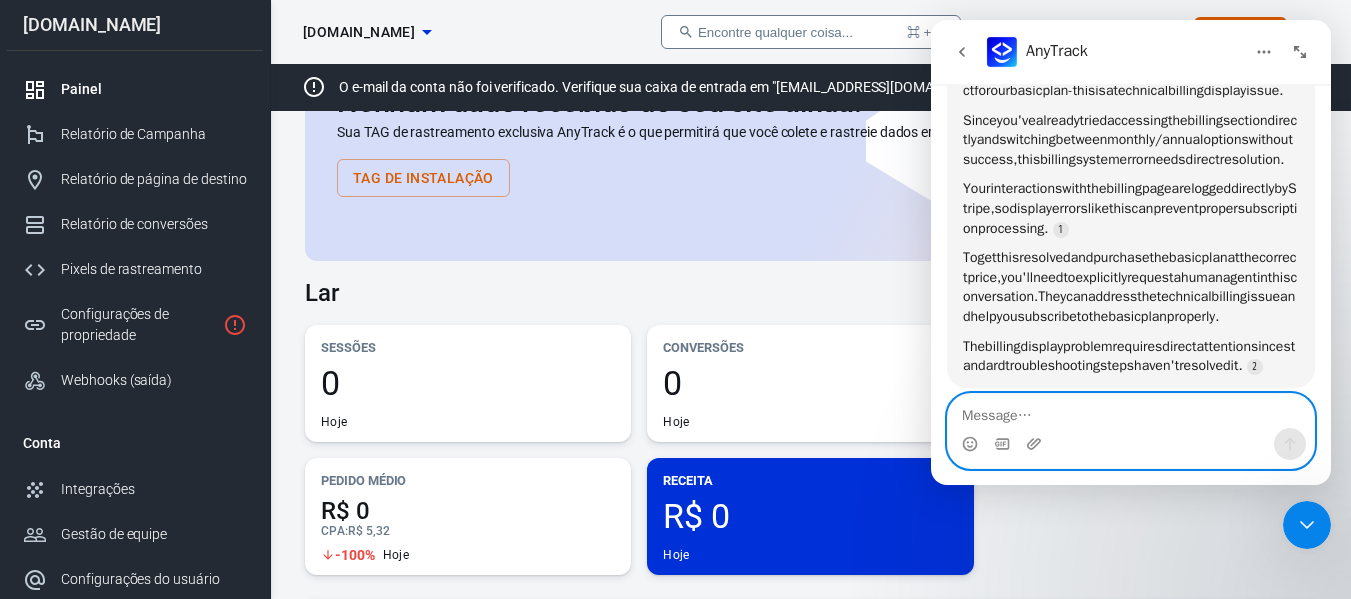 scroll, scrollTop: 5761, scrollLeft: 0, axis: vertical 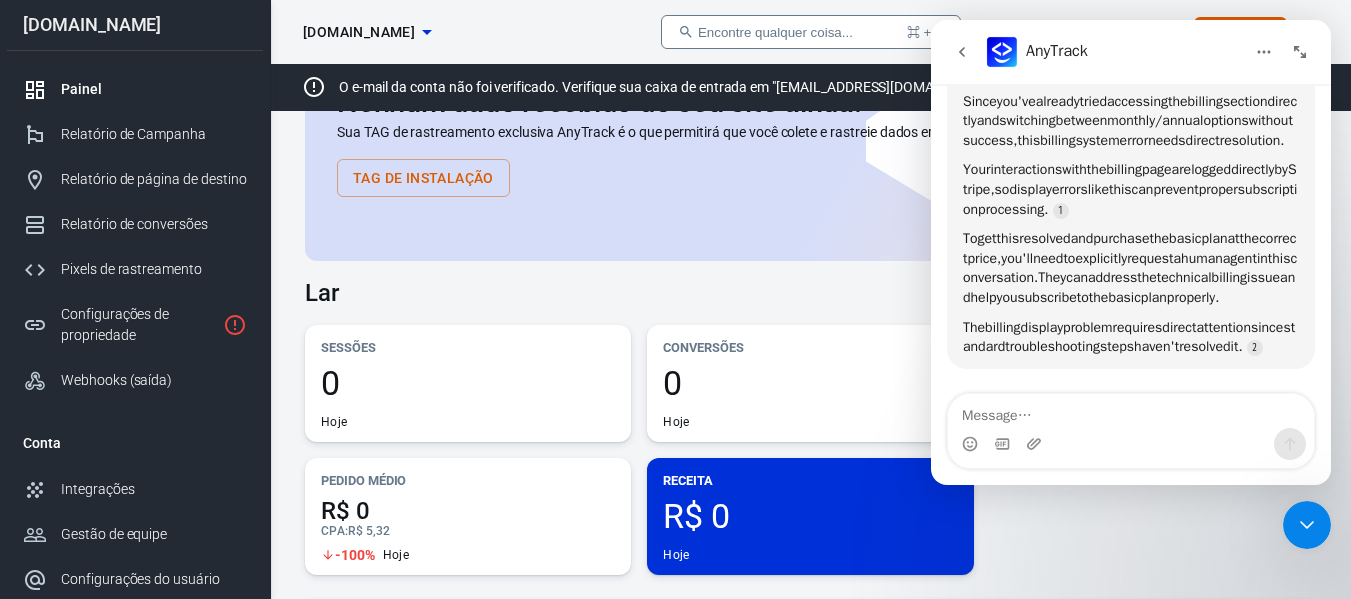 click on "Since" at bounding box center (980, 101) 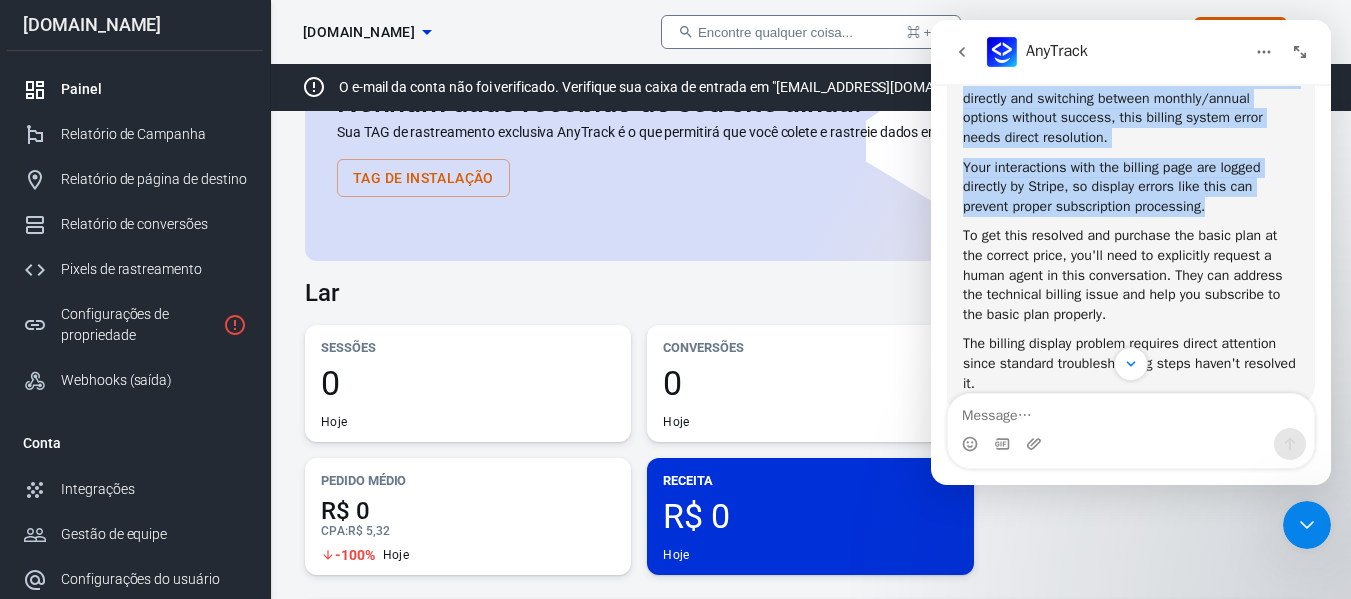 drag, startPoint x: 964, startPoint y: 123, endPoint x: 1232, endPoint y: 314, distance: 329.09726 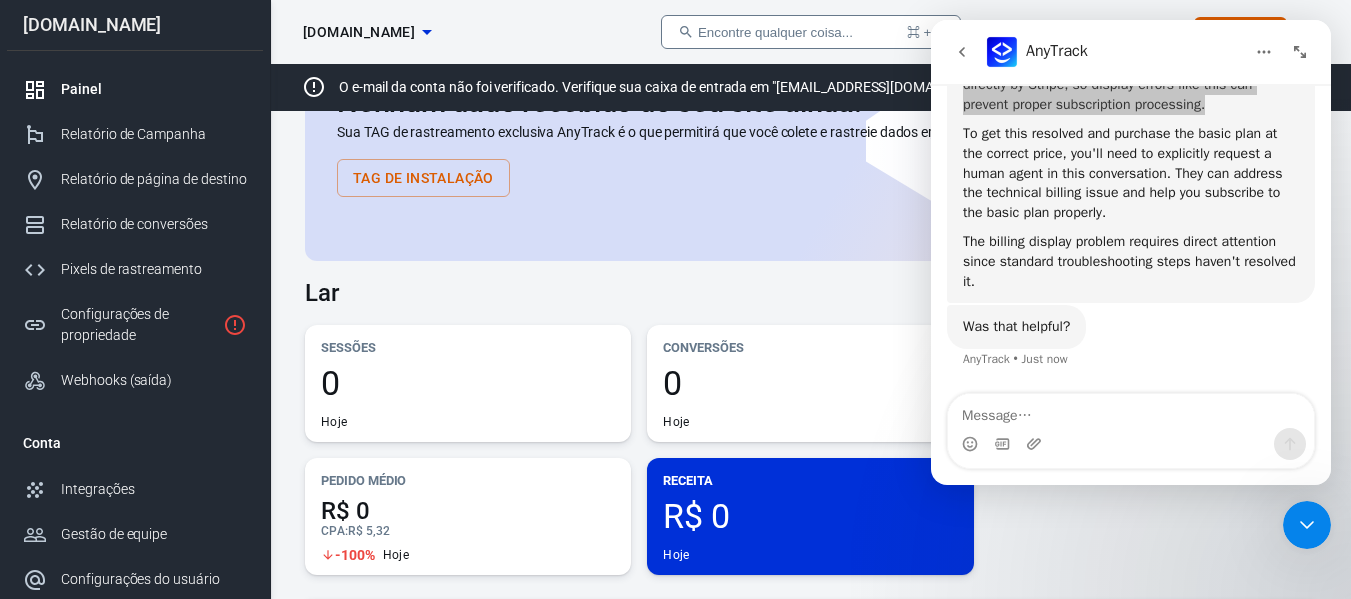 scroll, scrollTop: 5969, scrollLeft: 0, axis: vertical 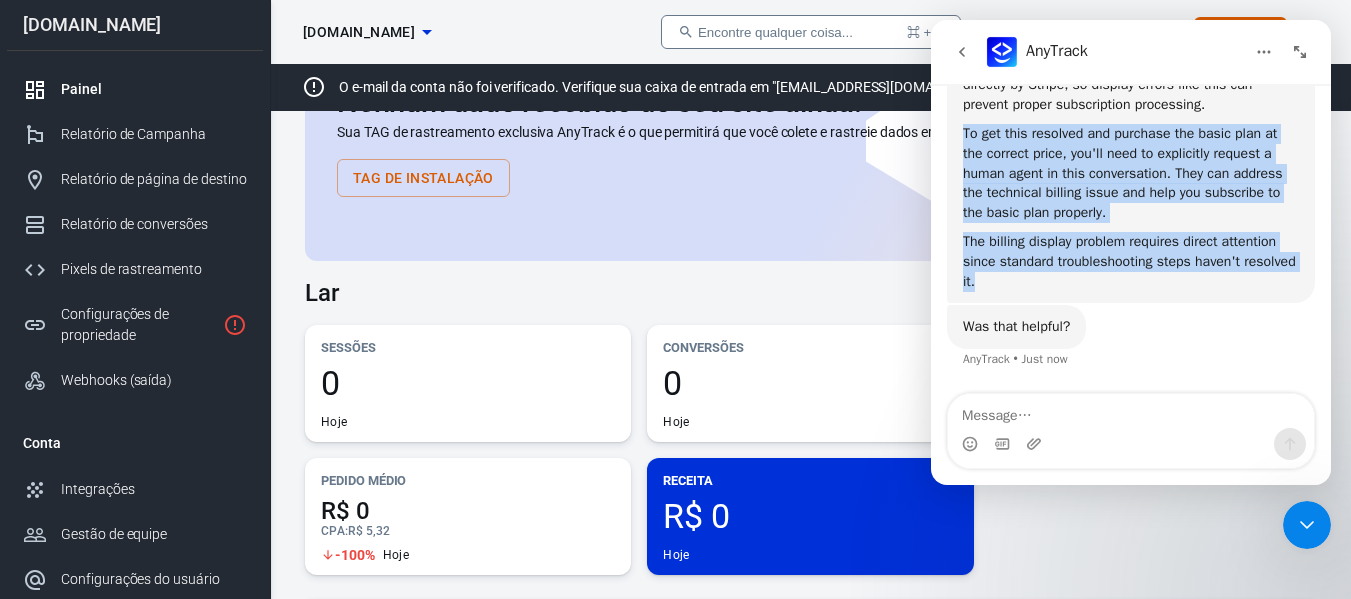 drag, startPoint x: 965, startPoint y: 134, endPoint x: 1103, endPoint y: 295, distance: 212.04953 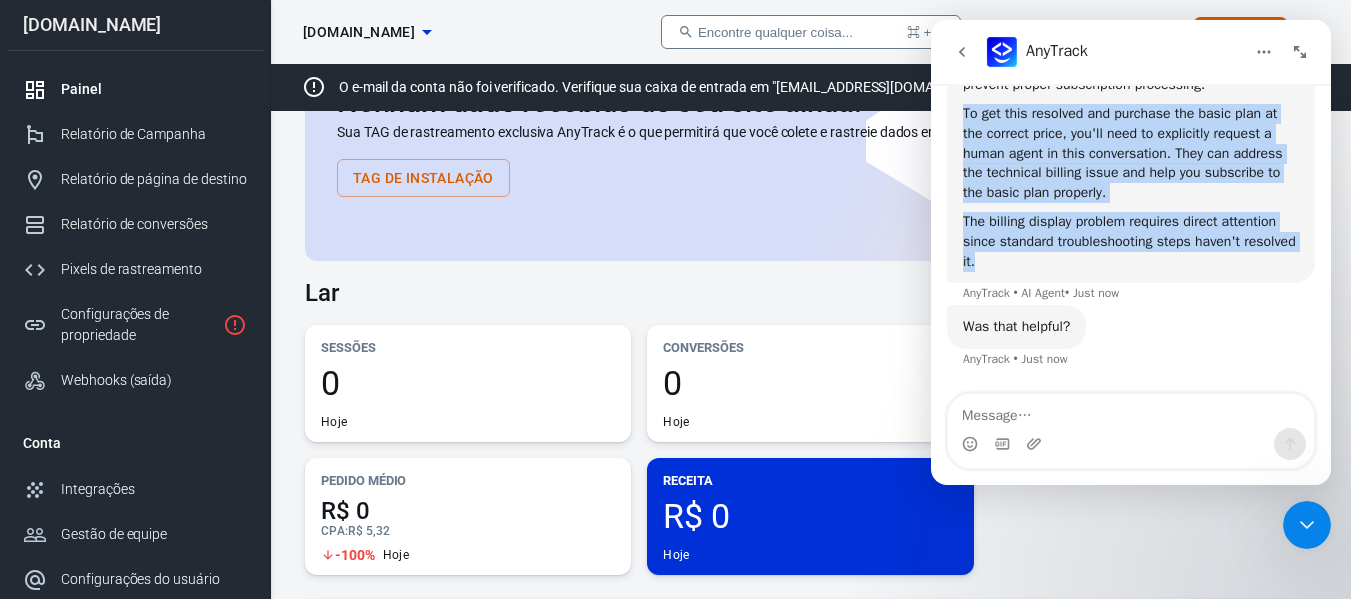 scroll, scrollTop: 5990, scrollLeft: 0, axis: vertical 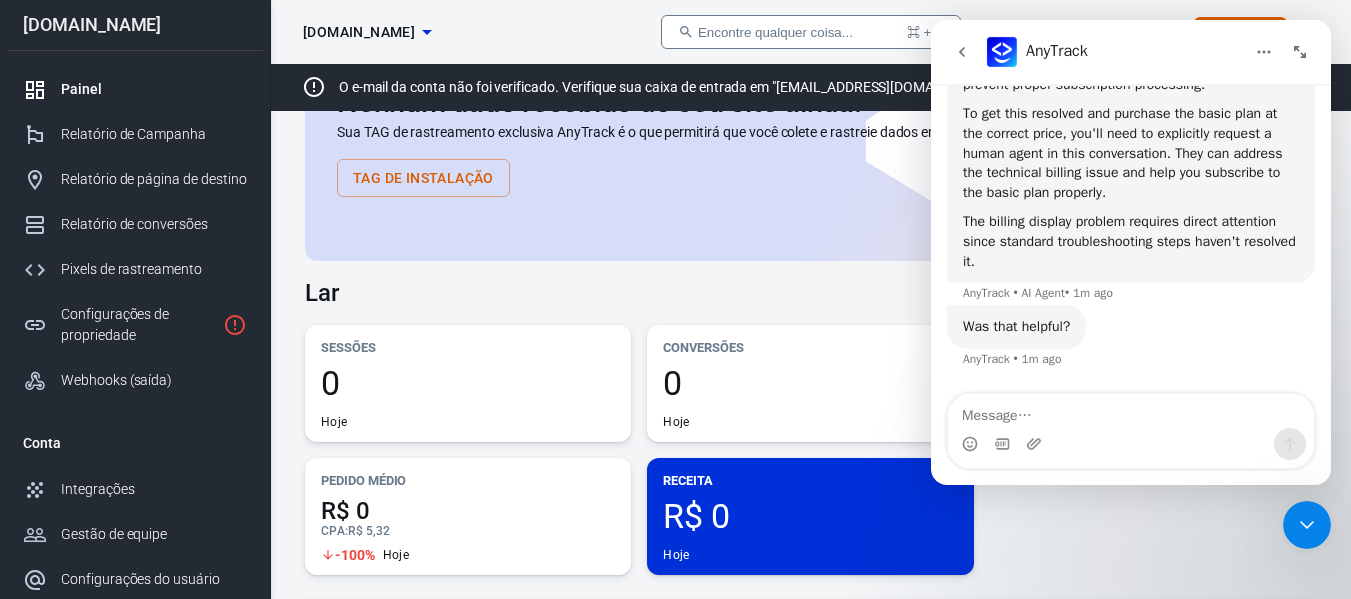 click on "Was that helpful?" at bounding box center [1016, 327] 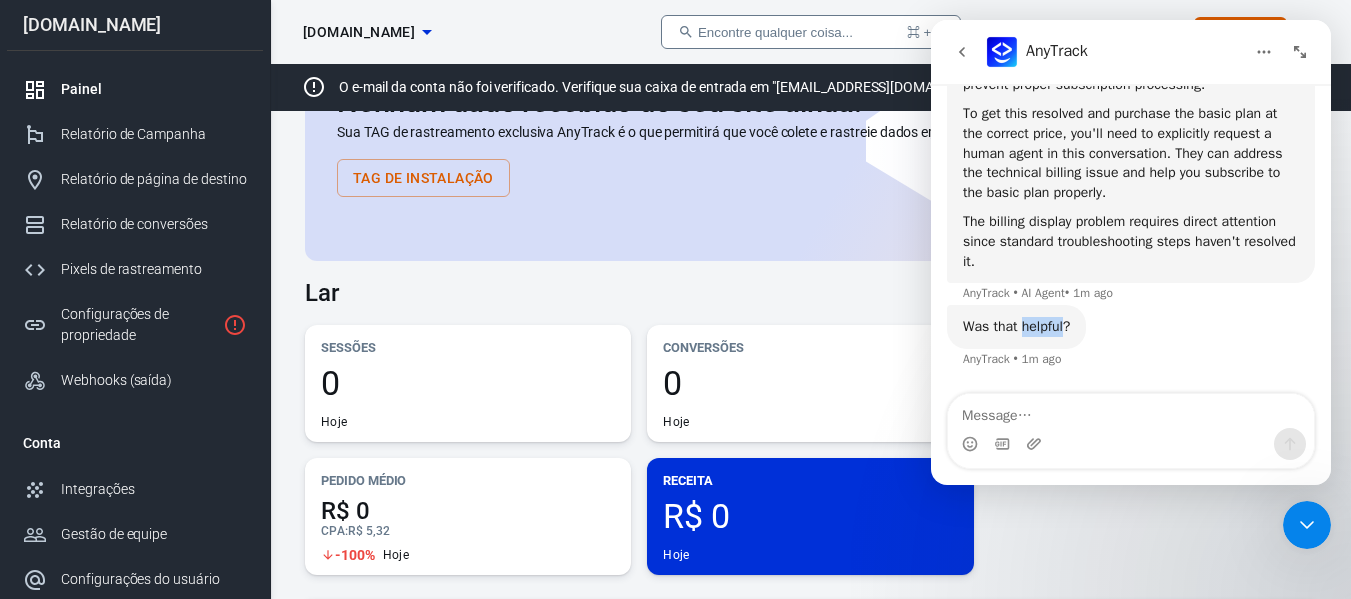 click on "Was that helpful?" at bounding box center [1016, 327] 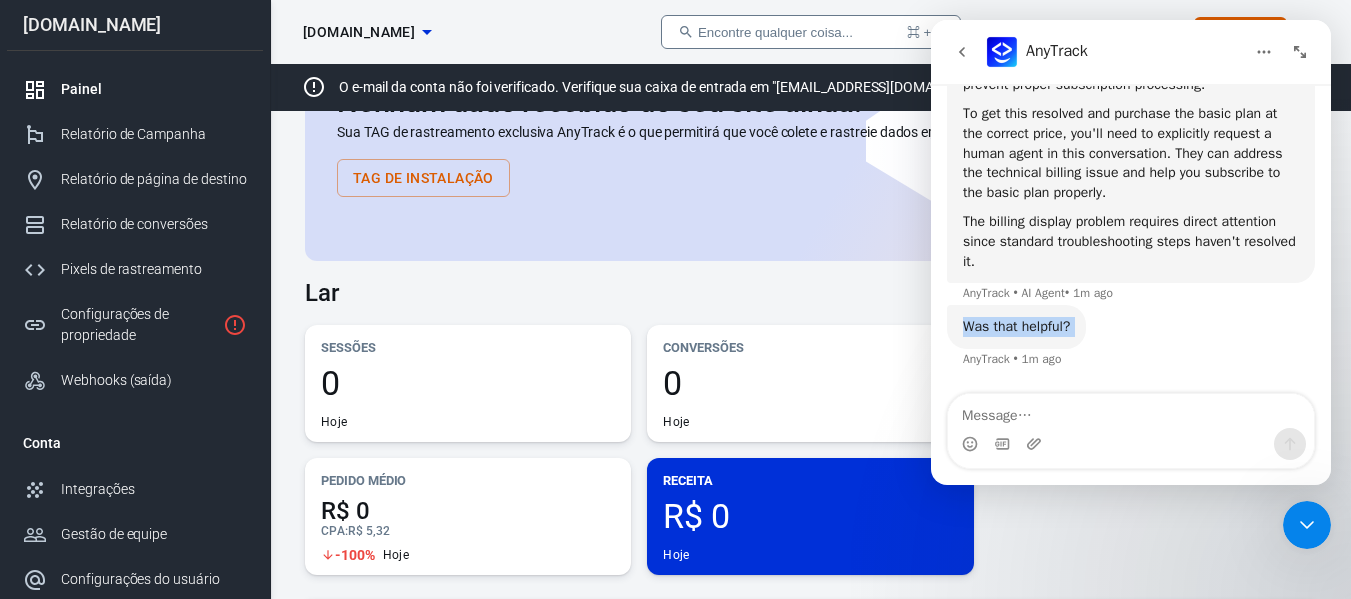click on "Was that helpful?" at bounding box center (1016, 327) 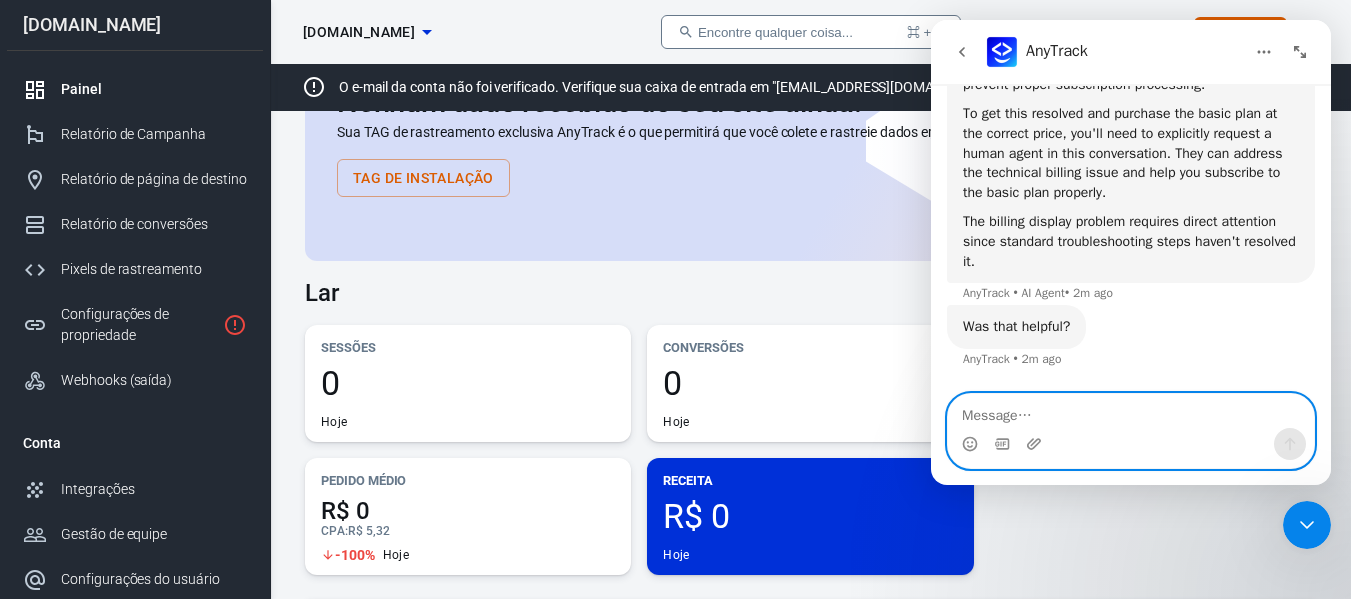click at bounding box center (1131, 411) 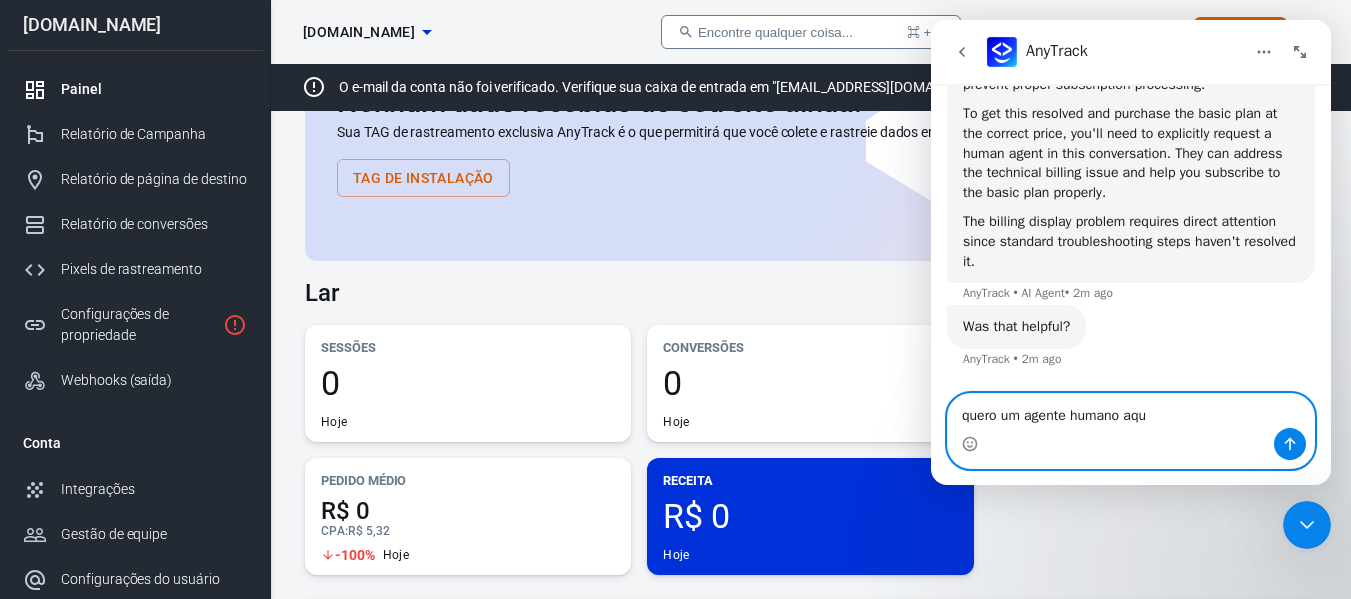 type on "quero um agente humano aqui" 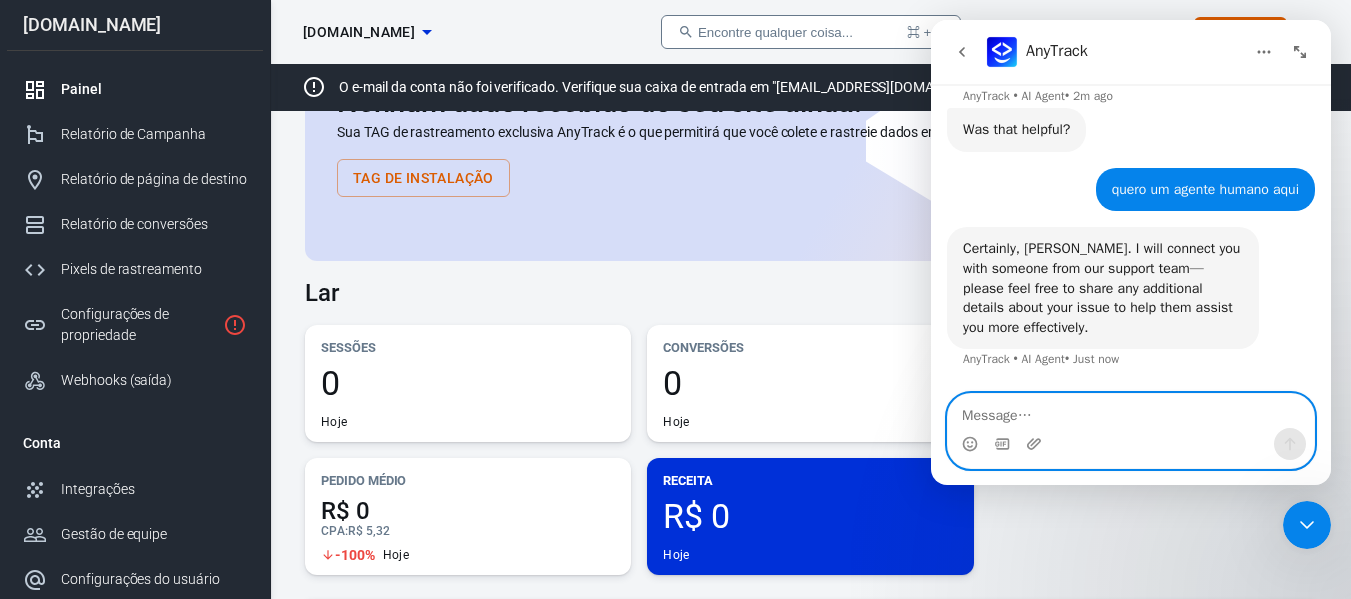scroll, scrollTop: 6187, scrollLeft: 0, axis: vertical 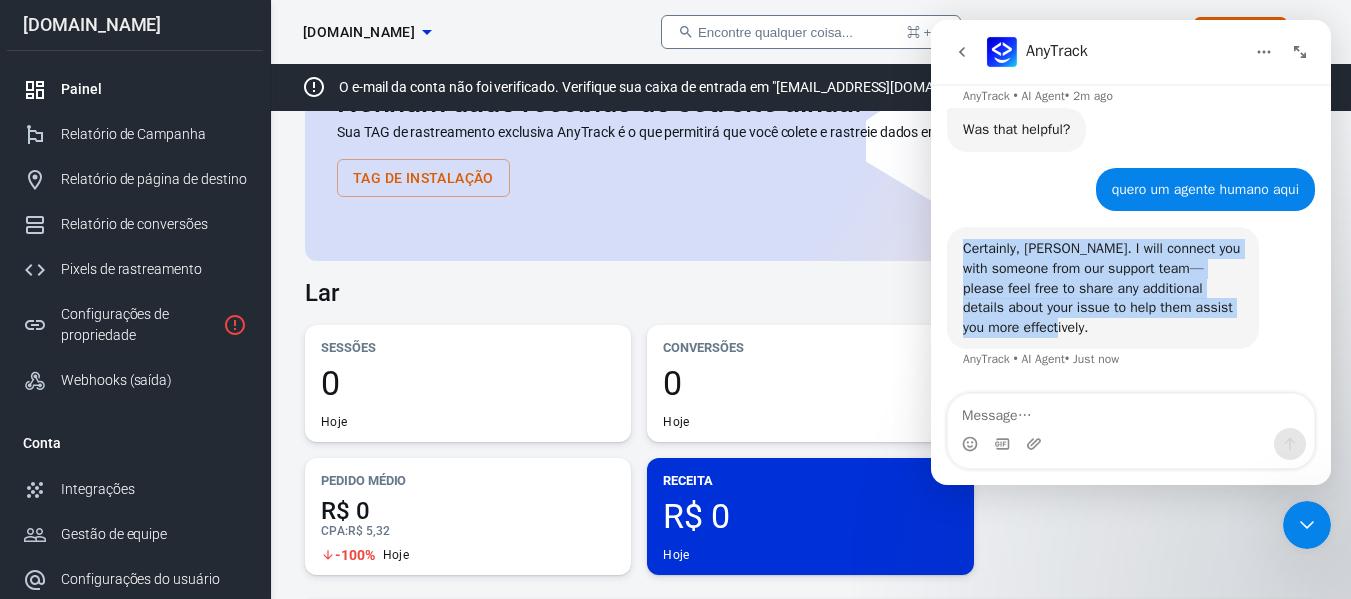 drag, startPoint x: 1034, startPoint y: 331, endPoint x: 967, endPoint y: 240, distance: 113.004425 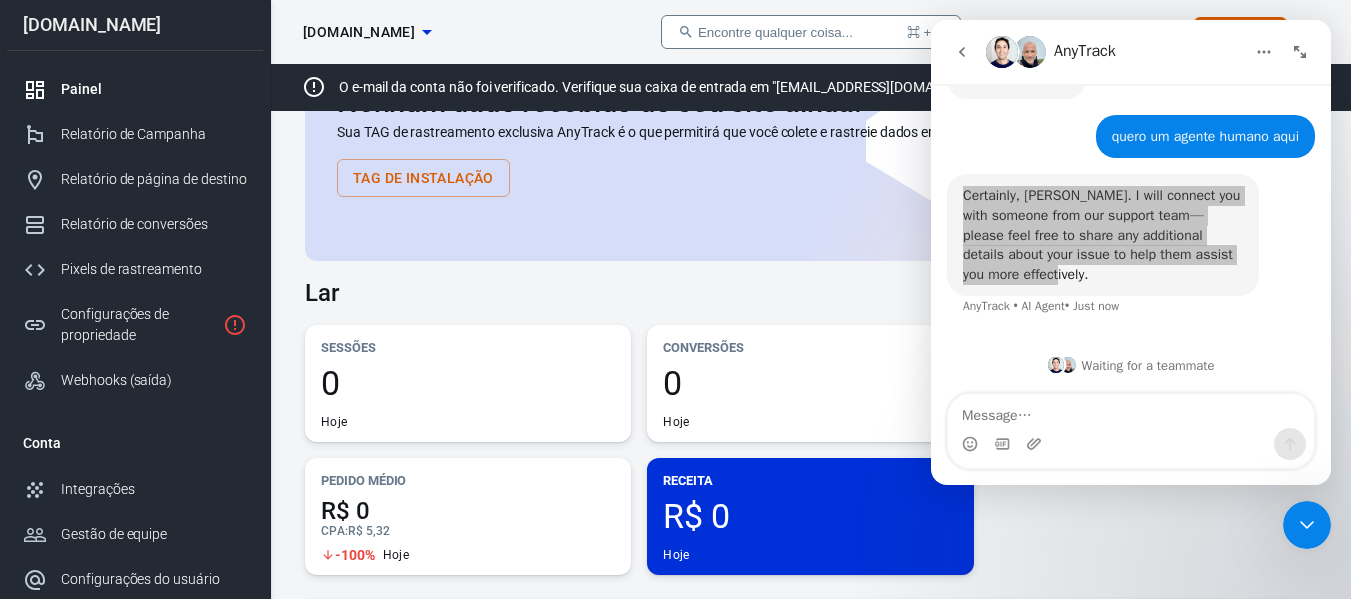 scroll, scrollTop: 0, scrollLeft: 0, axis: both 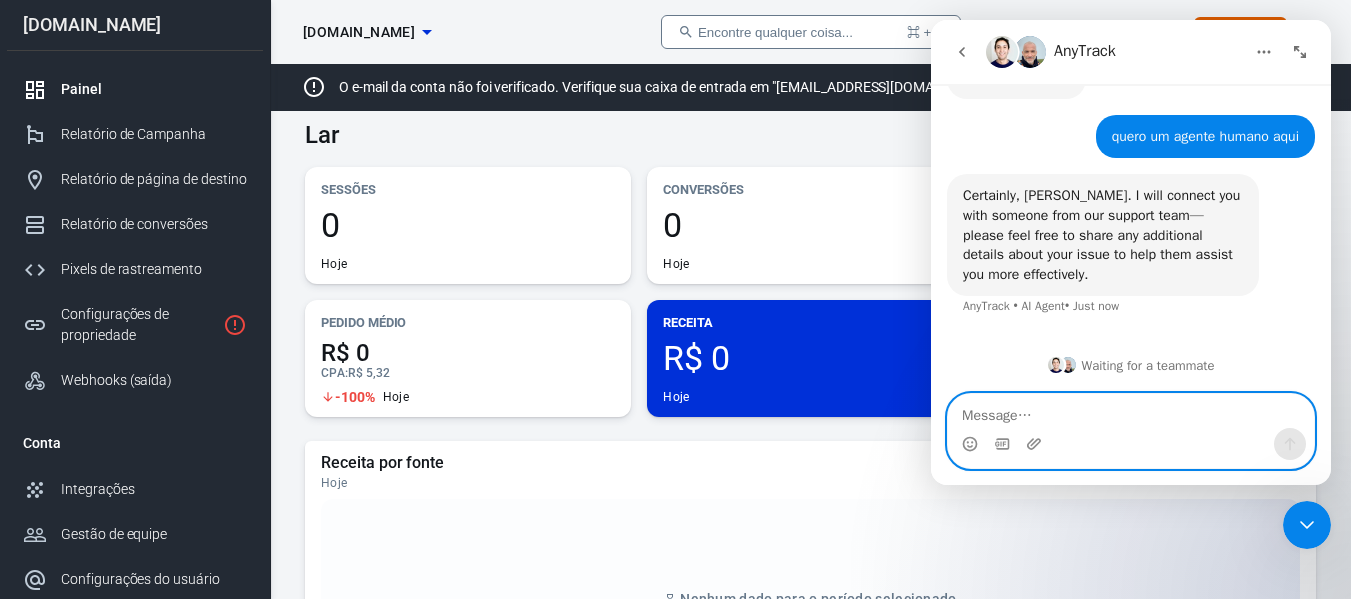 click at bounding box center (1131, 411) 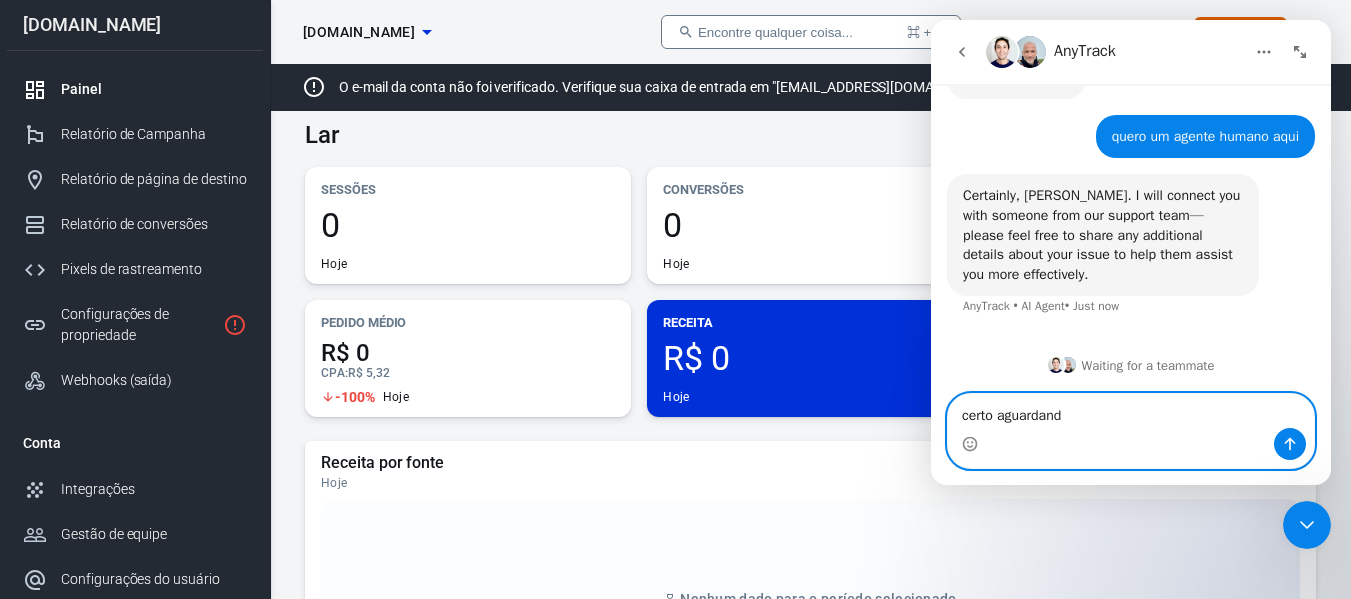 type on "certo aguardando" 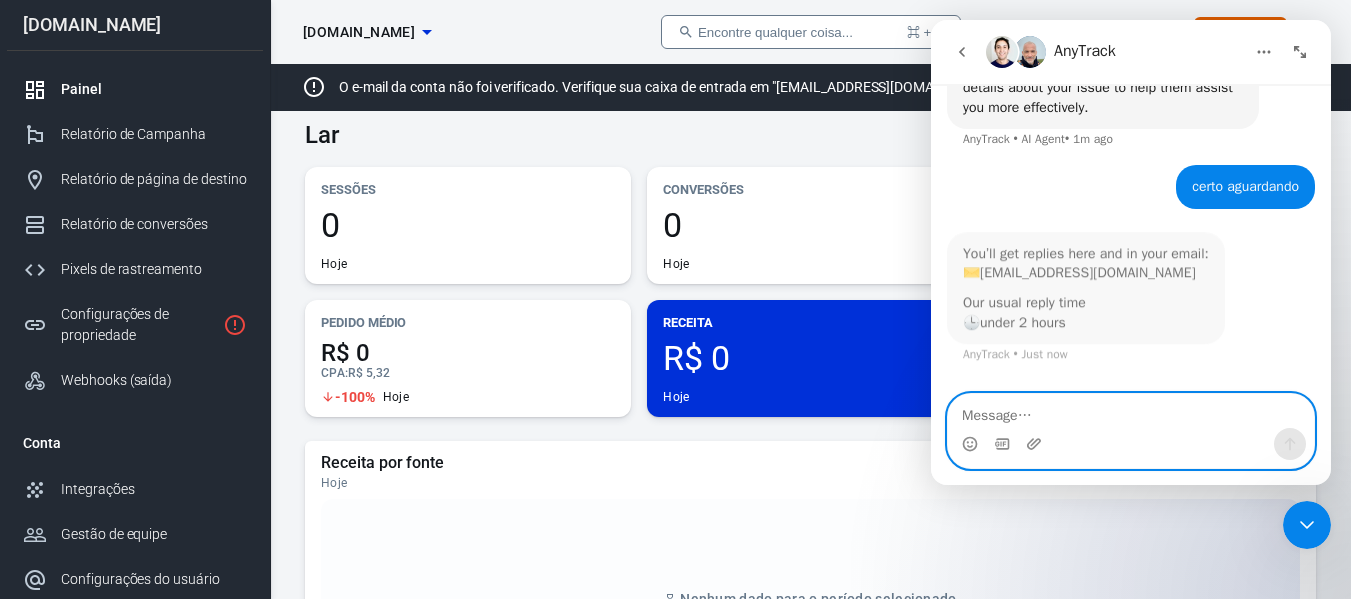 scroll, scrollTop: 6451, scrollLeft: 0, axis: vertical 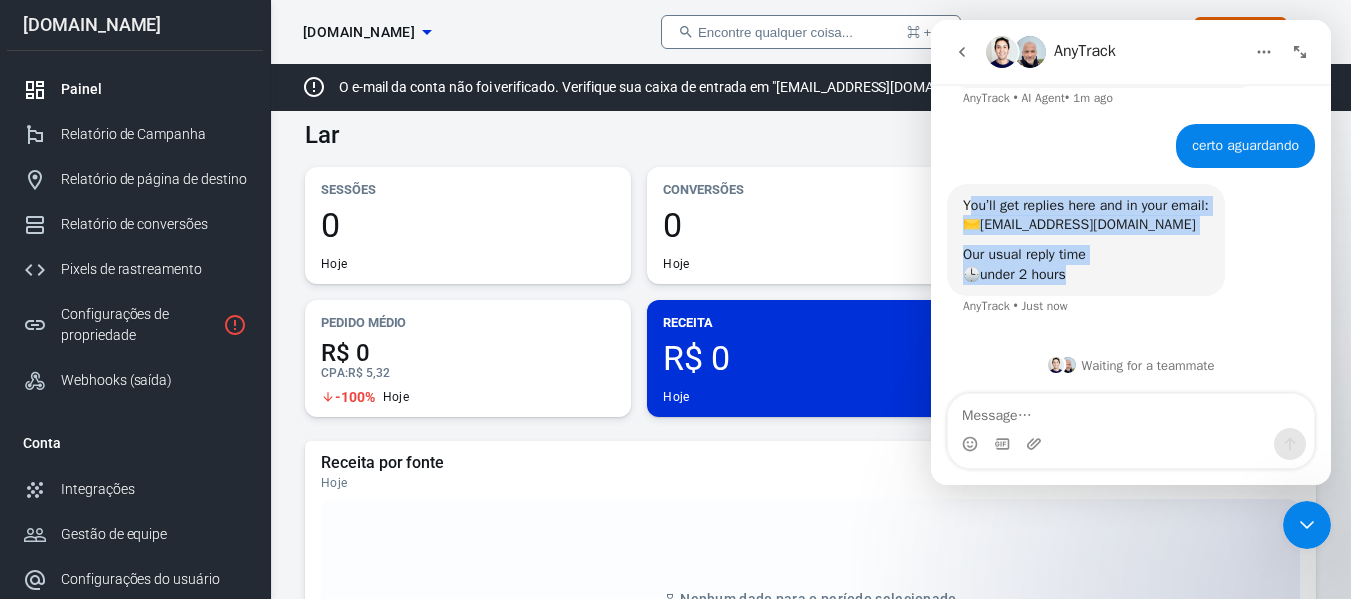 drag, startPoint x: 1085, startPoint y: 269, endPoint x: 969, endPoint y: 198, distance: 136.00368 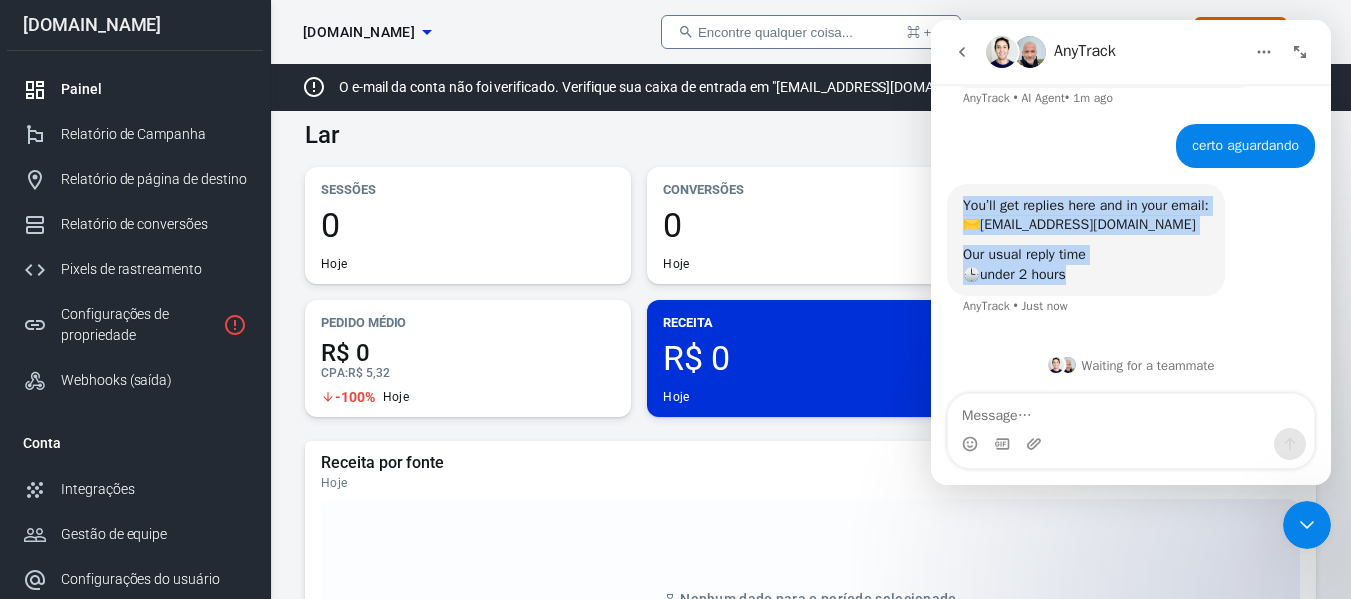 drag, startPoint x: 960, startPoint y: 202, endPoint x: 1076, endPoint y: 274, distance: 136.52838 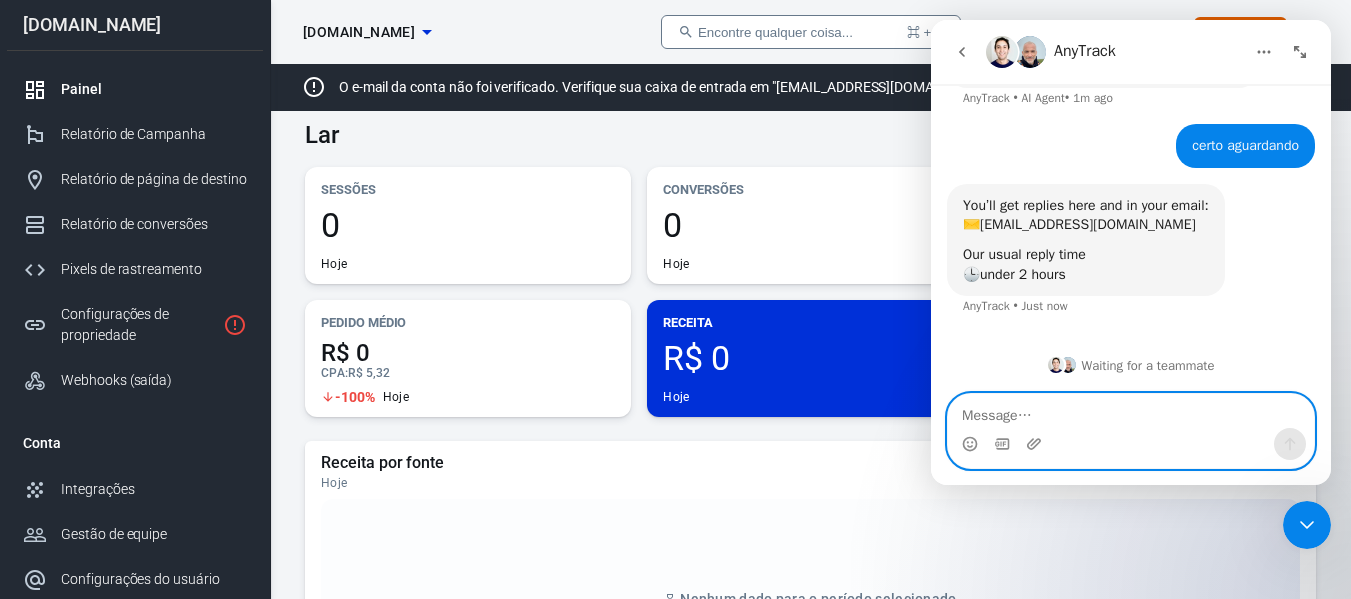 click at bounding box center [1131, 411] 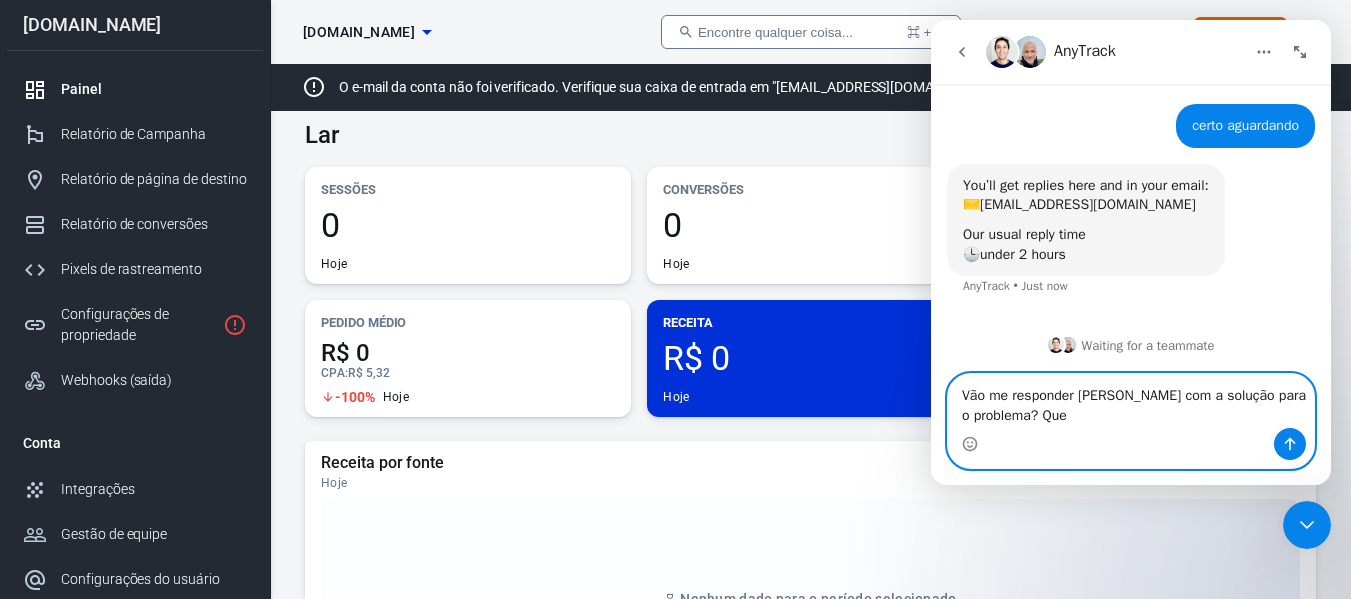 scroll, scrollTop: 6471, scrollLeft: 0, axis: vertical 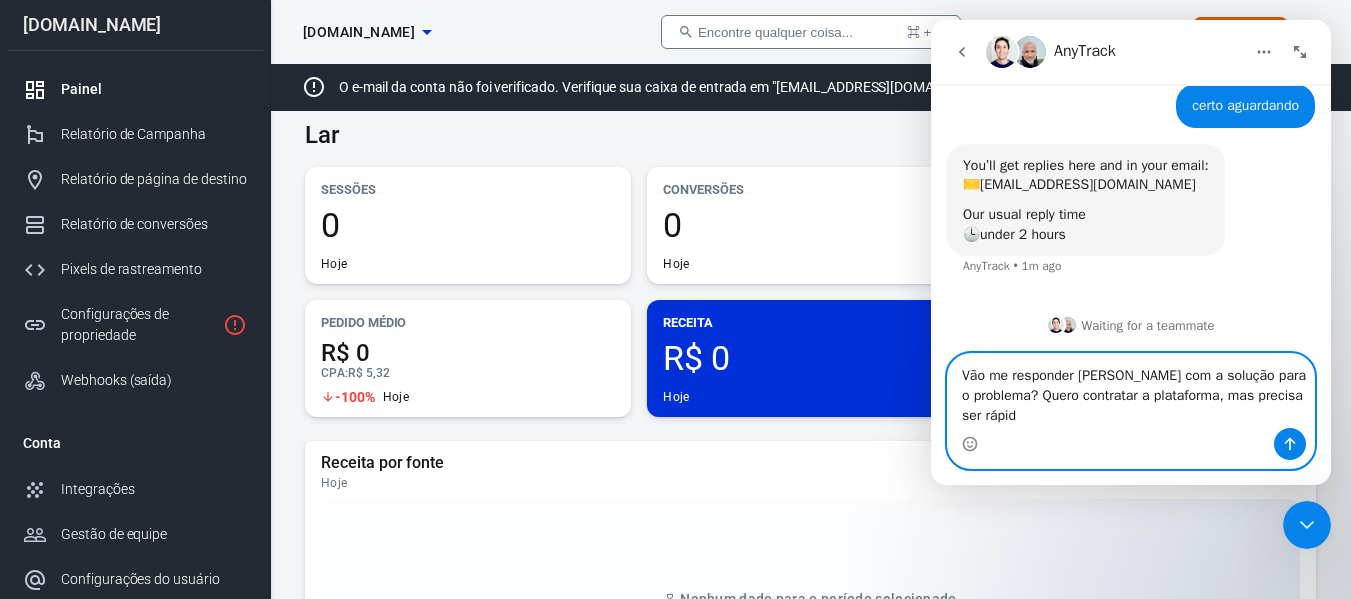 type on "Vão me responder já com a solução para o problema? Quero contratar a plataforma, mas precisa ser rápido" 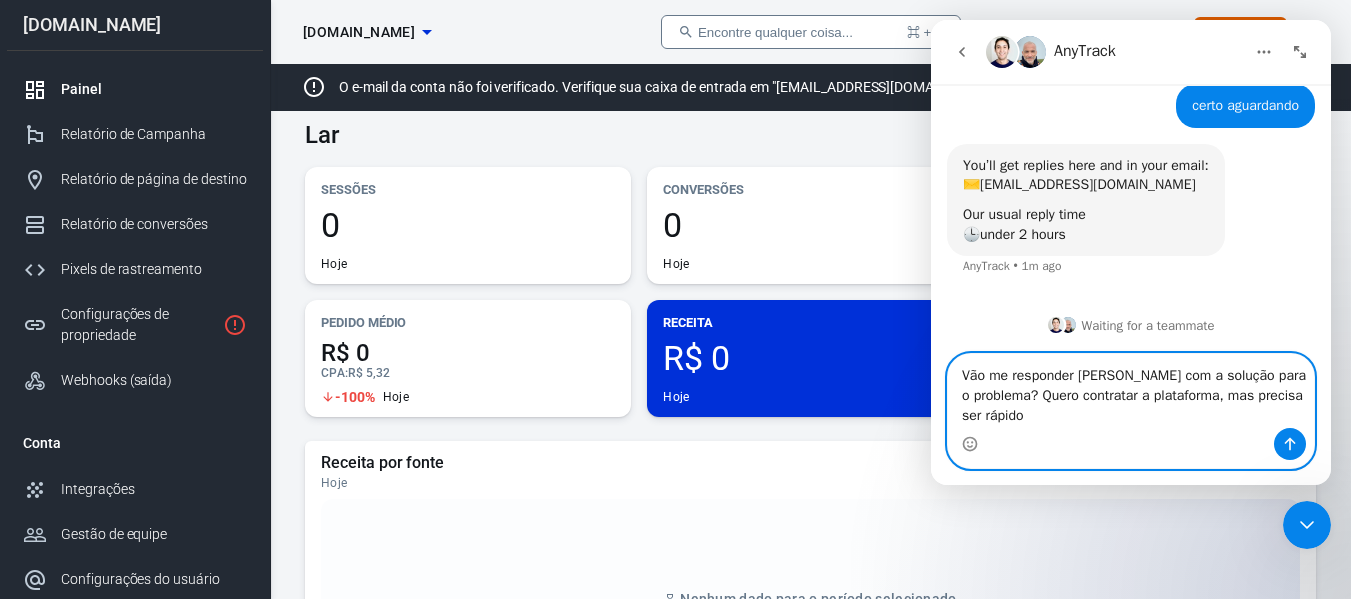 type 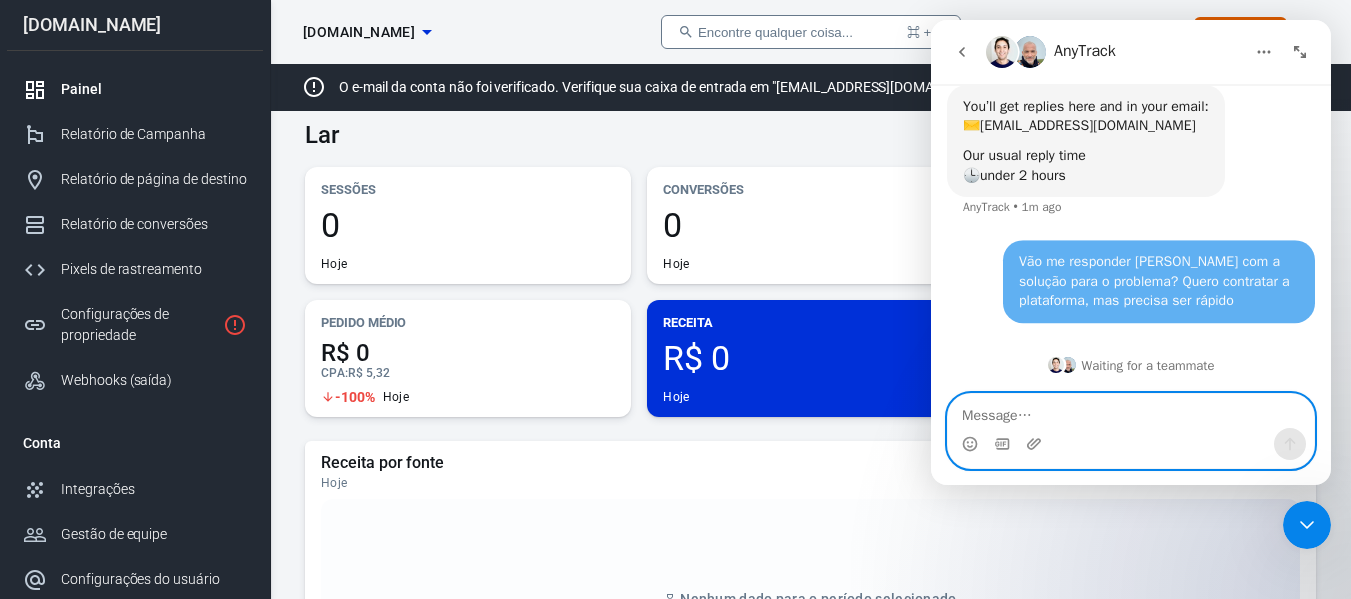 scroll, scrollTop: 6550, scrollLeft: 0, axis: vertical 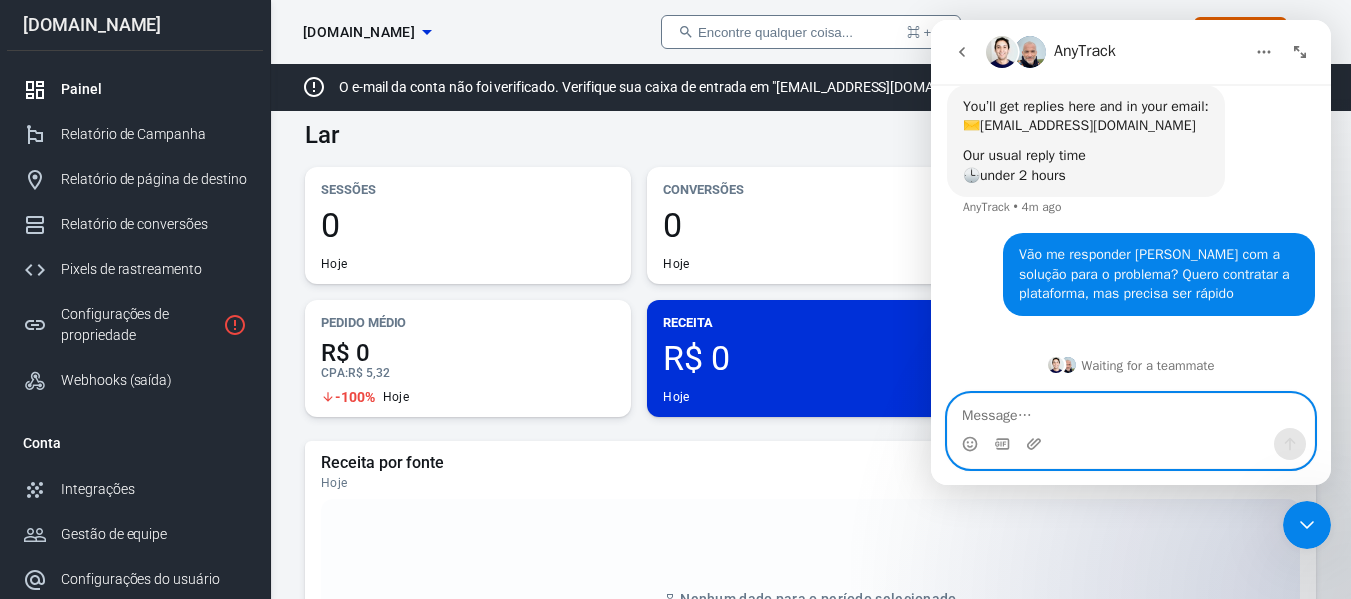 click at bounding box center (1131, 411) 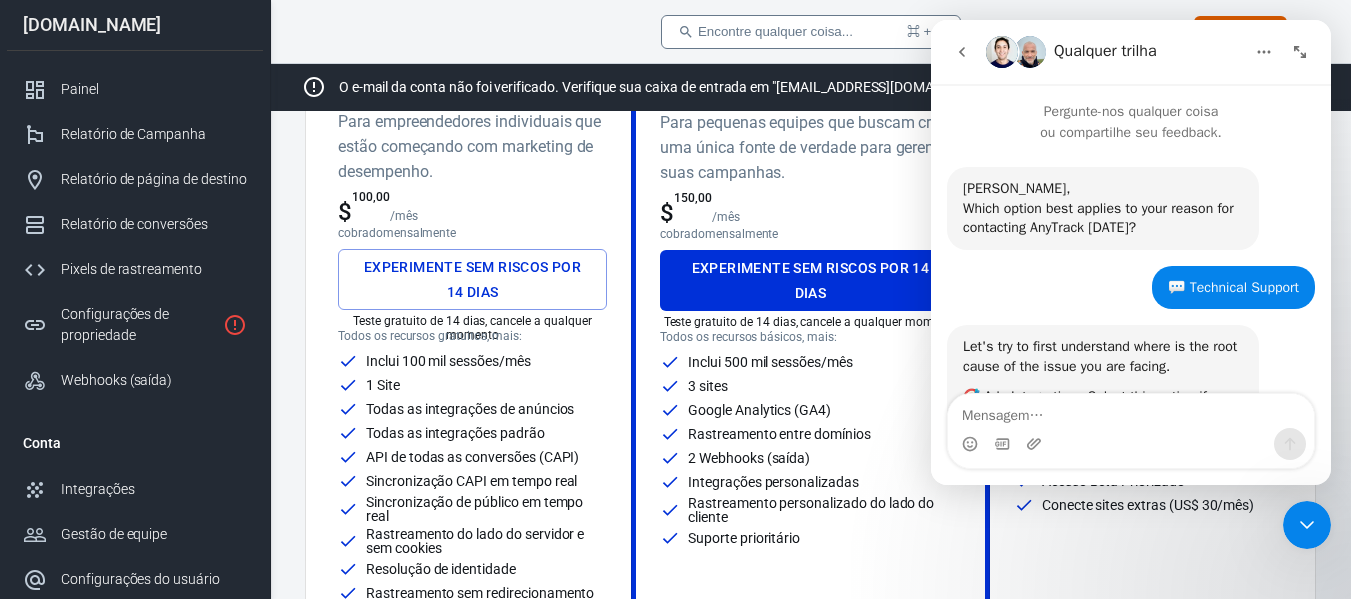 scroll, scrollTop: 202, scrollLeft: 0, axis: vertical 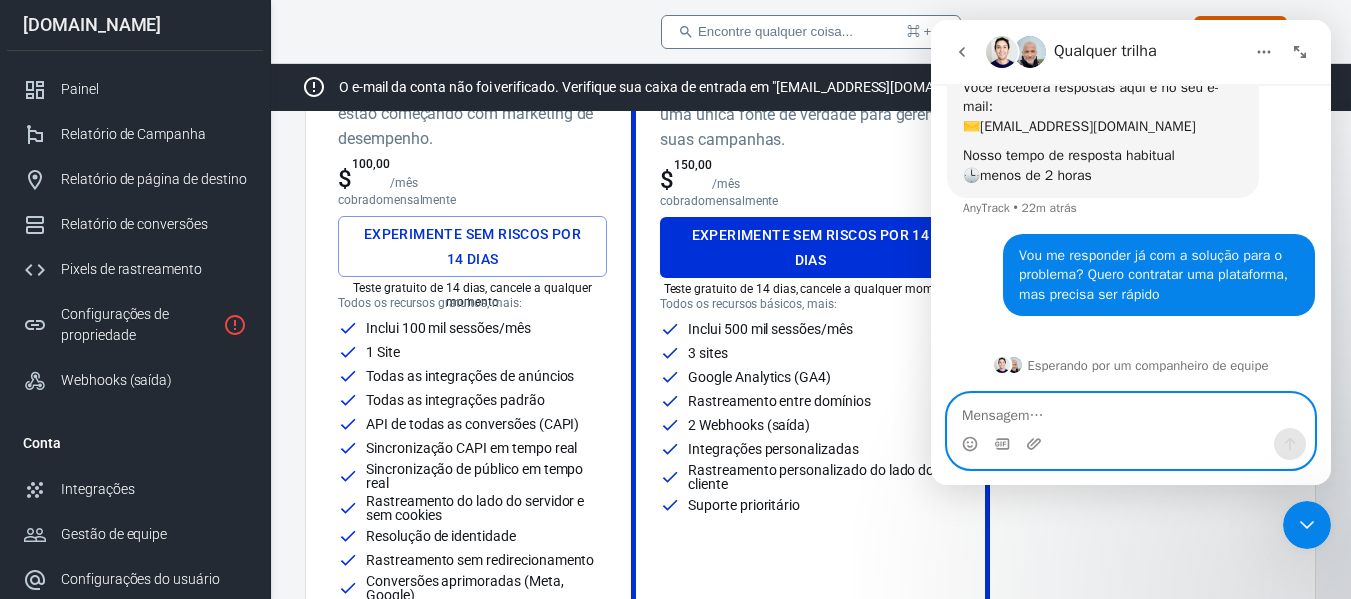 click at bounding box center [1131, 411] 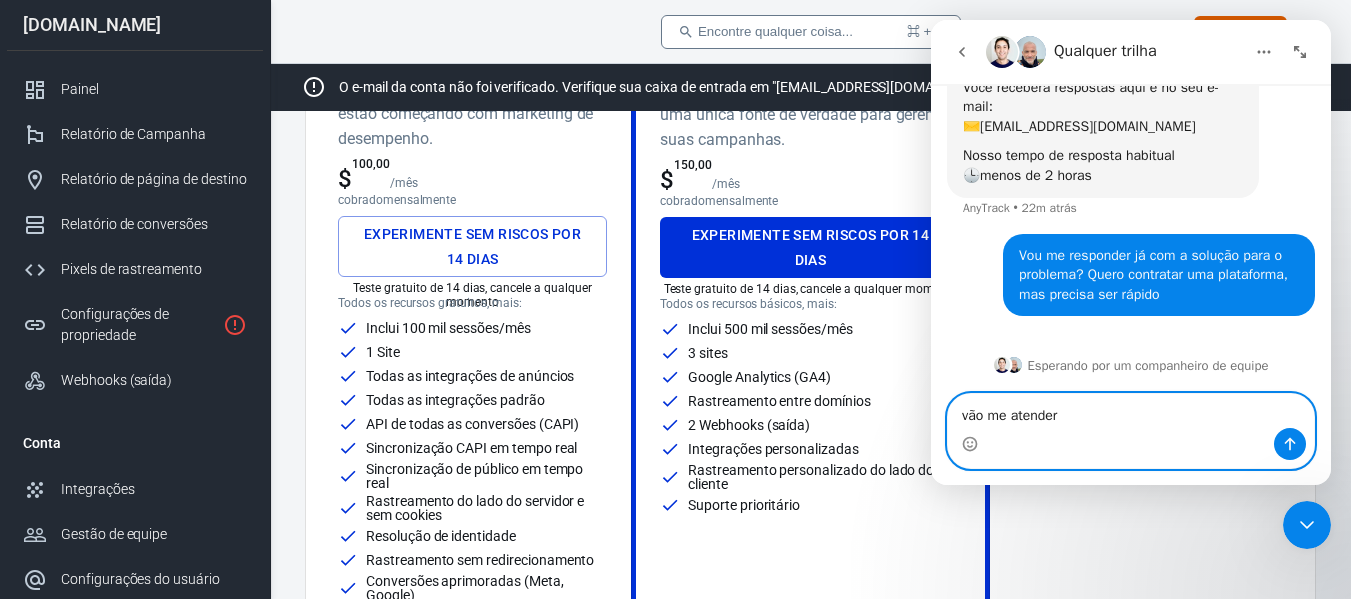 type on "vão me atender?" 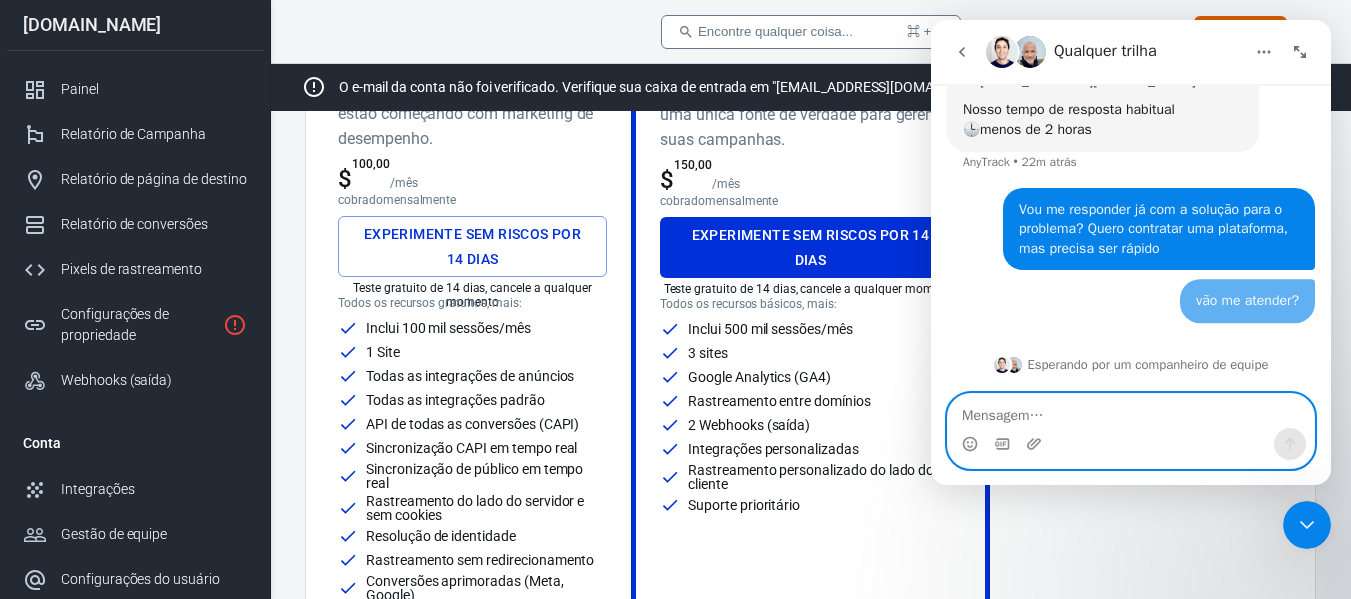 scroll, scrollTop: 6576, scrollLeft: 0, axis: vertical 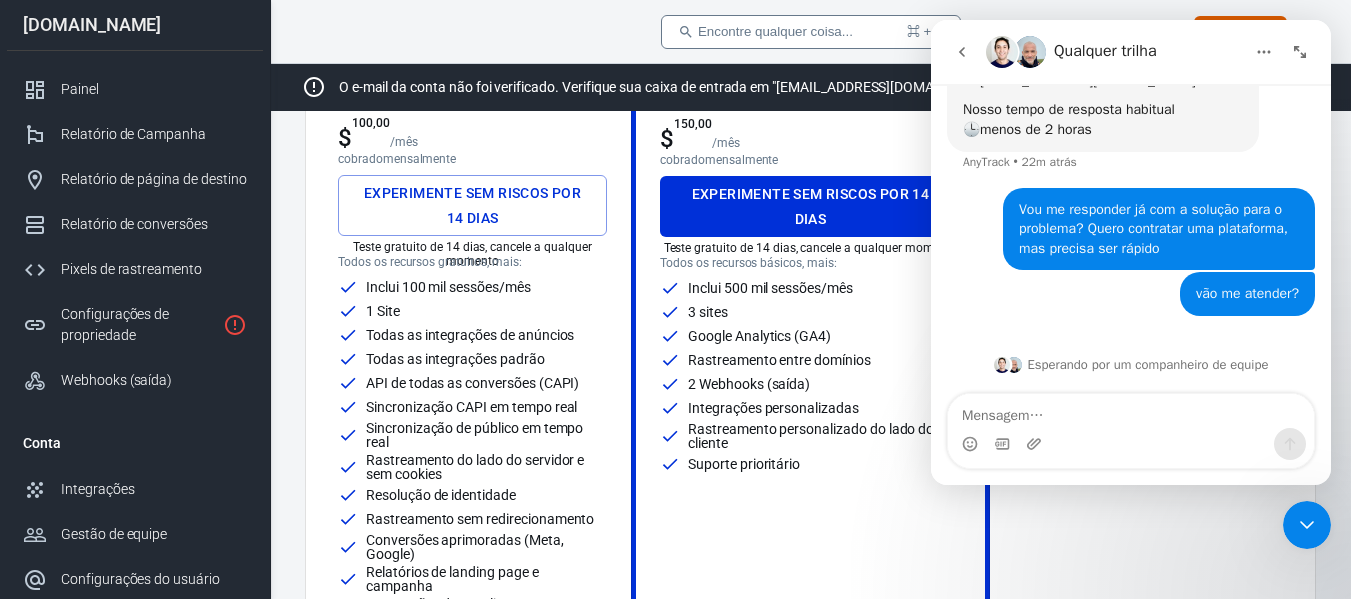 click on "vão me atender? [PERSON_NAME]    •   13m ago" at bounding box center (1131, 306) 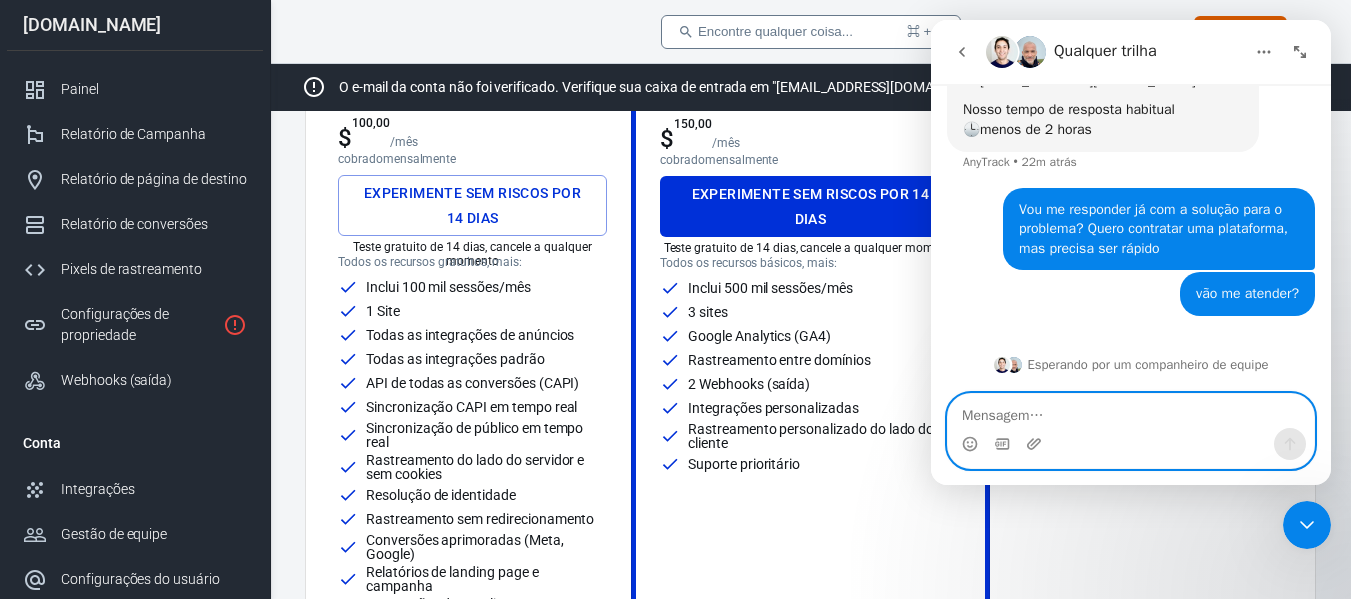 click at bounding box center [1131, 411] 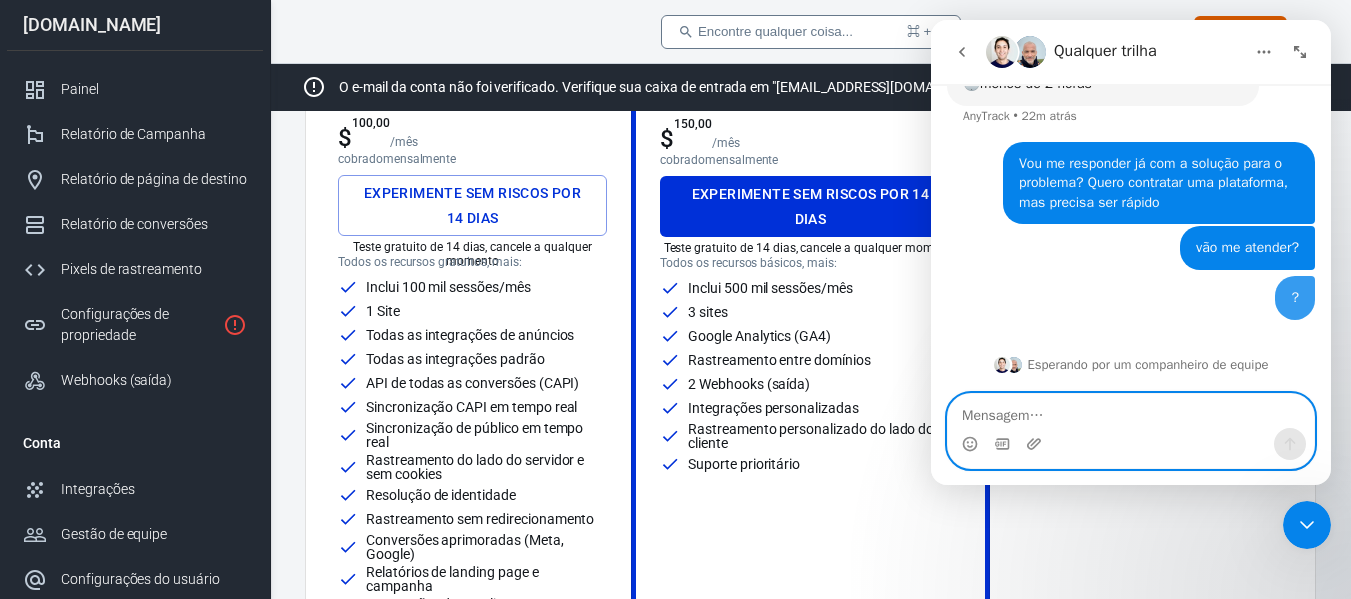 scroll, scrollTop: 6621, scrollLeft: 0, axis: vertical 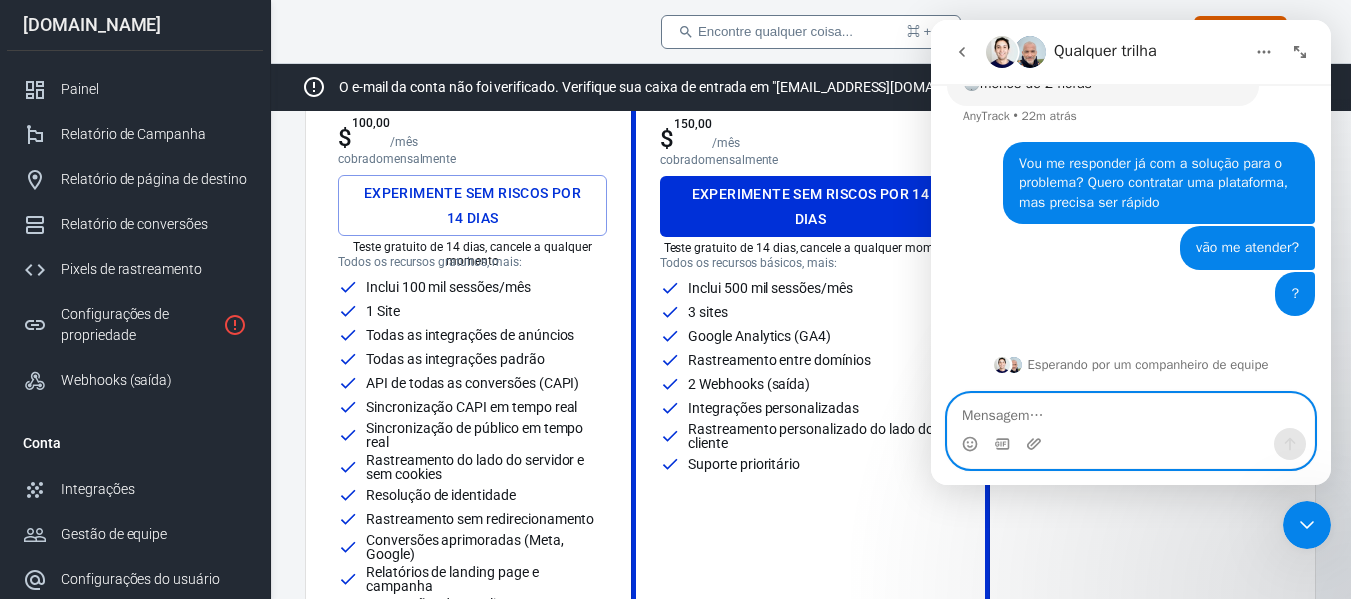 type 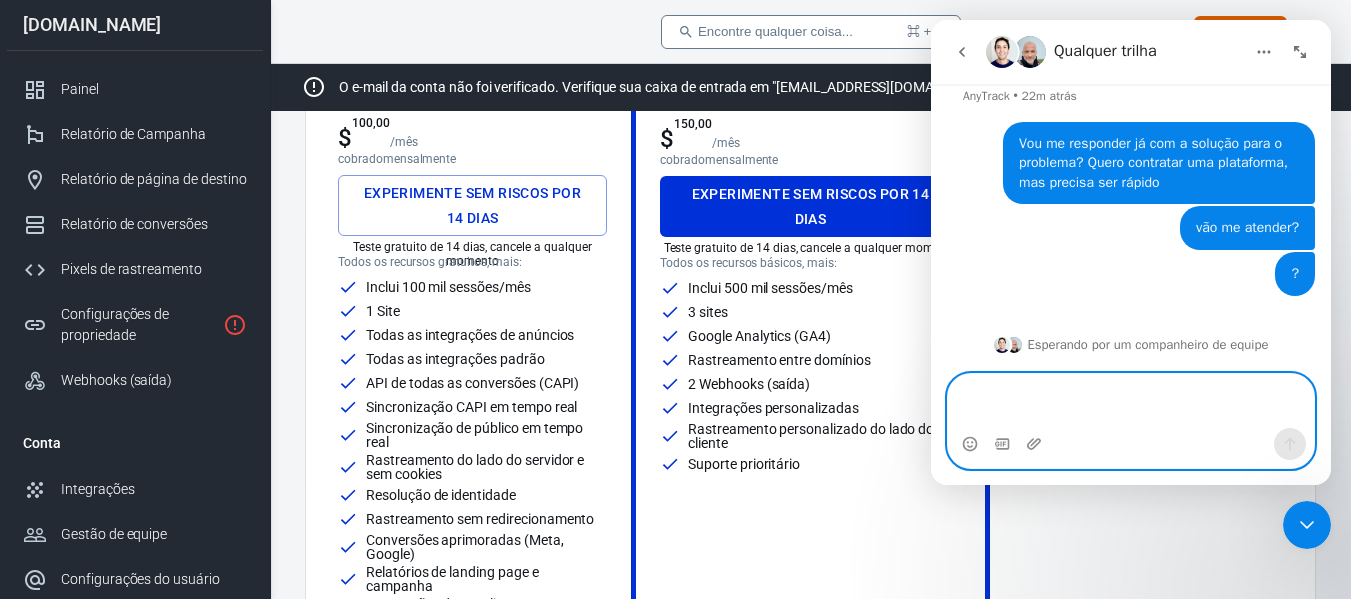 scroll, scrollTop: 6641, scrollLeft: 0, axis: vertical 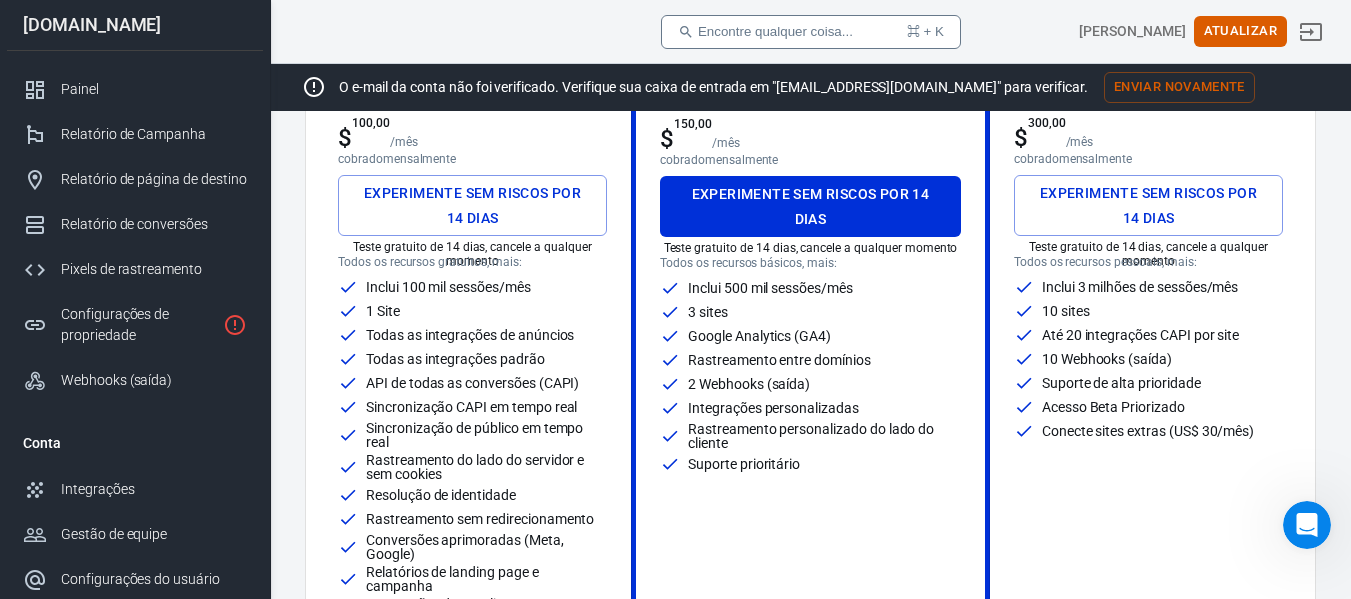 click at bounding box center [1307, 525] 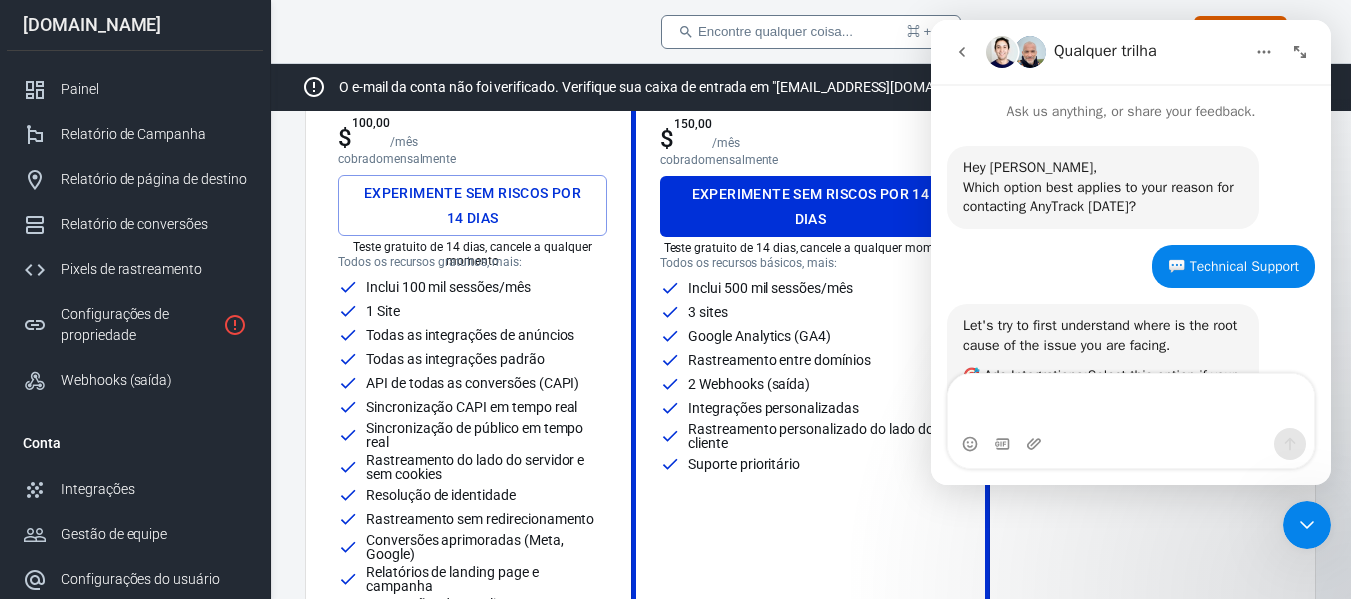 scroll, scrollTop: 6581, scrollLeft: 0, axis: vertical 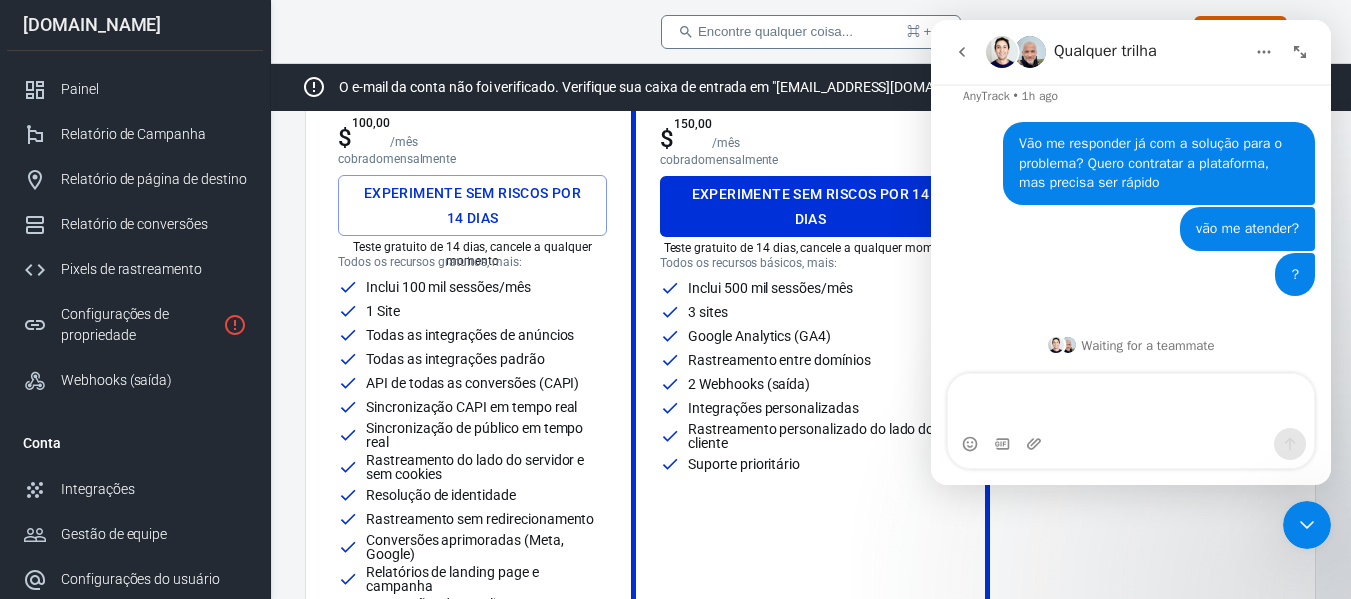 click on "Uso e faturamento" at bounding box center [464, 32] 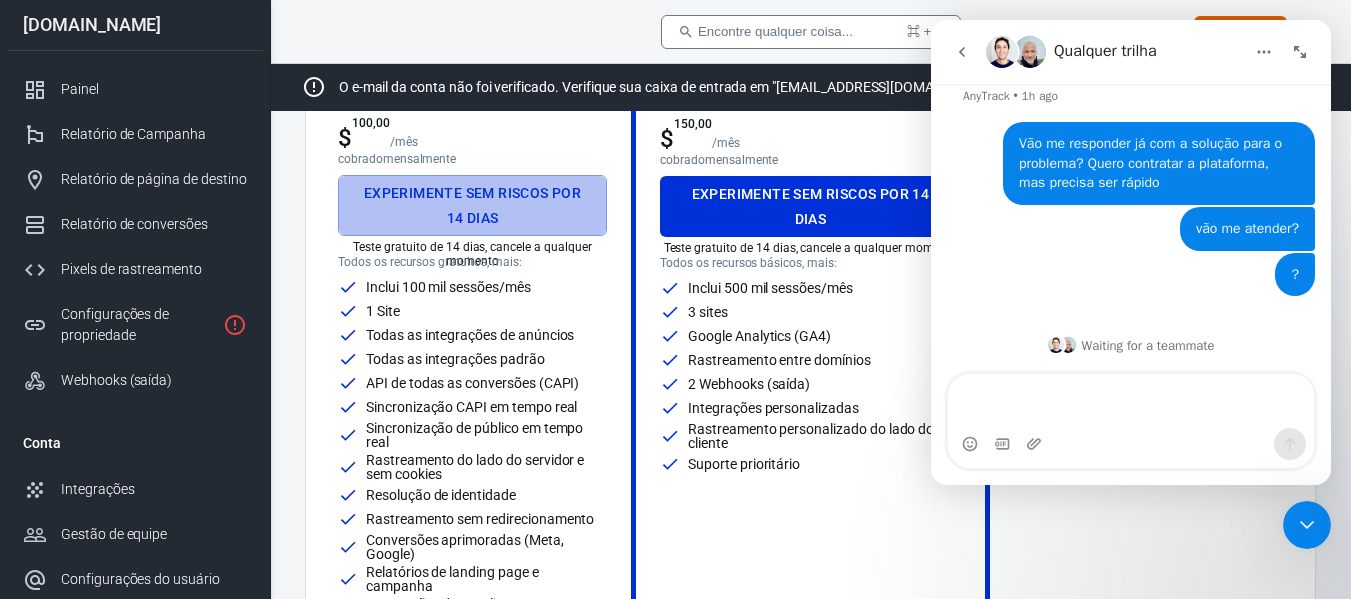 click on "Experimente sem riscos por 14 dias" at bounding box center (472, 205) 